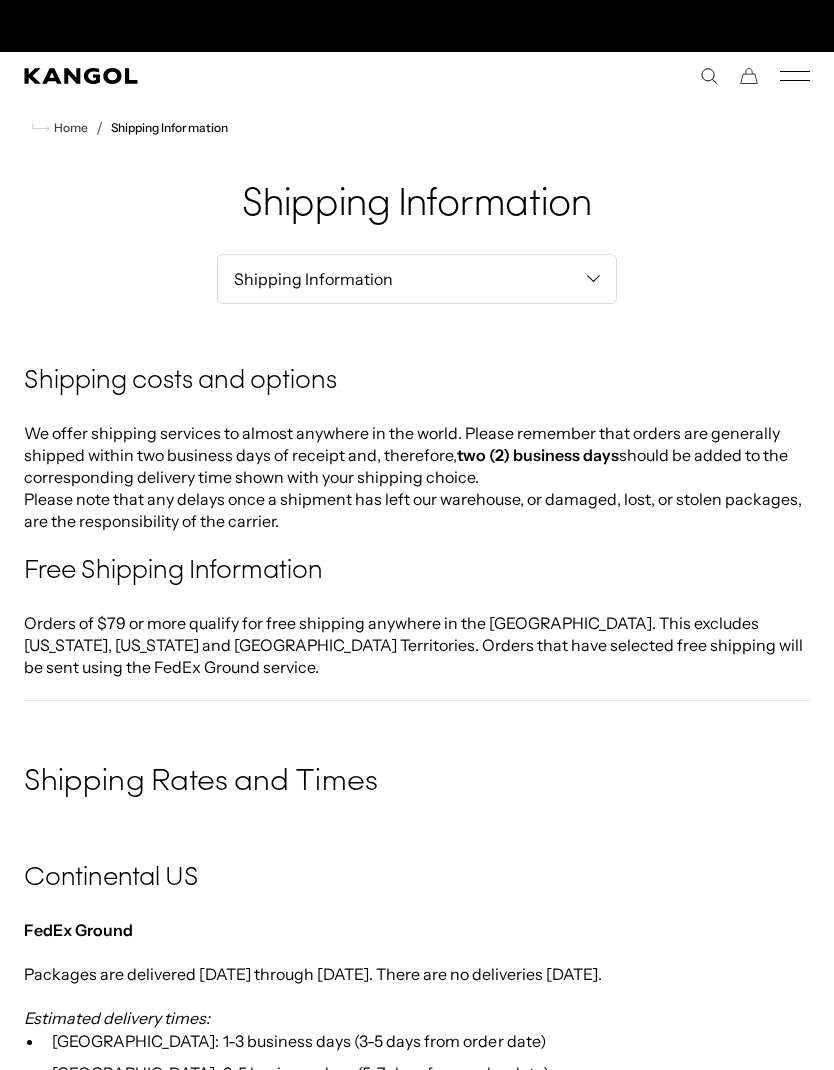 scroll, scrollTop: 0, scrollLeft: 0, axis: both 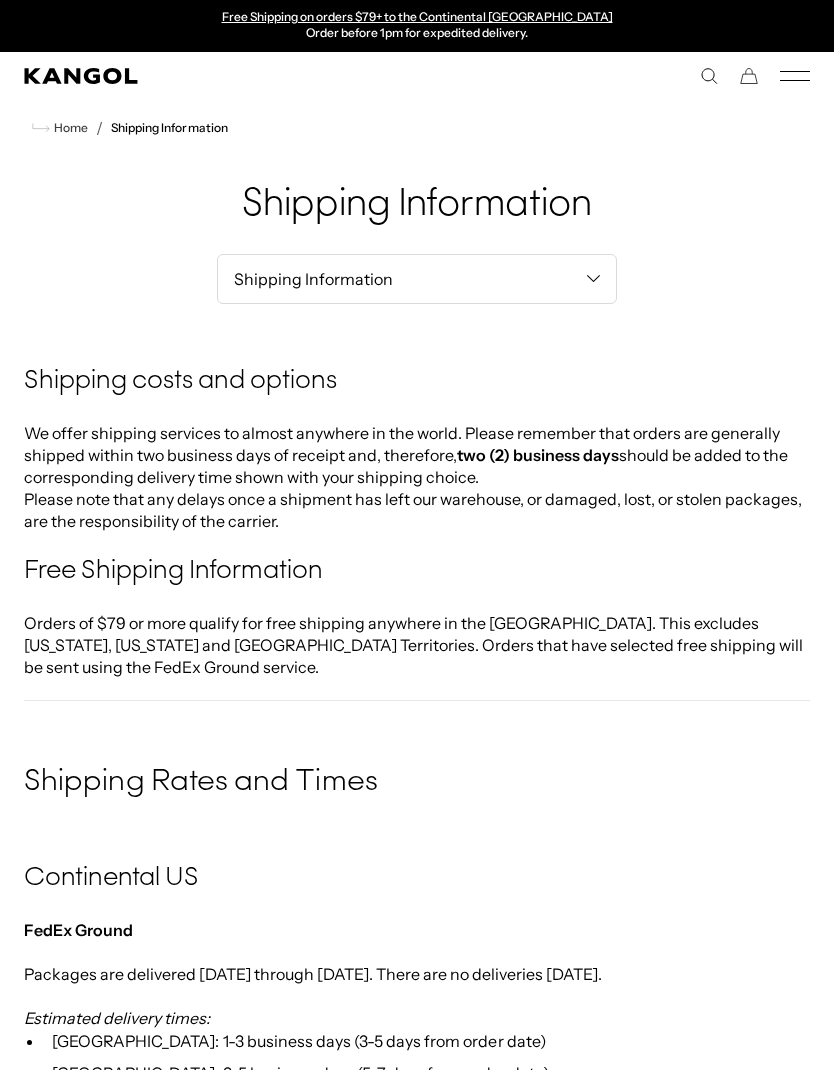 click on "Home" at bounding box center [69, 128] 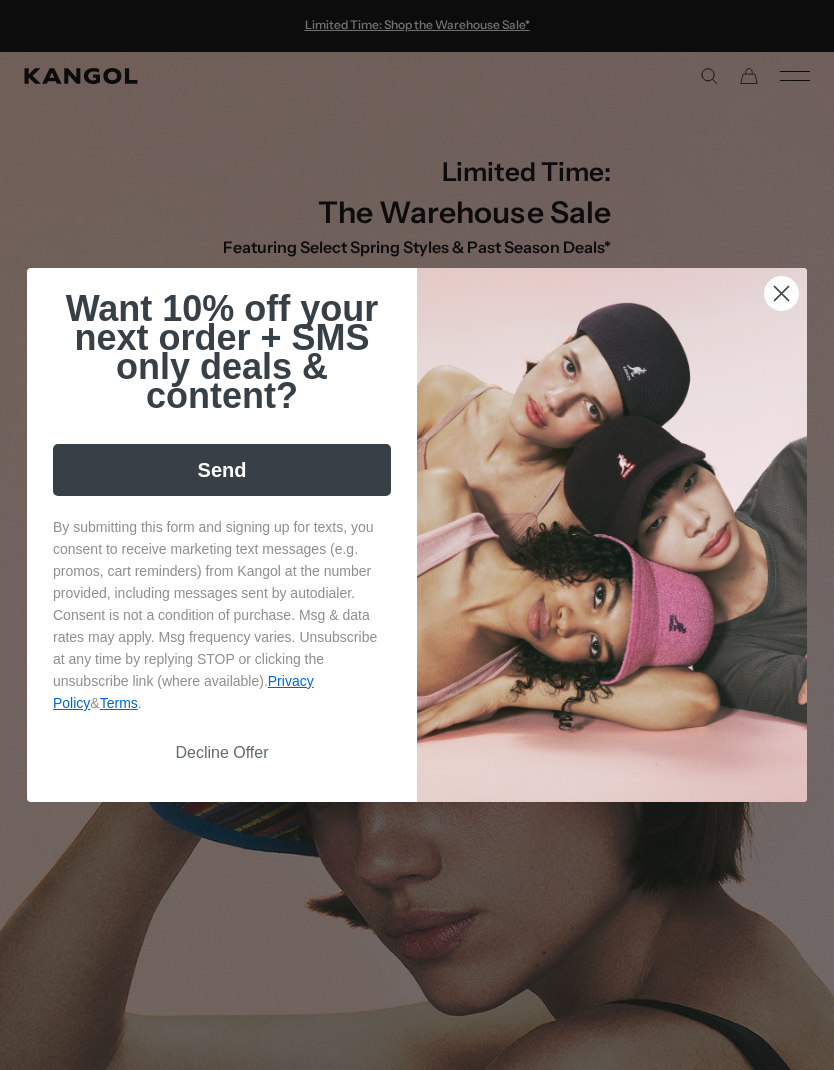 scroll, scrollTop: 1, scrollLeft: 0, axis: vertical 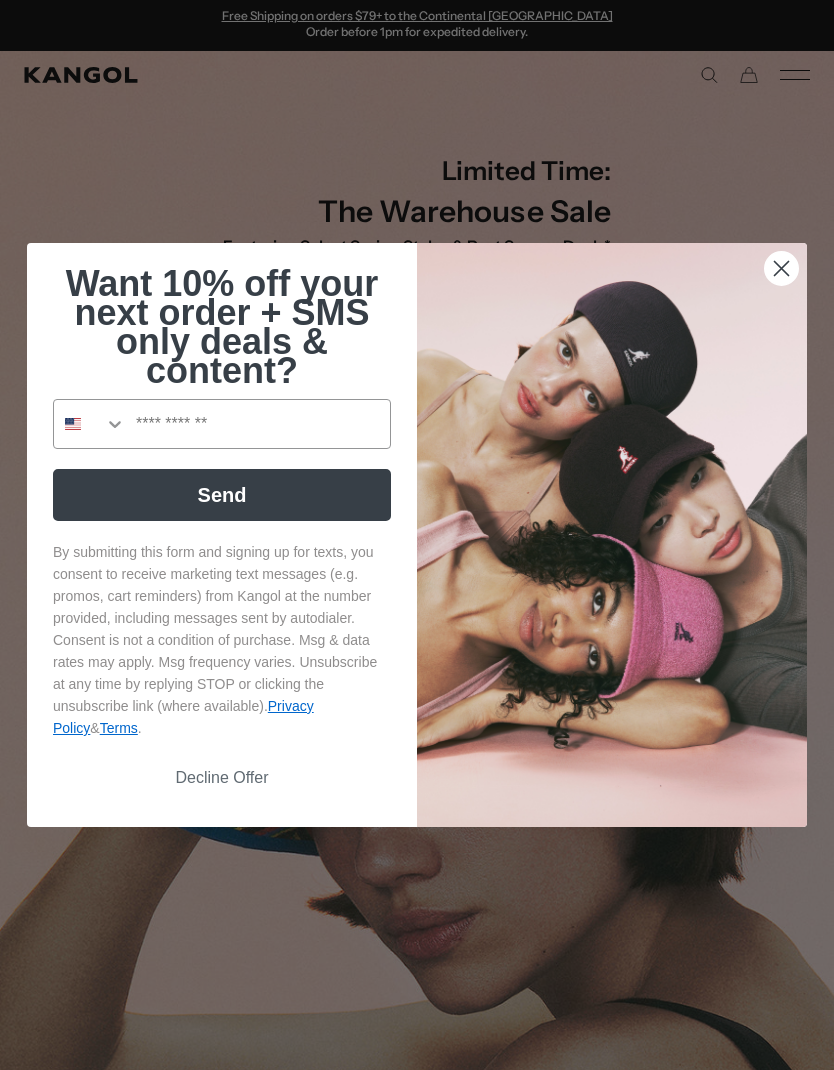 click at bounding box center (258, 424) 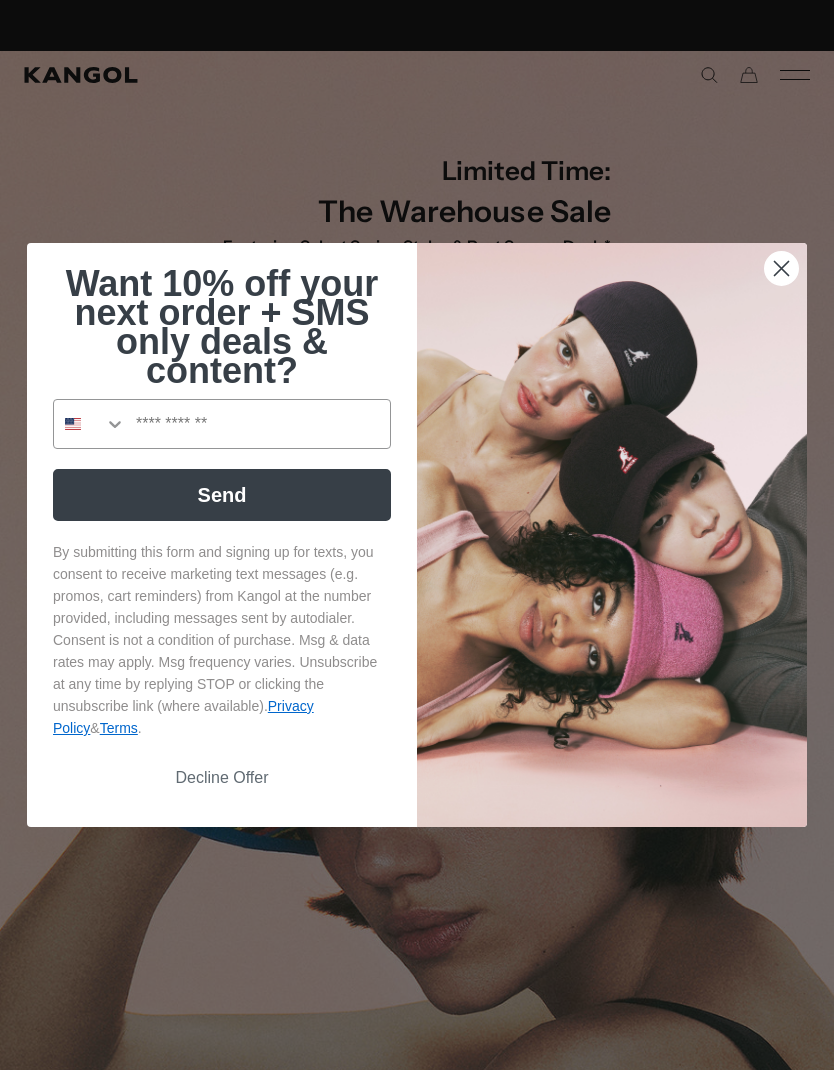 scroll, scrollTop: 0, scrollLeft: 0, axis: both 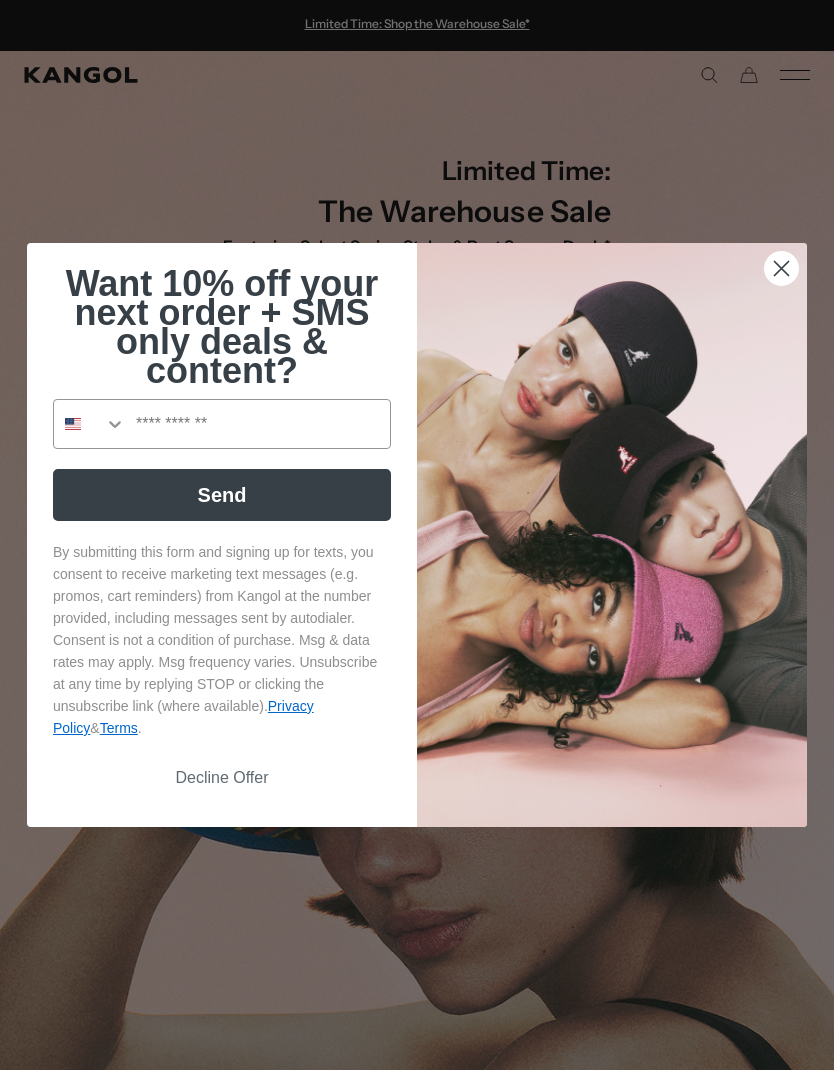 type on "**********" 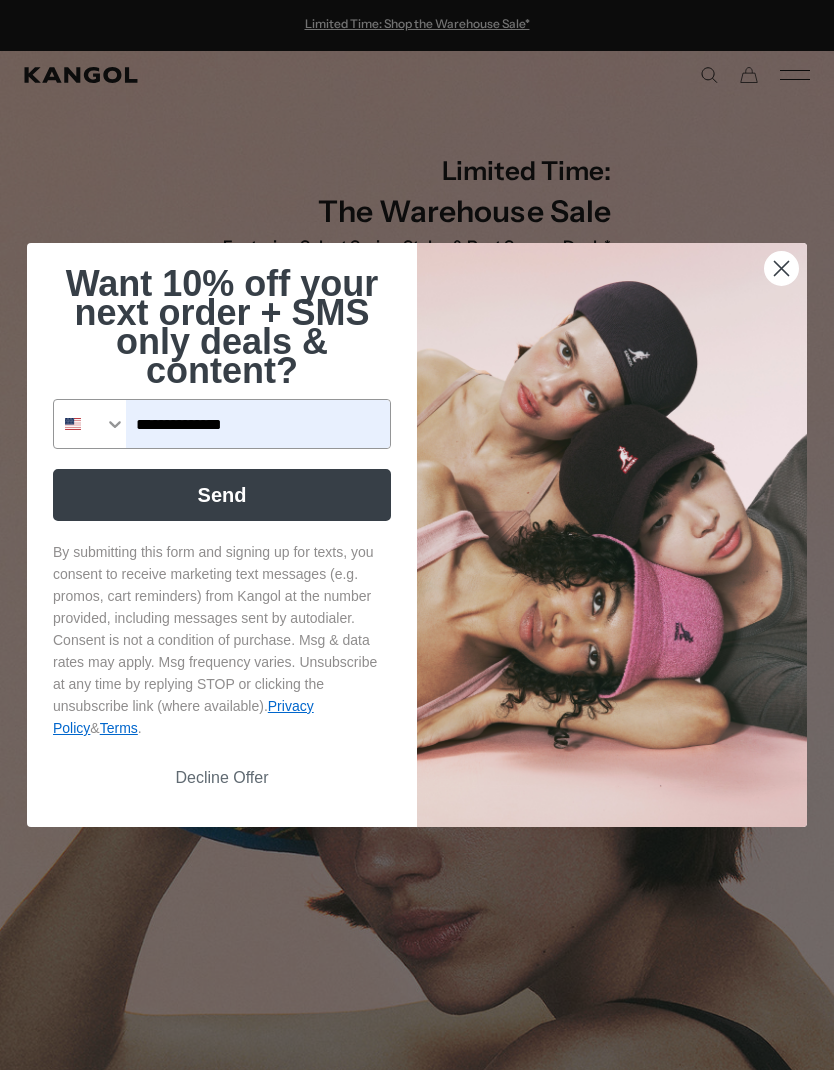 click on "Send" at bounding box center (222, 495) 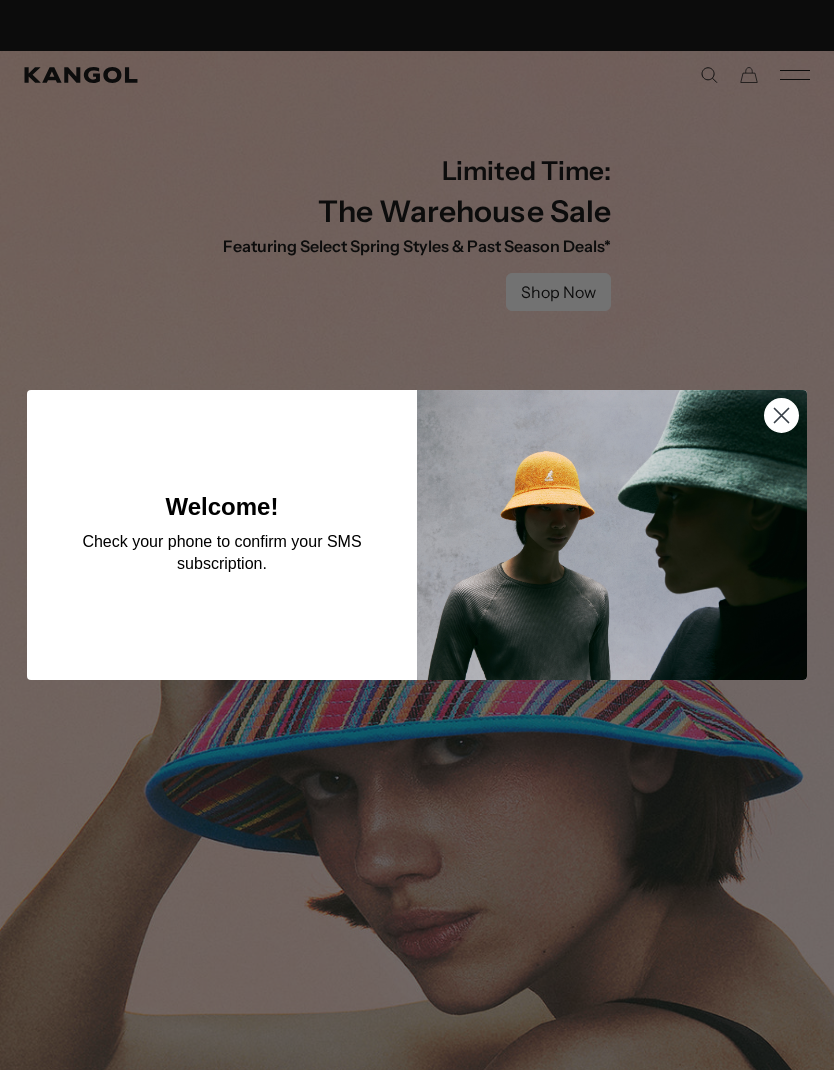 scroll, scrollTop: 0, scrollLeft: 412, axis: horizontal 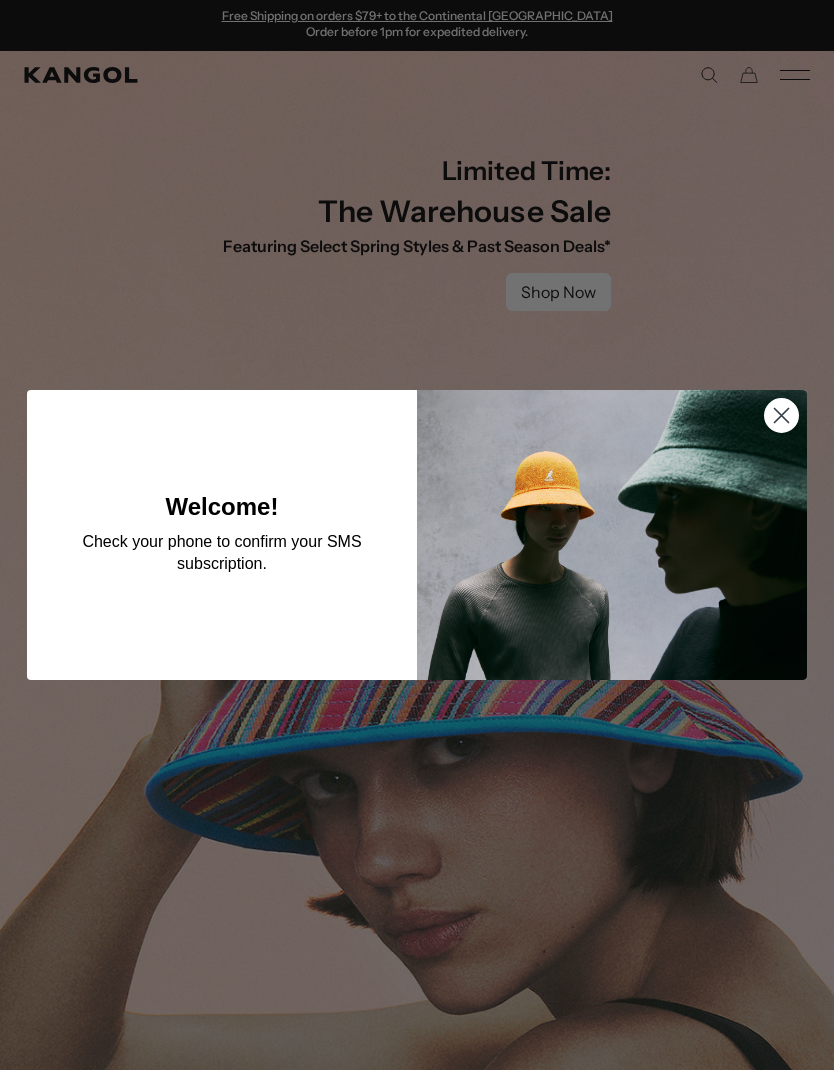 click on "Close dialog" 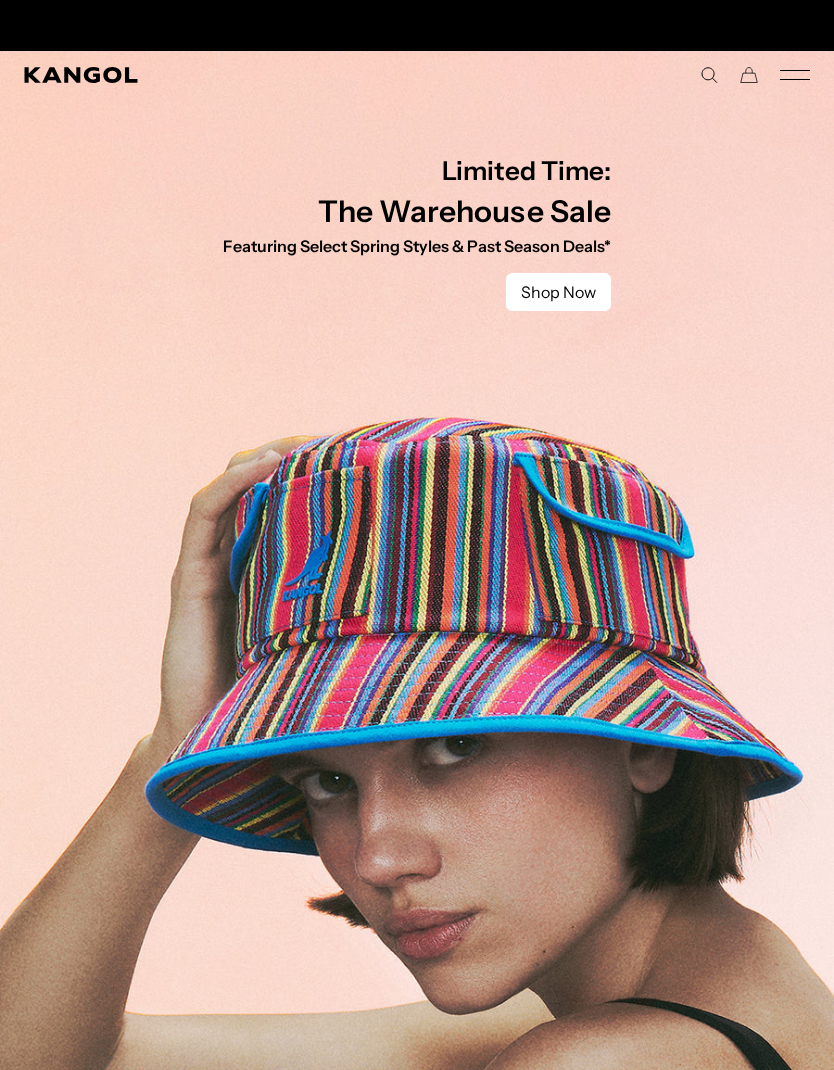 click on "Shop Now" at bounding box center [558, 292] 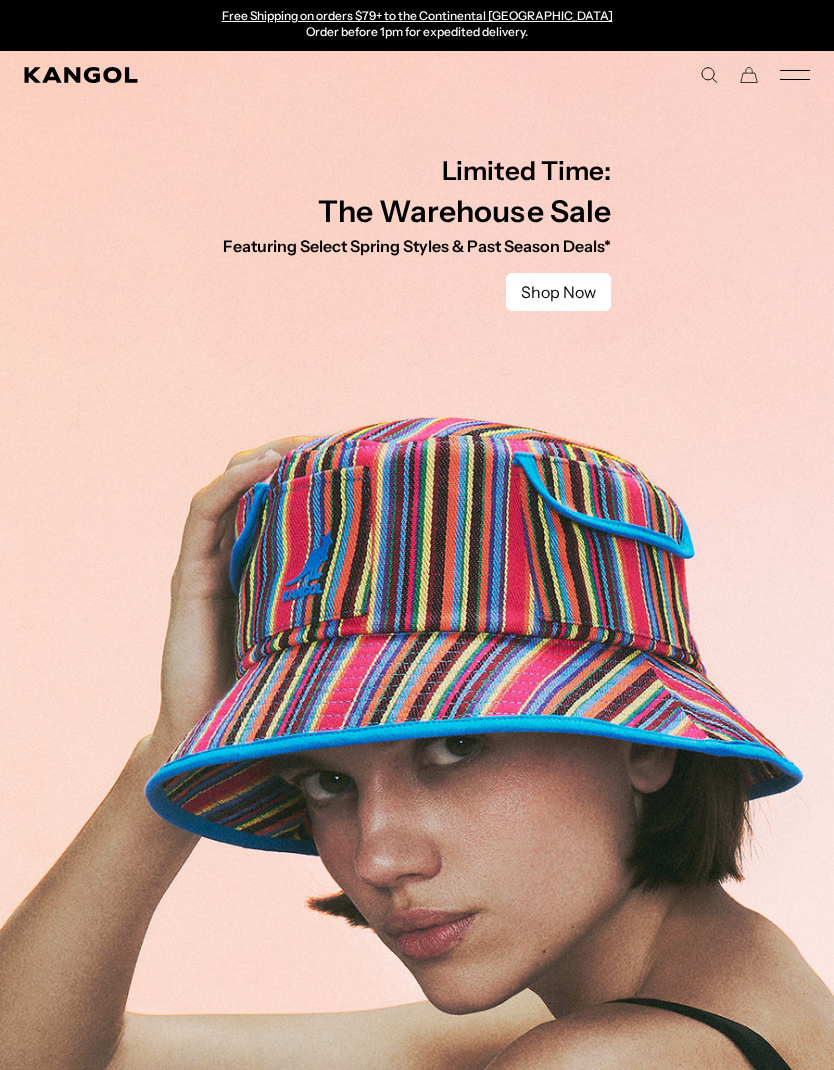 scroll, scrollTop: 0, scrollLeft: 0, axis: both 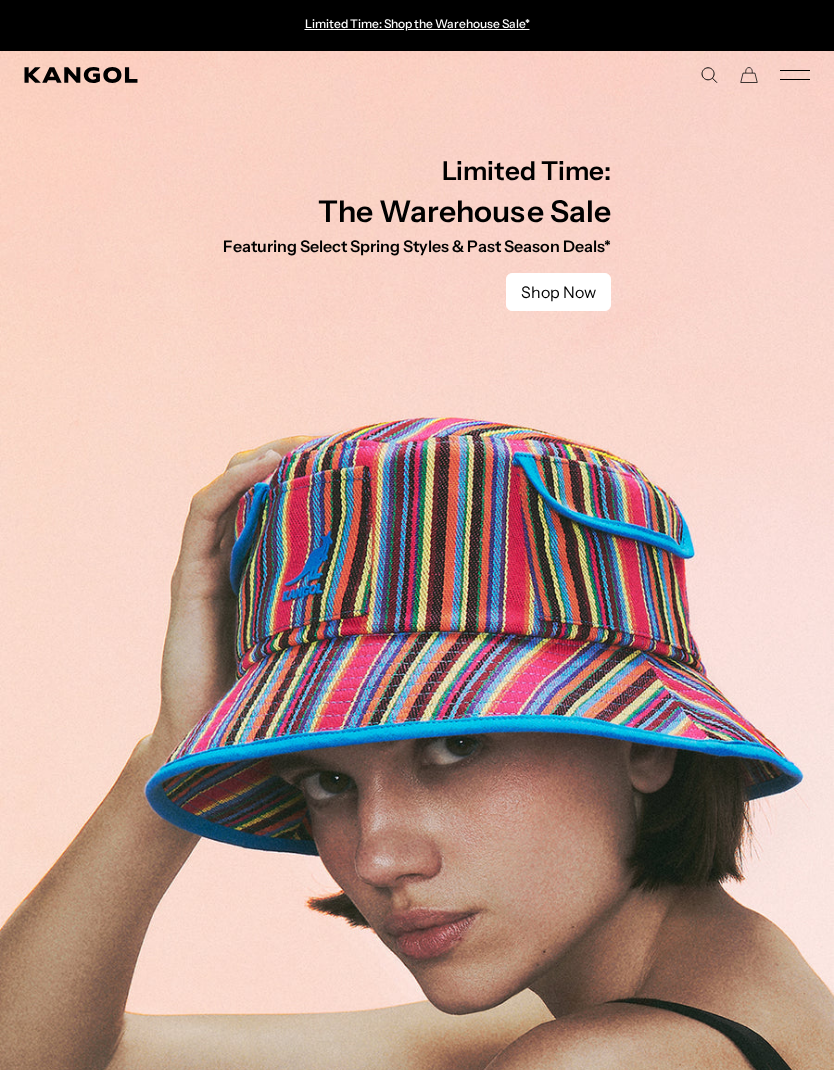 click on "Shop Now" at bounding box center (558, 292) 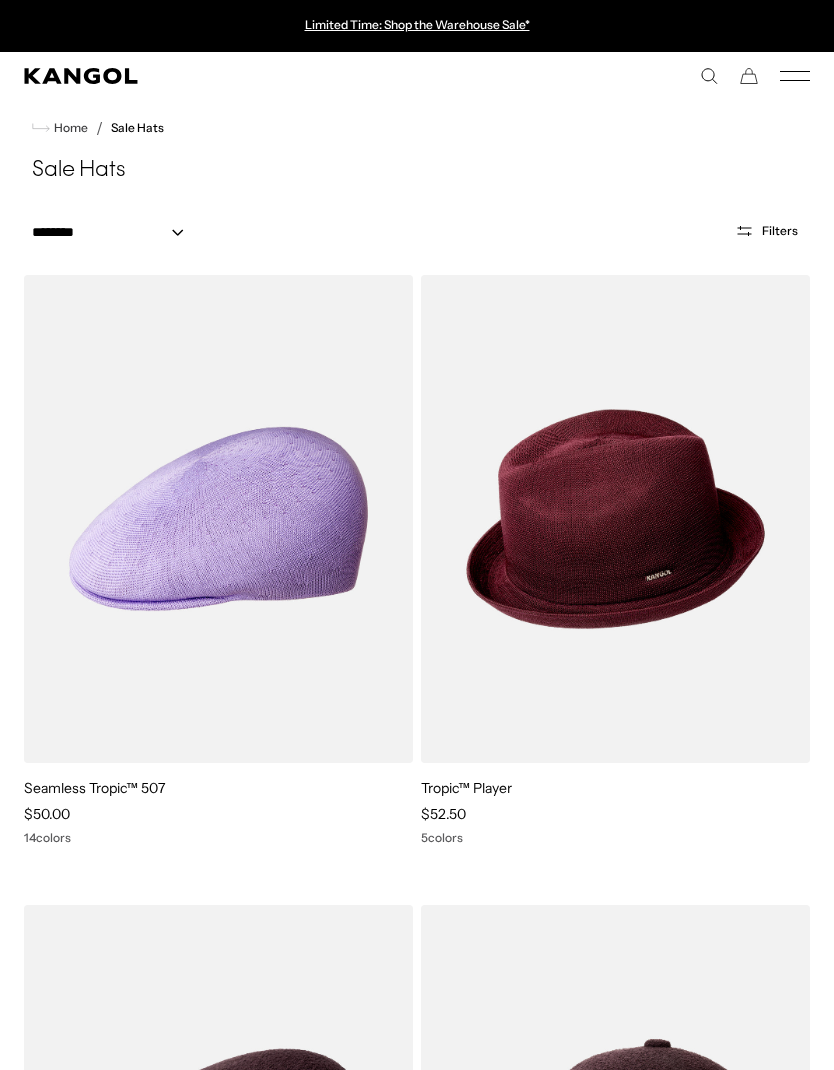 scroll, scrollTop: 0, scrollLeft: 0, axis: both 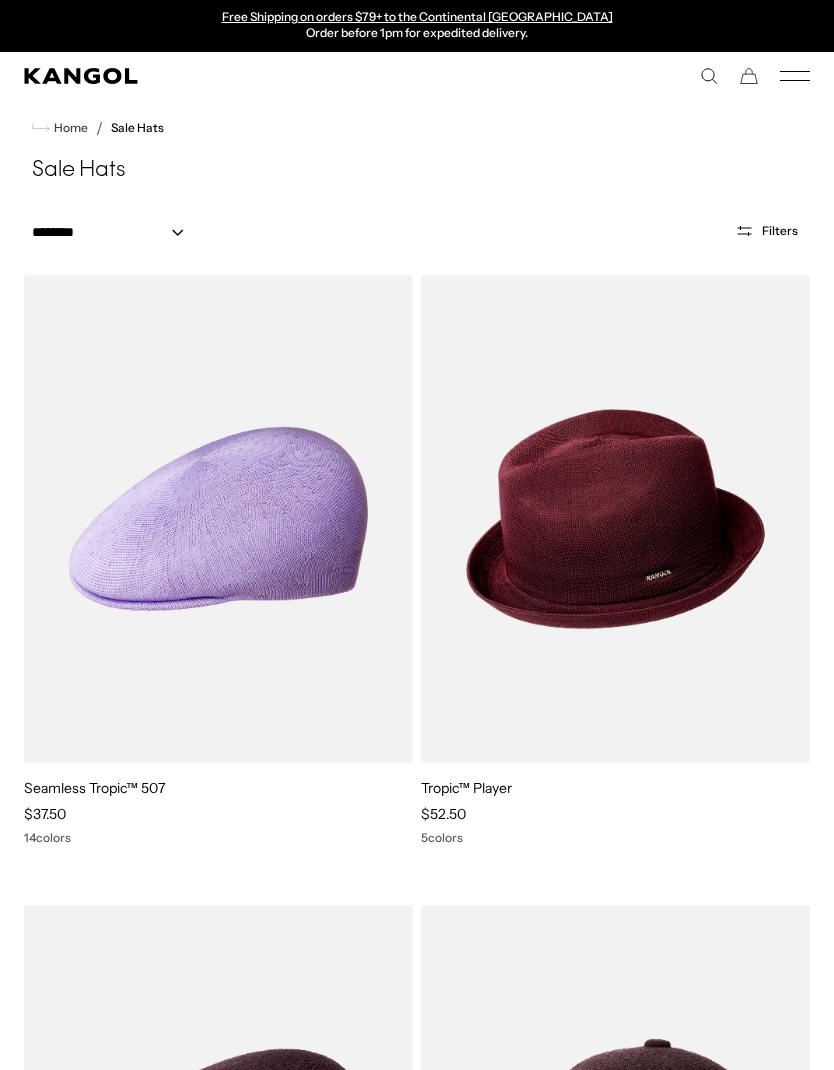 click 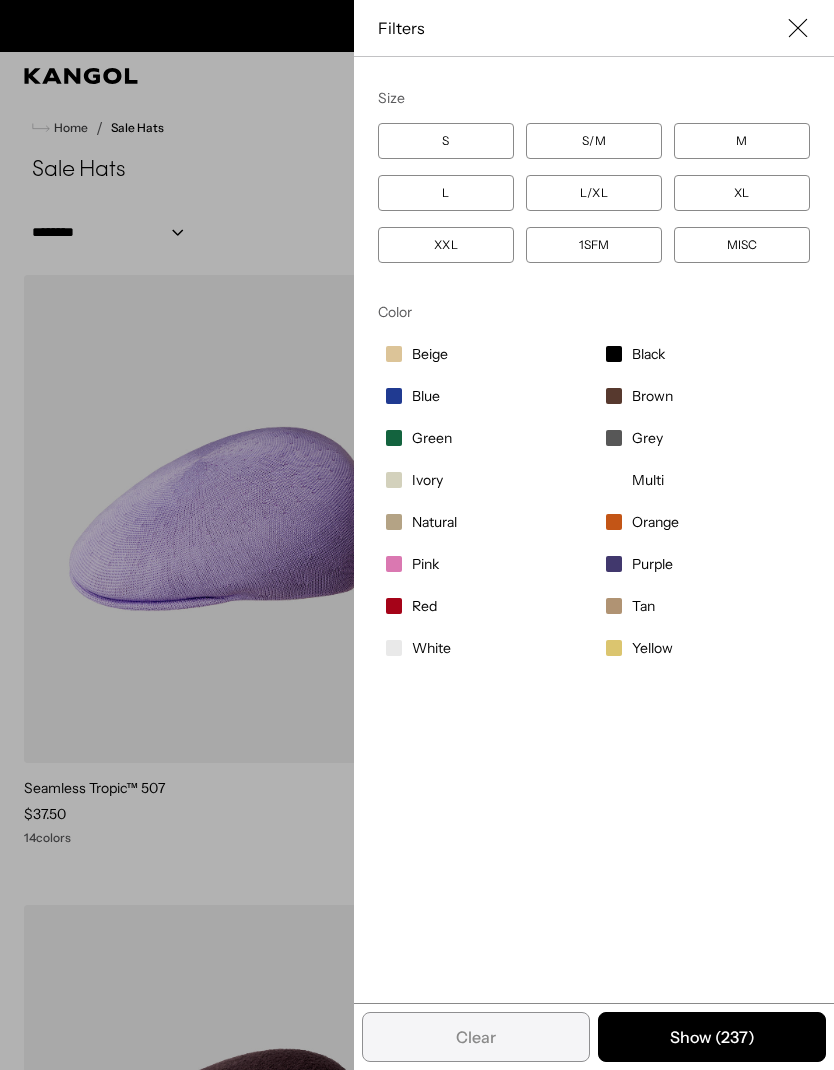 scroll, scrollTop: 0, scrollLeft: 0, axis: both 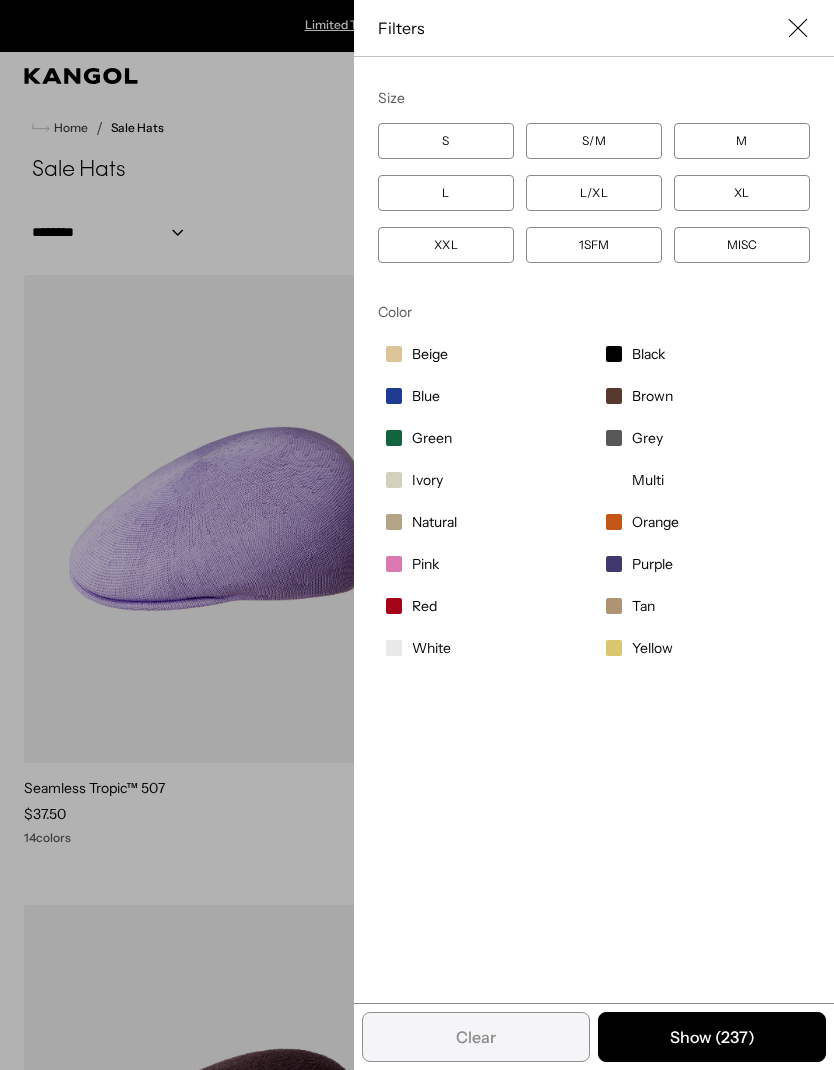click at bounding box center (798, 28) 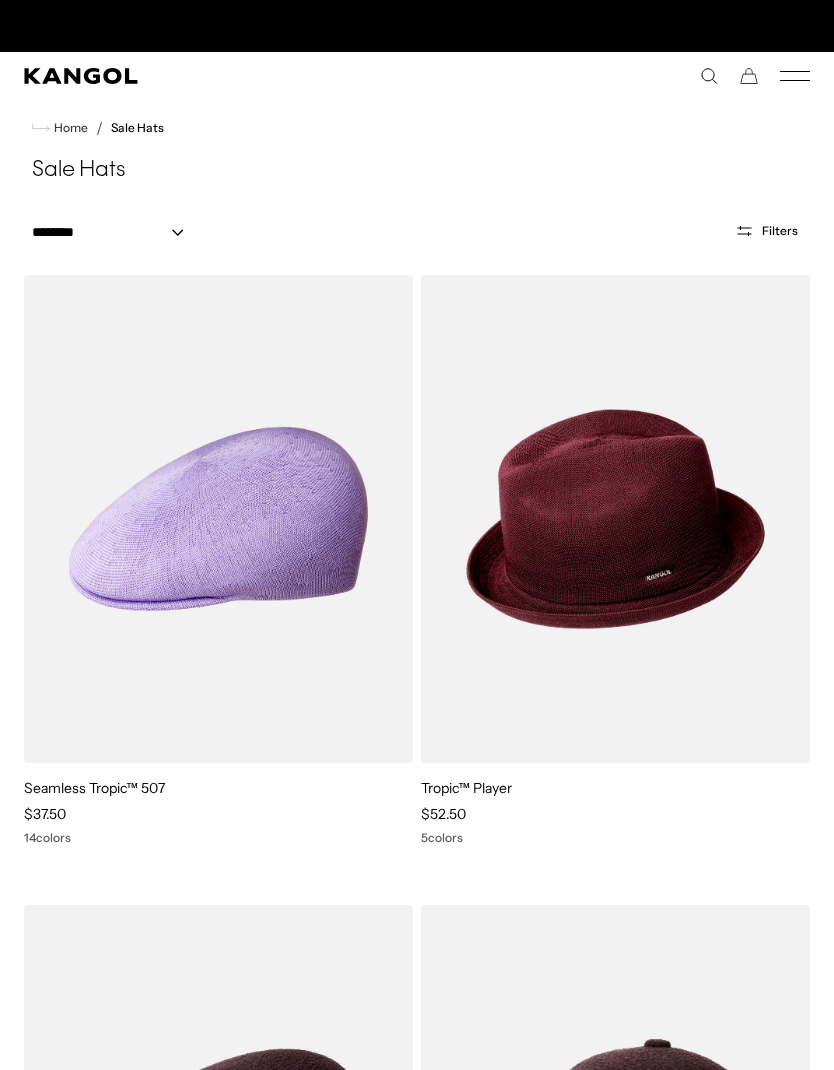 scroll, scrollTop: 0, scrollLeft: 412, axis: horizontal 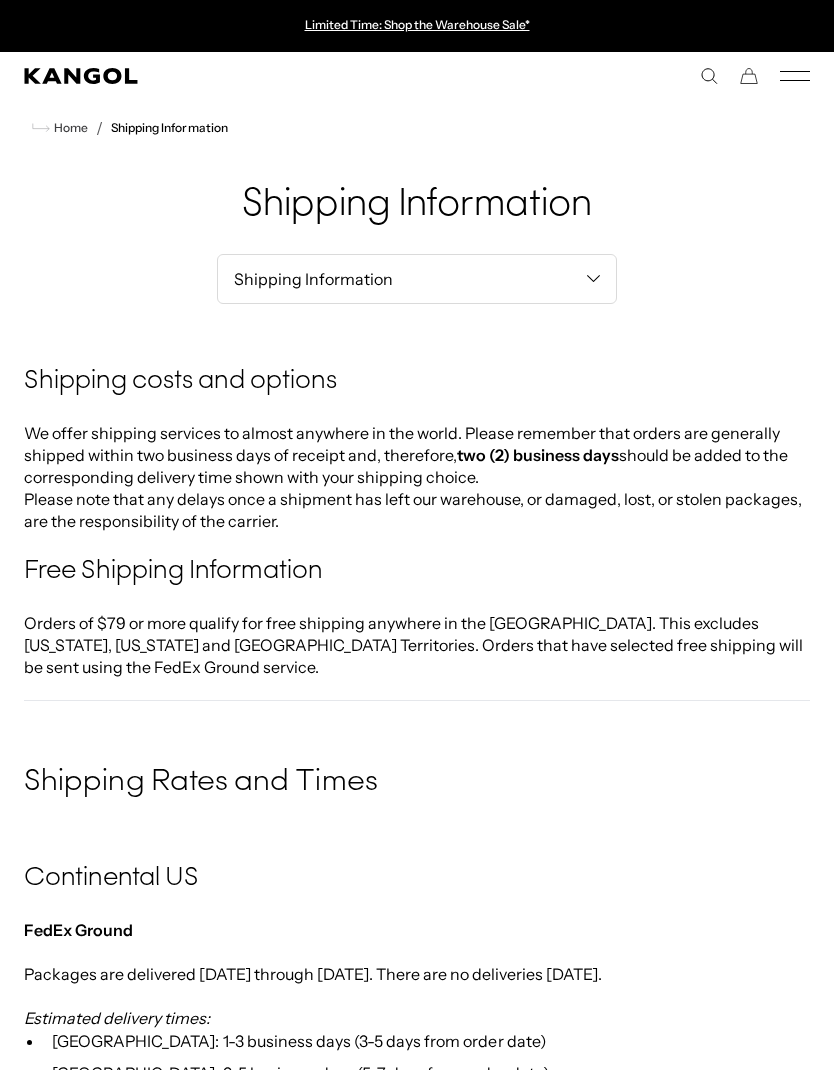 click on "Home" at bounding box center (60, 128) 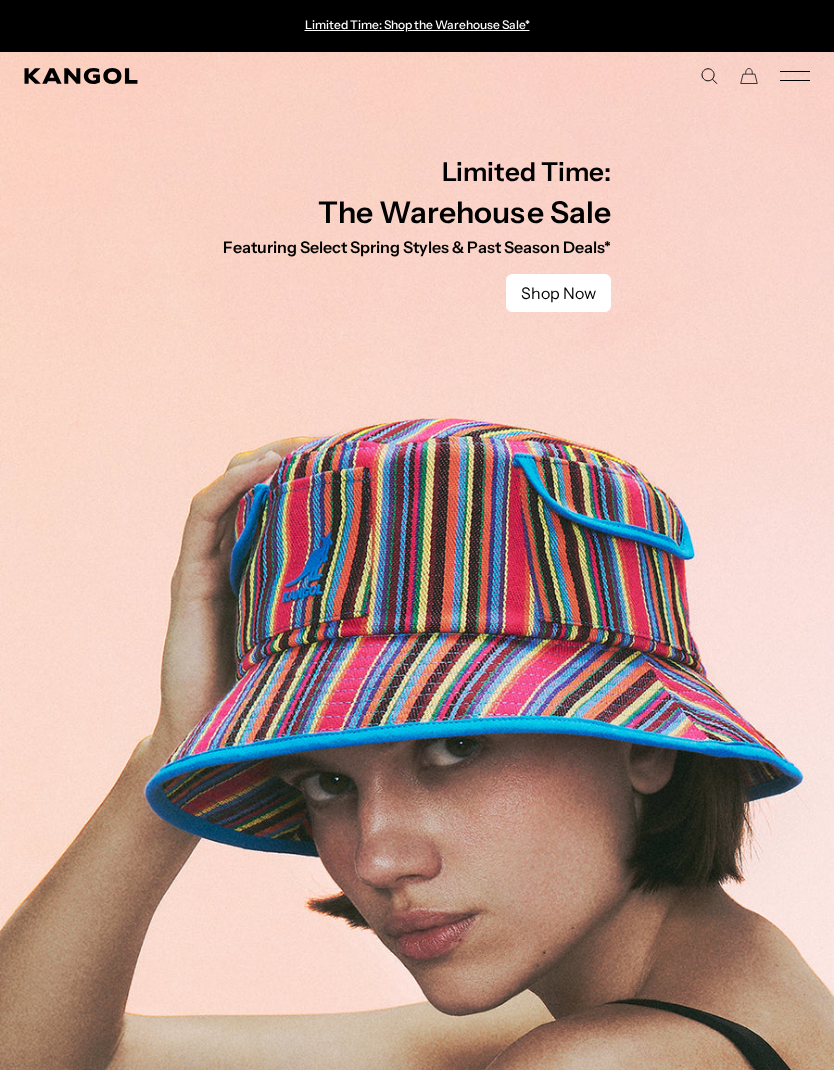 scroll, scrollTop: 0, scrollLeft: 0, axis: both 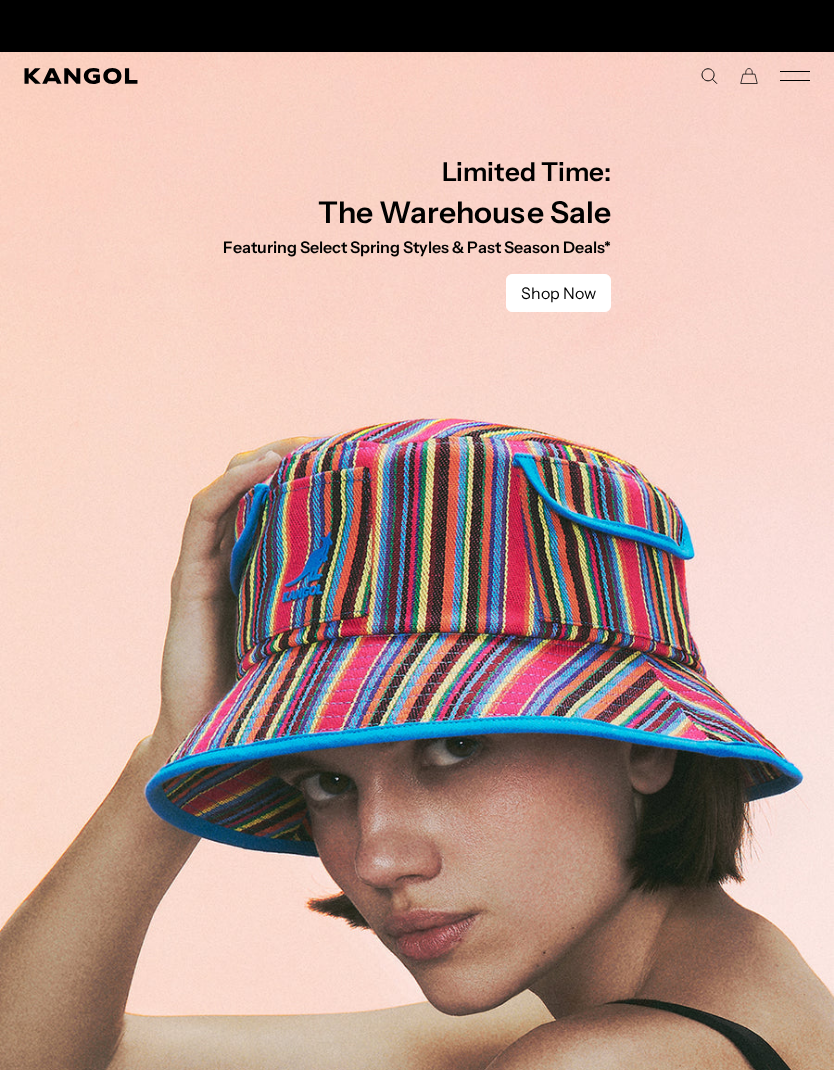 click 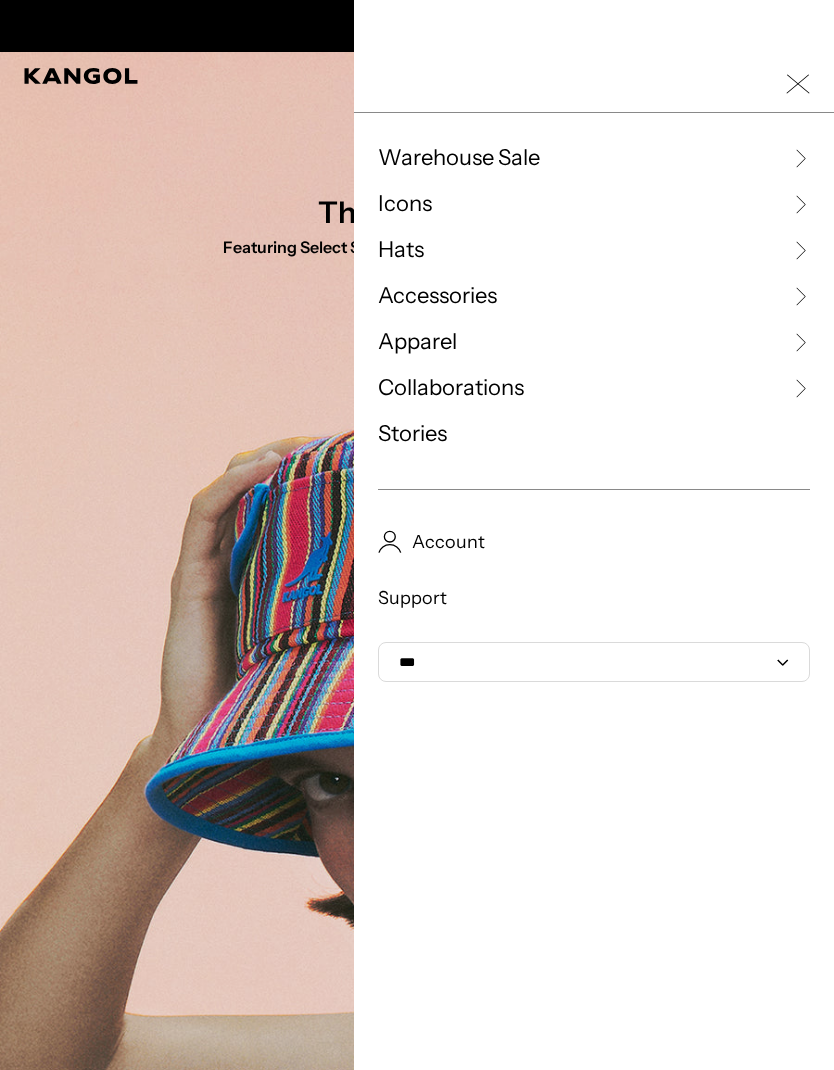 scroll, scrollTop: 0, scrollLeft: 412, axis: horizontal 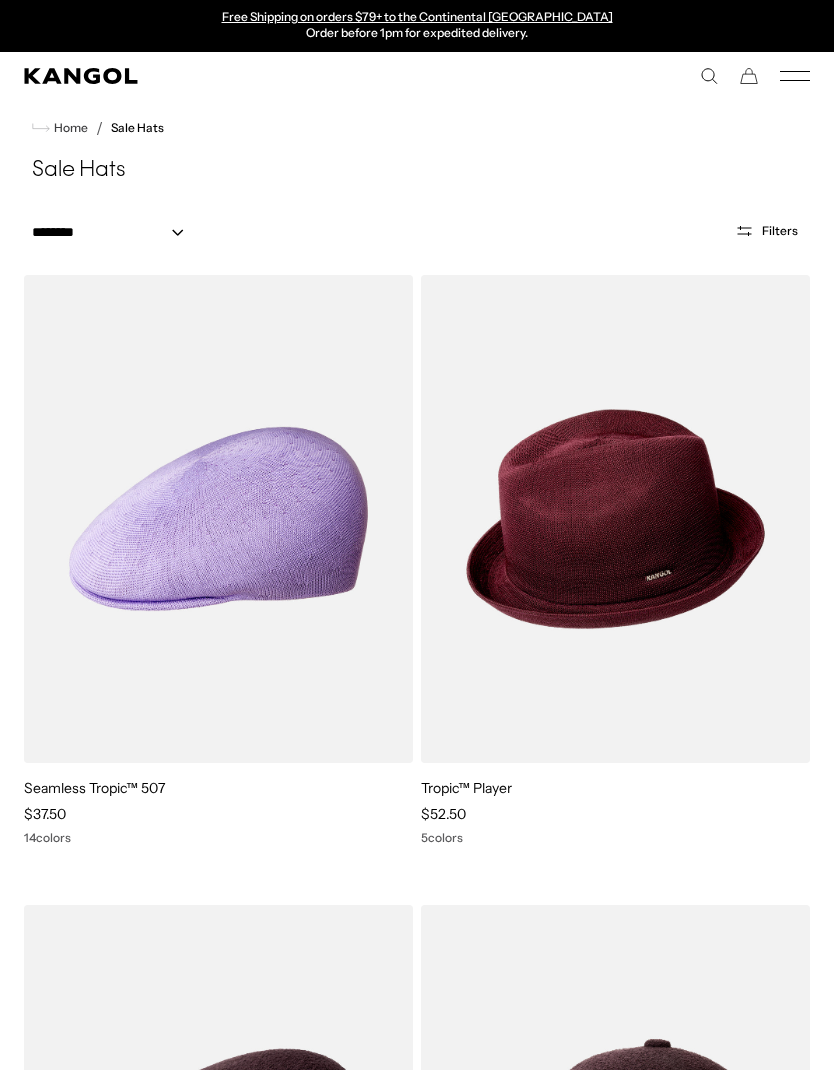 click on "Filters" at bounding box center [766, 231] 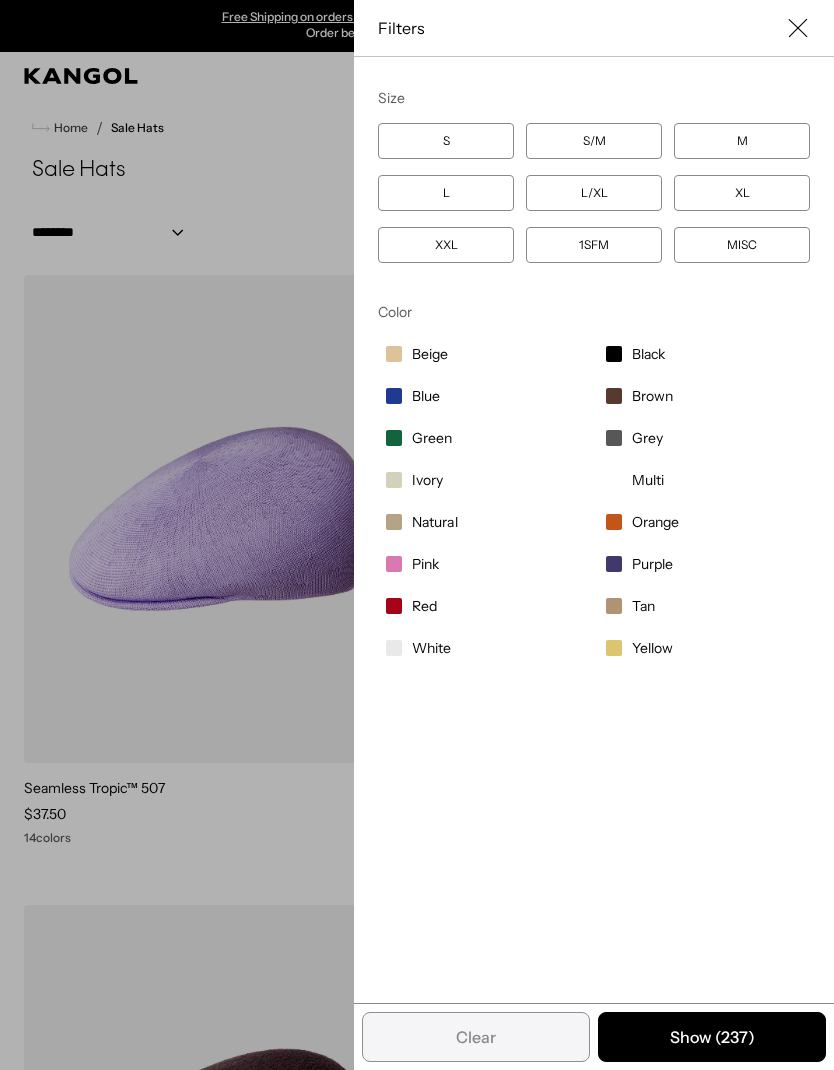 scroll, scrollTop: 0, scrollLeft: 0, axis: both 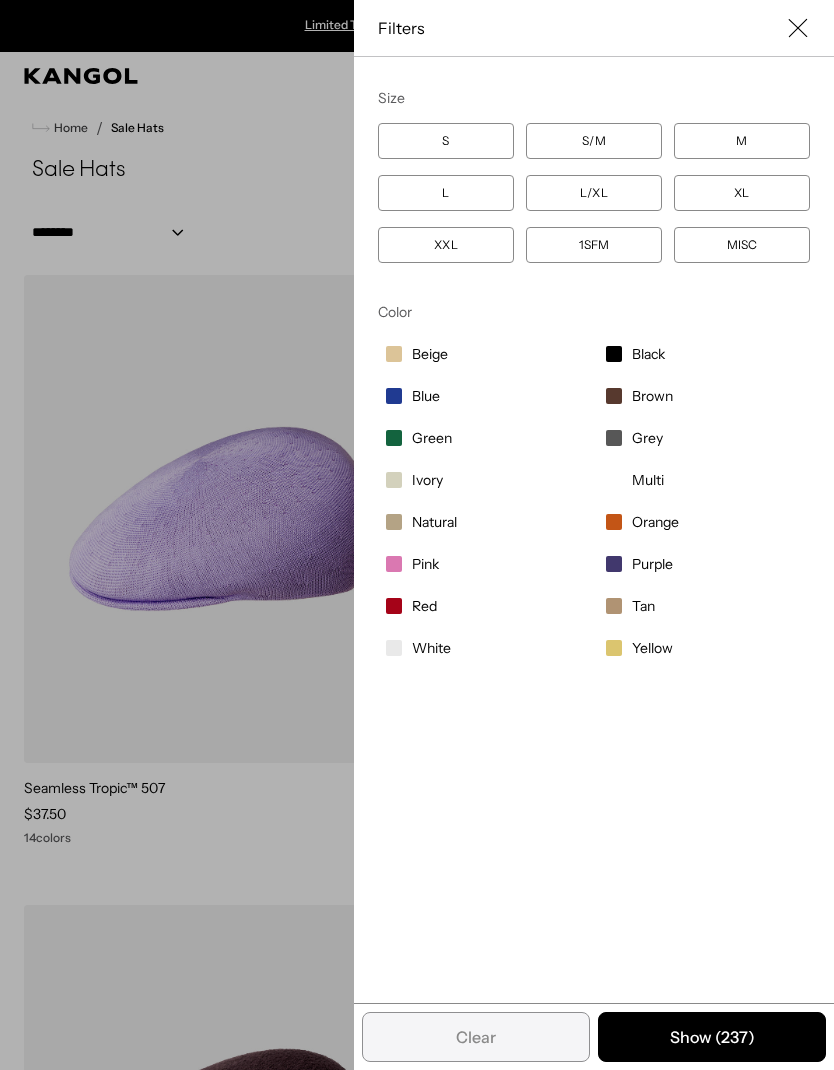 click on "L/XL" at bounding box center [594, 193] 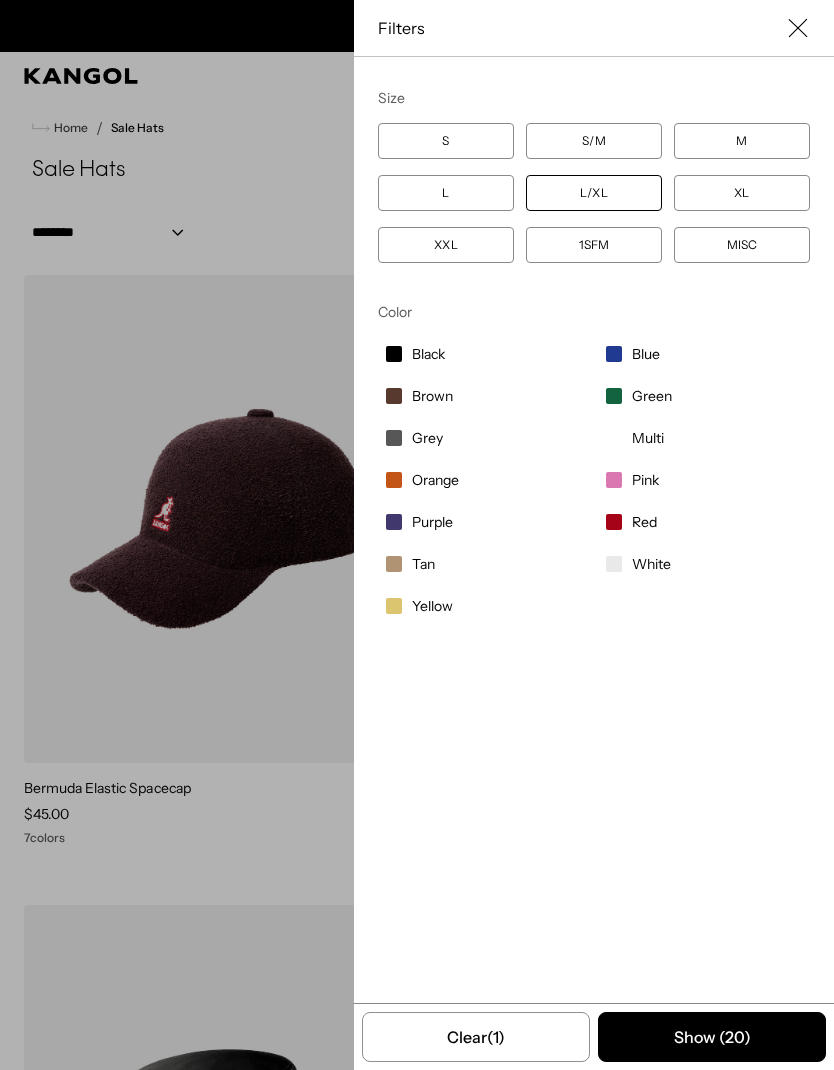 click on "L" at bounding box center (446, 193) 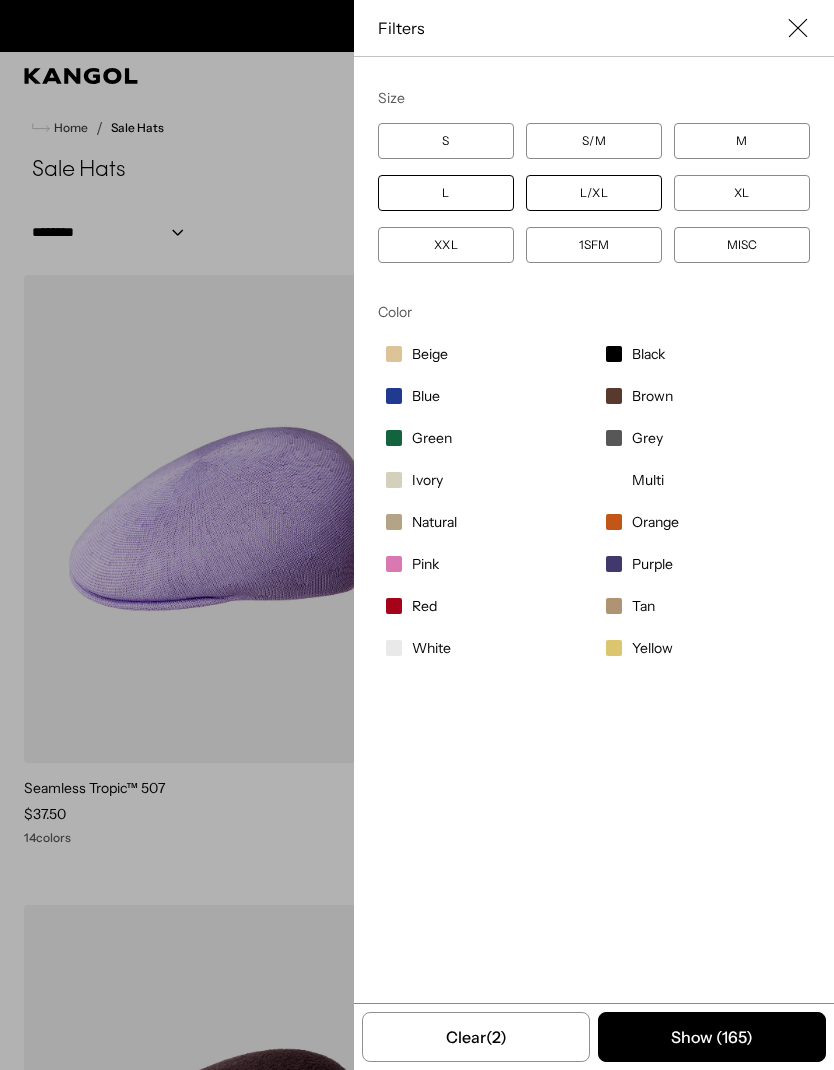 scroll, scrollTop: 0, scrollLeft: 0, axis: both 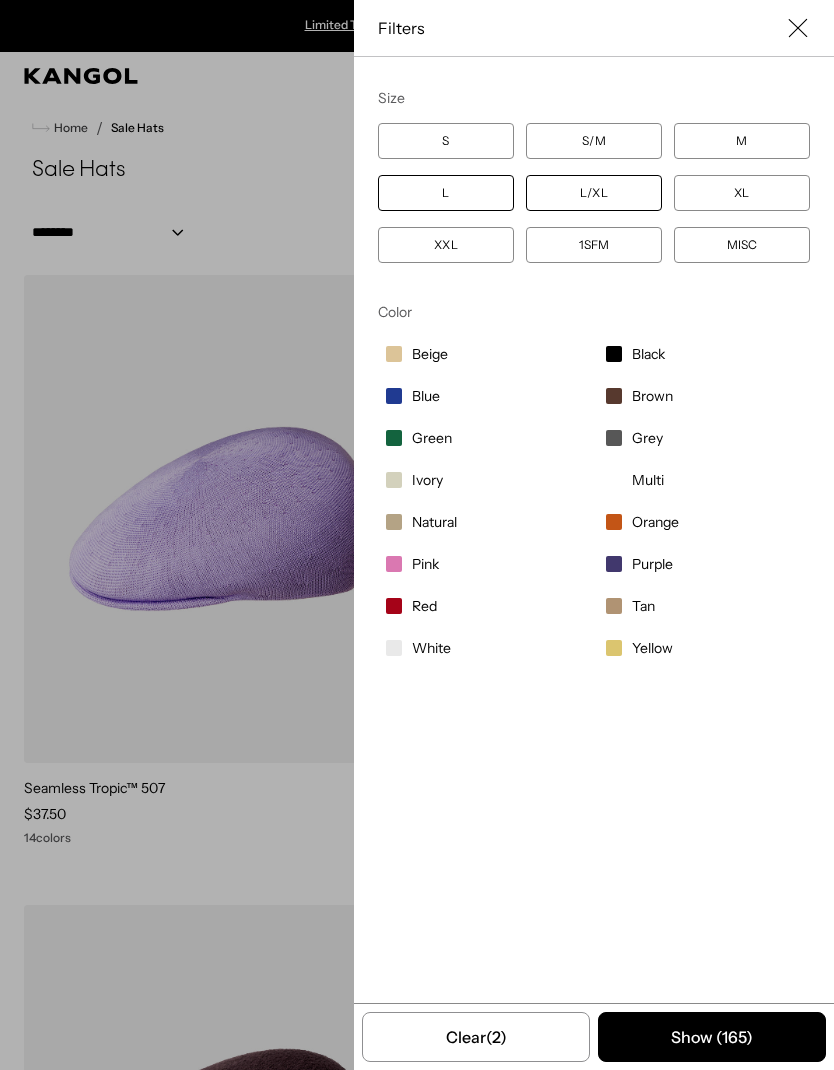 click on "Show ( 165 )" at bounding box center (712, 1037) 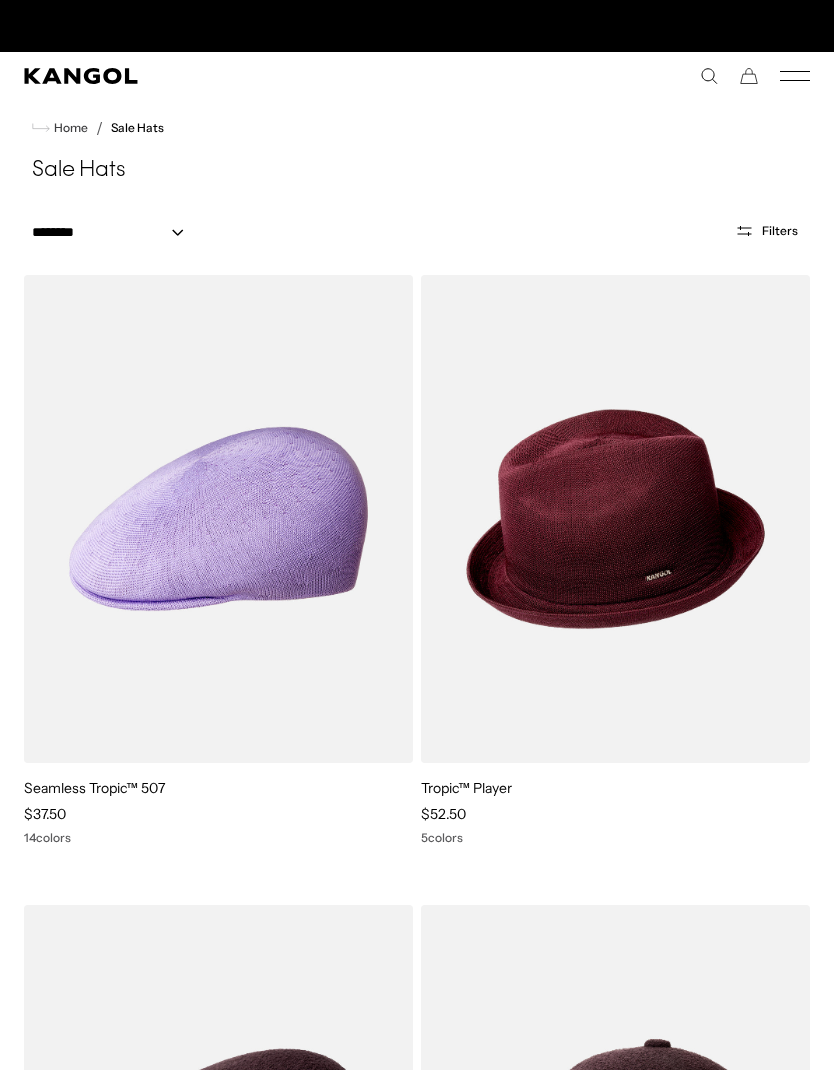 scroll, scrollTop: 0, scrollLeft: 412, axis: horizontal 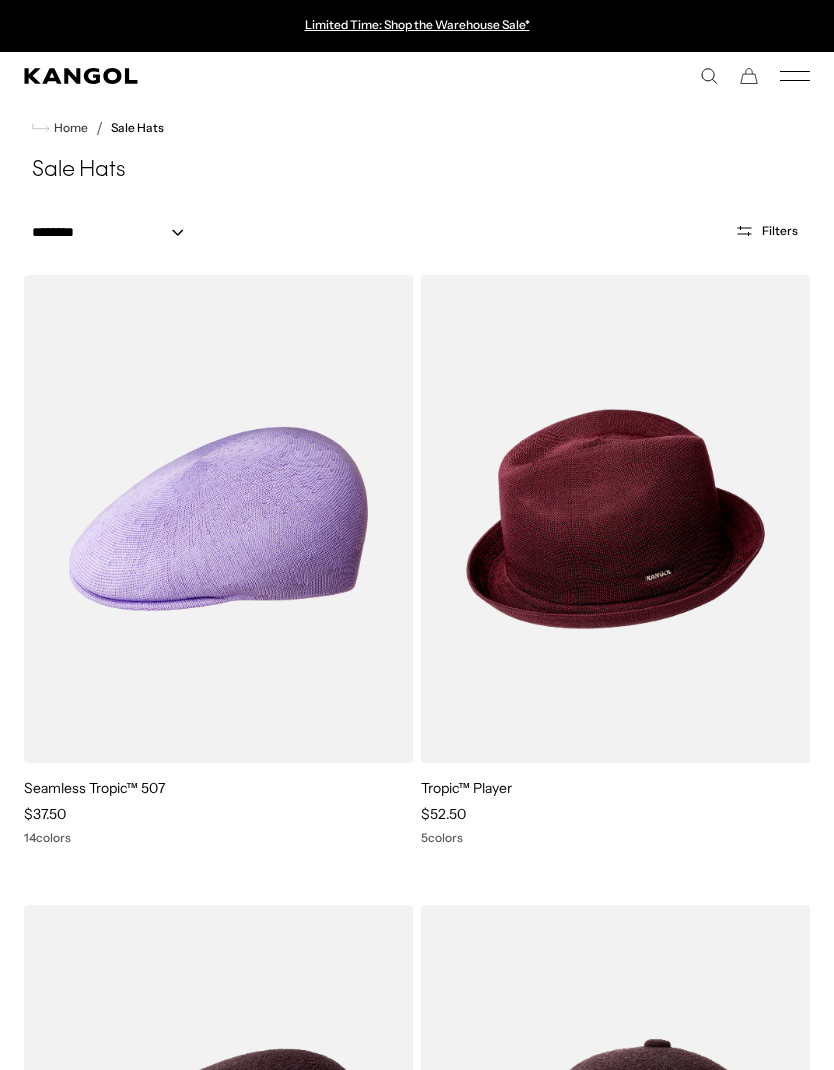 click on "Sale Hats" at bounding box center [417, 171] 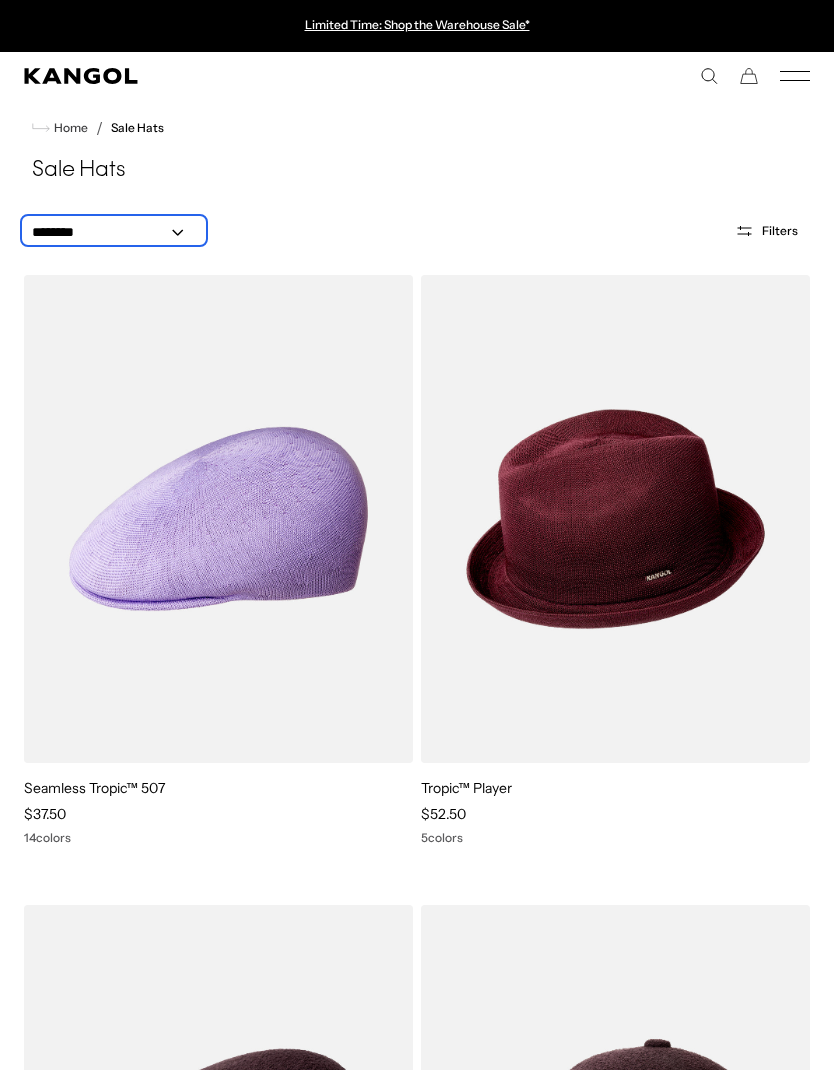 click on "**********" at bounding box center (114, 232) 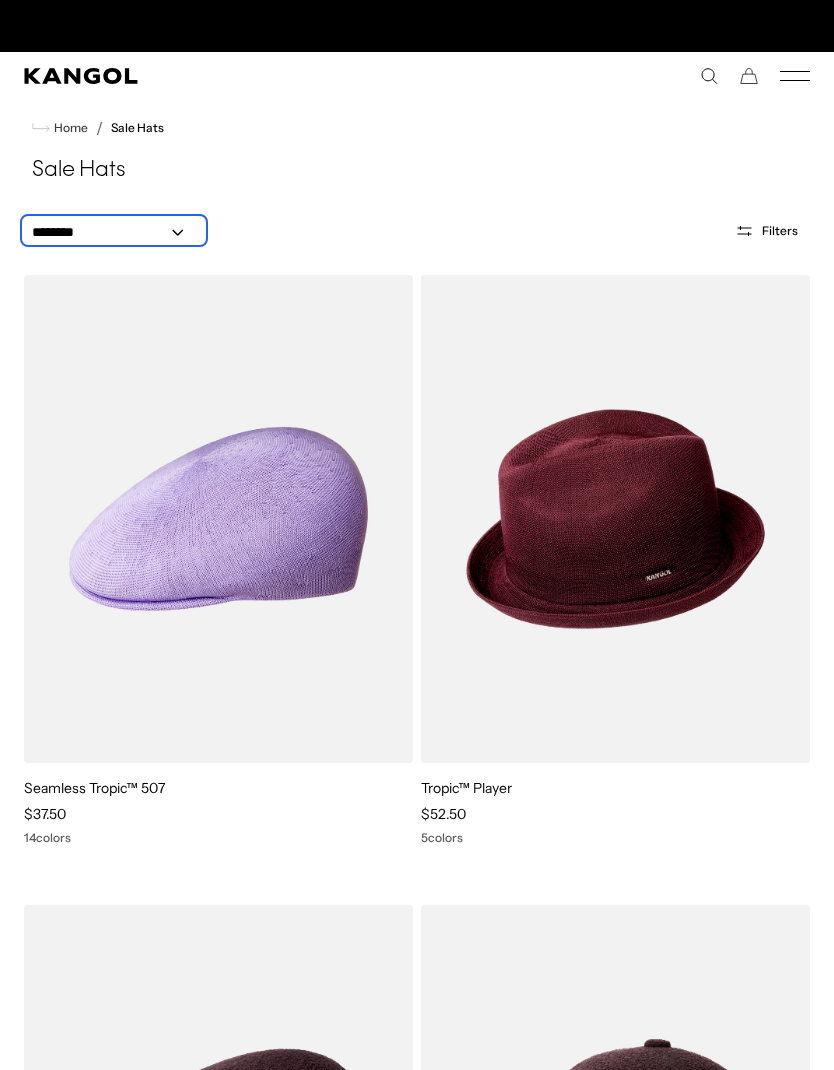 scroll, scrollTop: 0, scrollLeft: 412, axis: horizontal 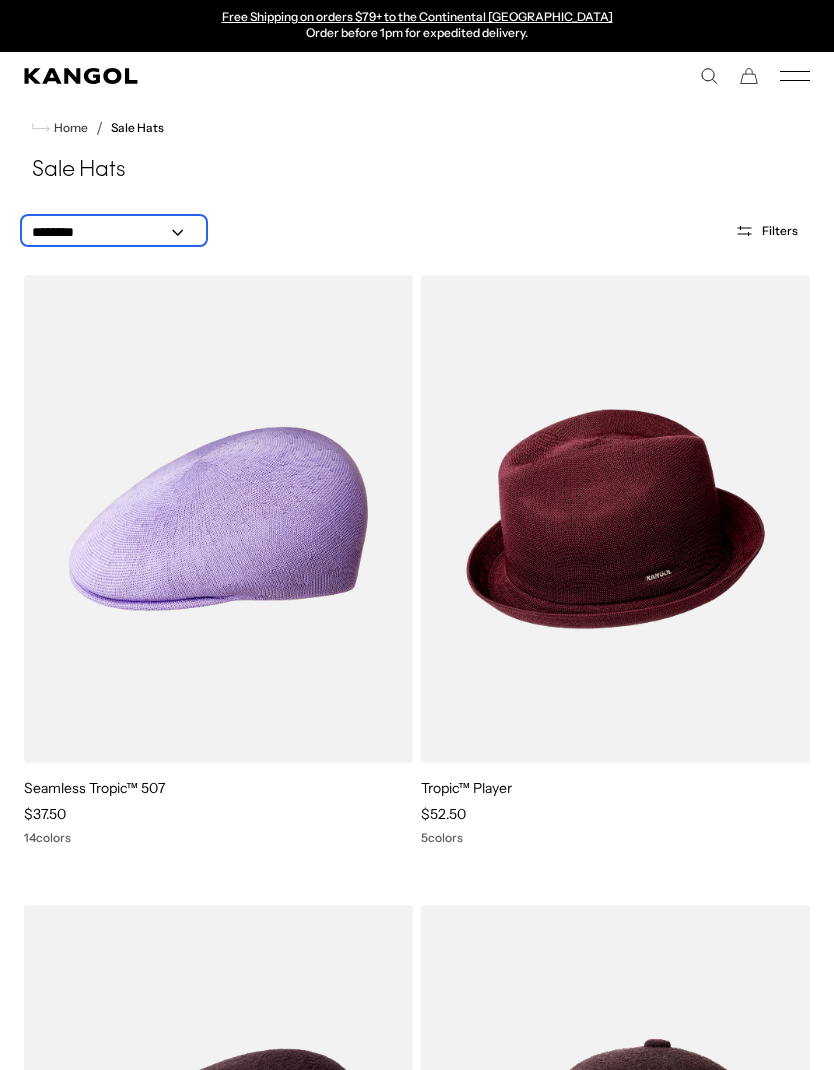 select on "*****" 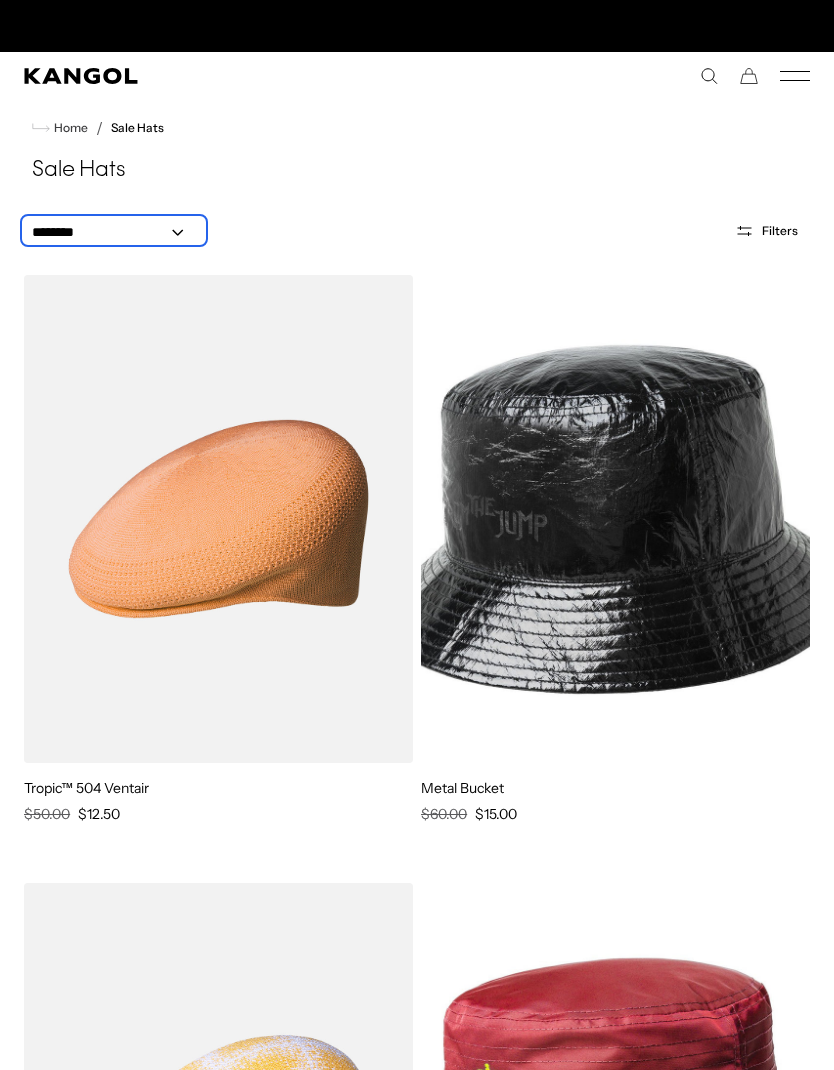 scroll, scrollTop: 0, scrollLeft: 412, axis: horizontal 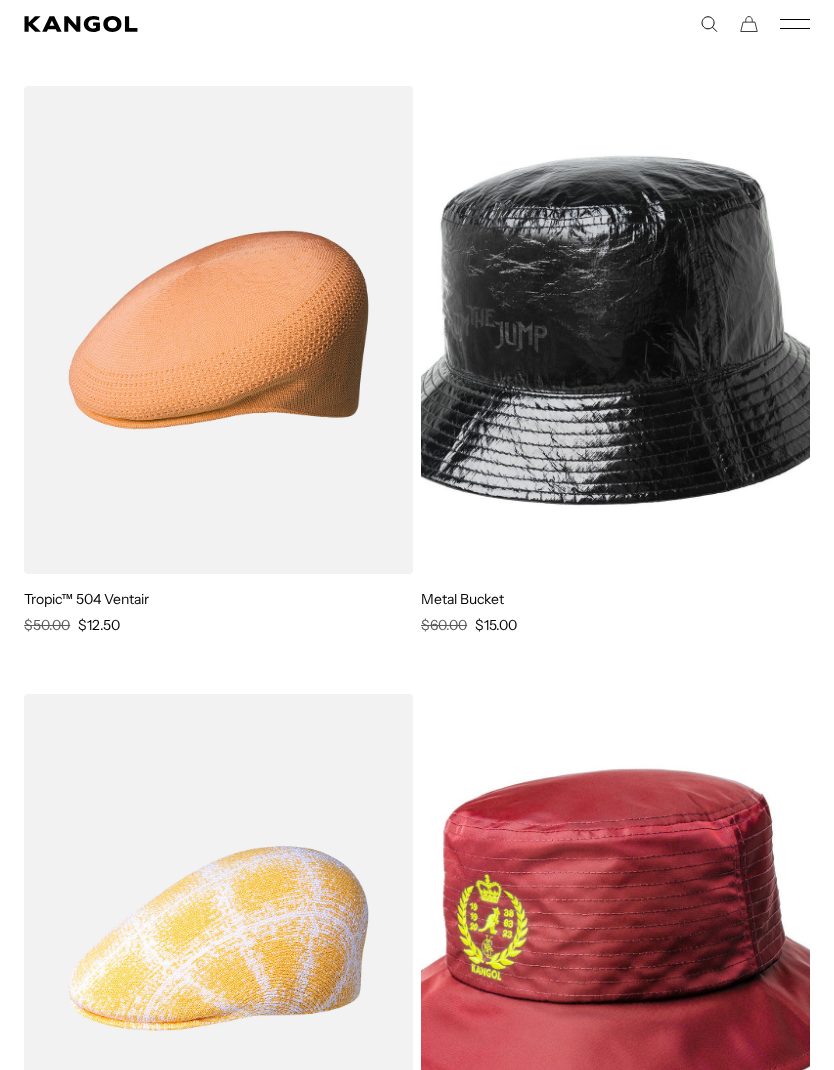 click at bounding box center (615, 330) 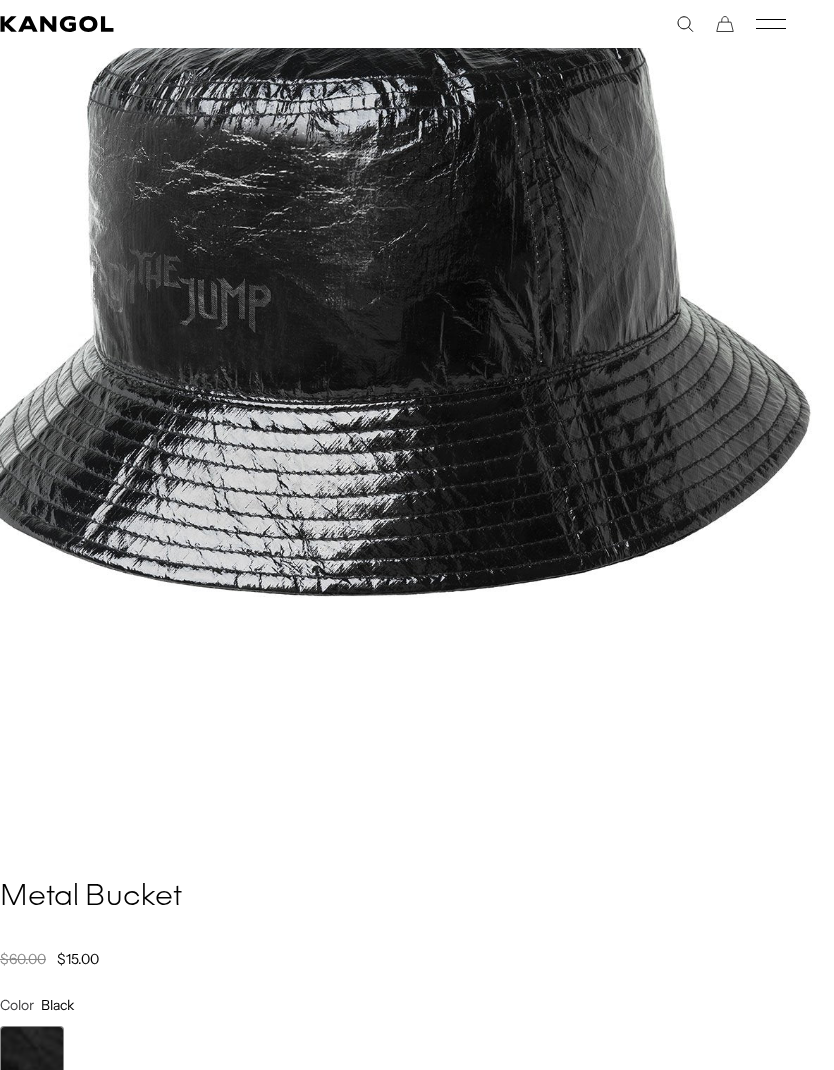scroll, scrollTop: 0, scrollLeft: 0, axis: both 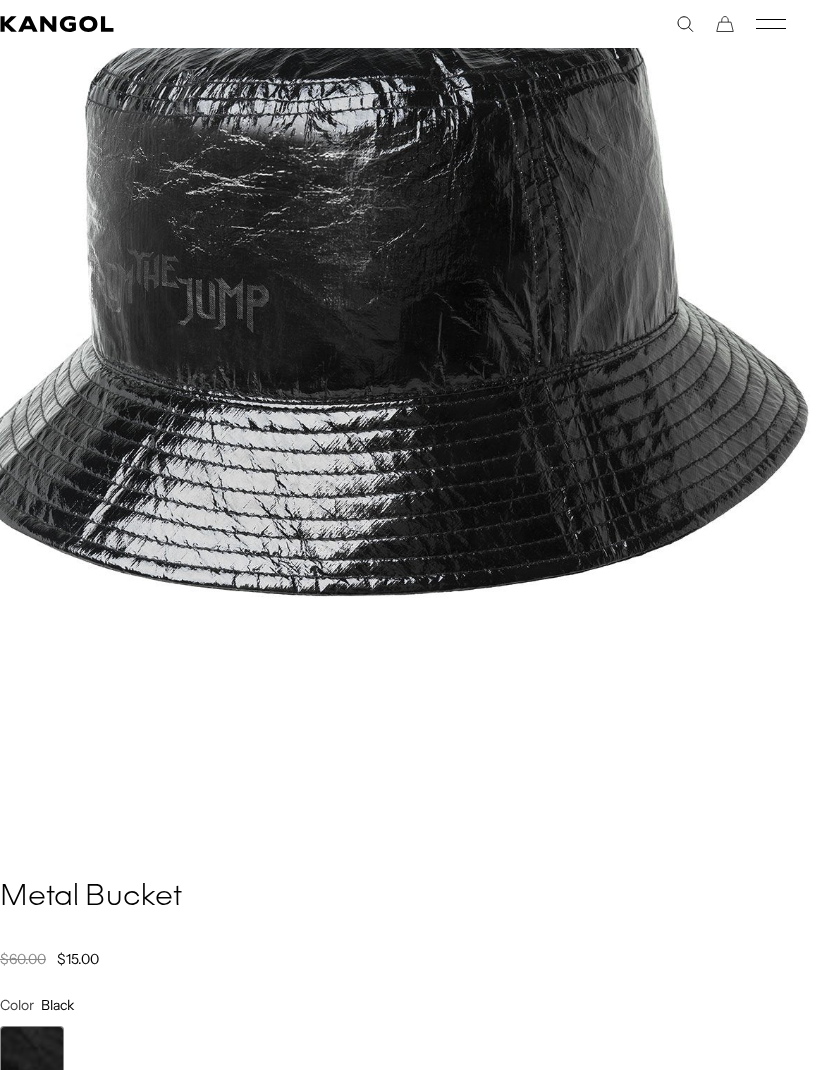 click at bounding box center (32, 1058) 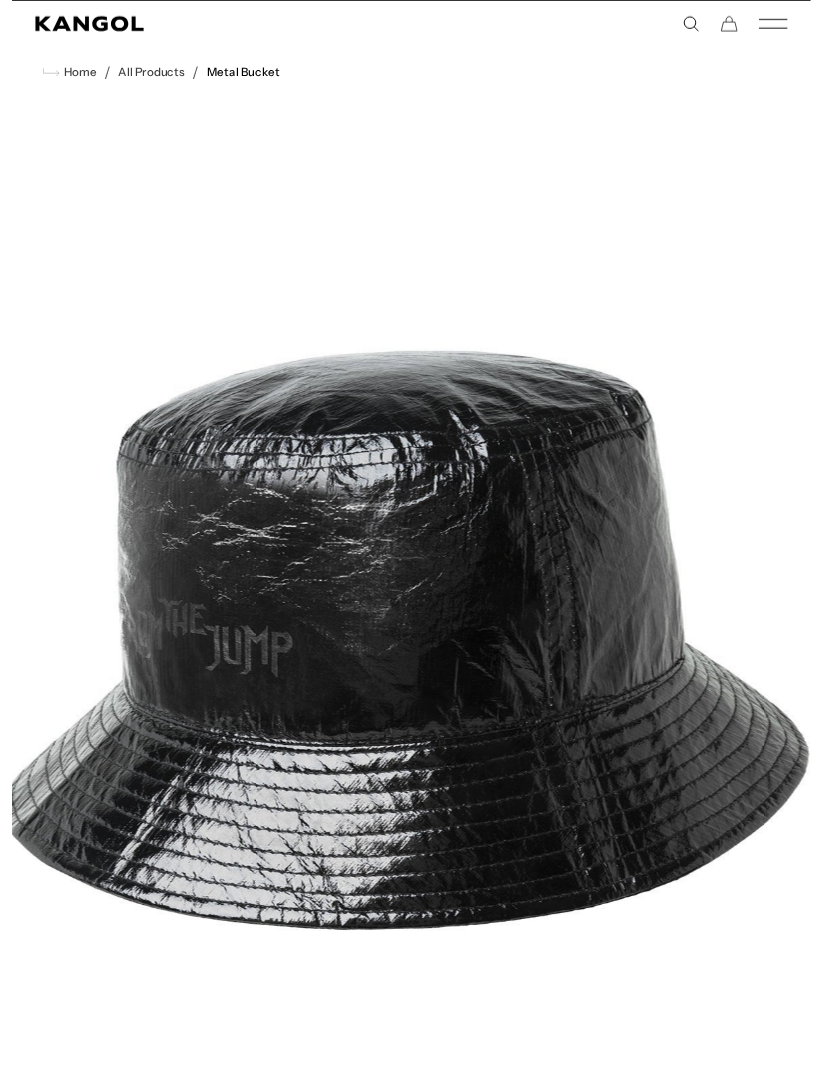 scroll, scrollTop: 394, scrollLeft: 0, axis: vertical 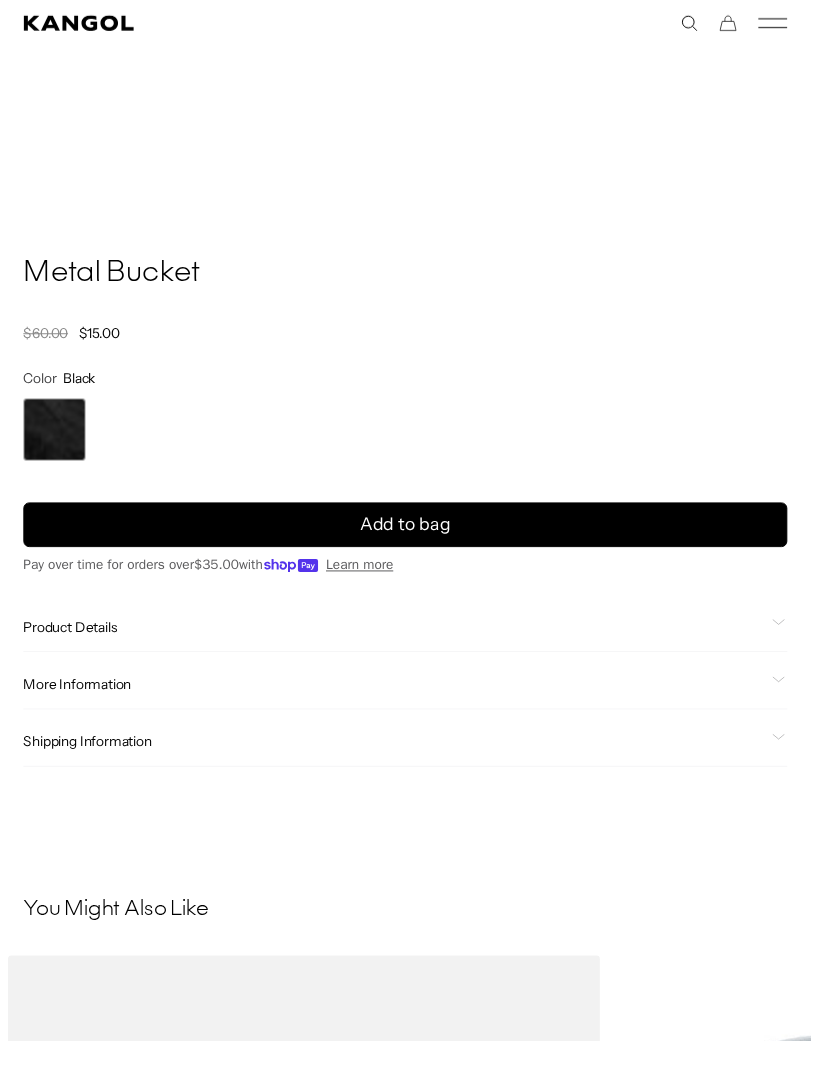 click on "Add to bag" at bounding box center (417, 540) 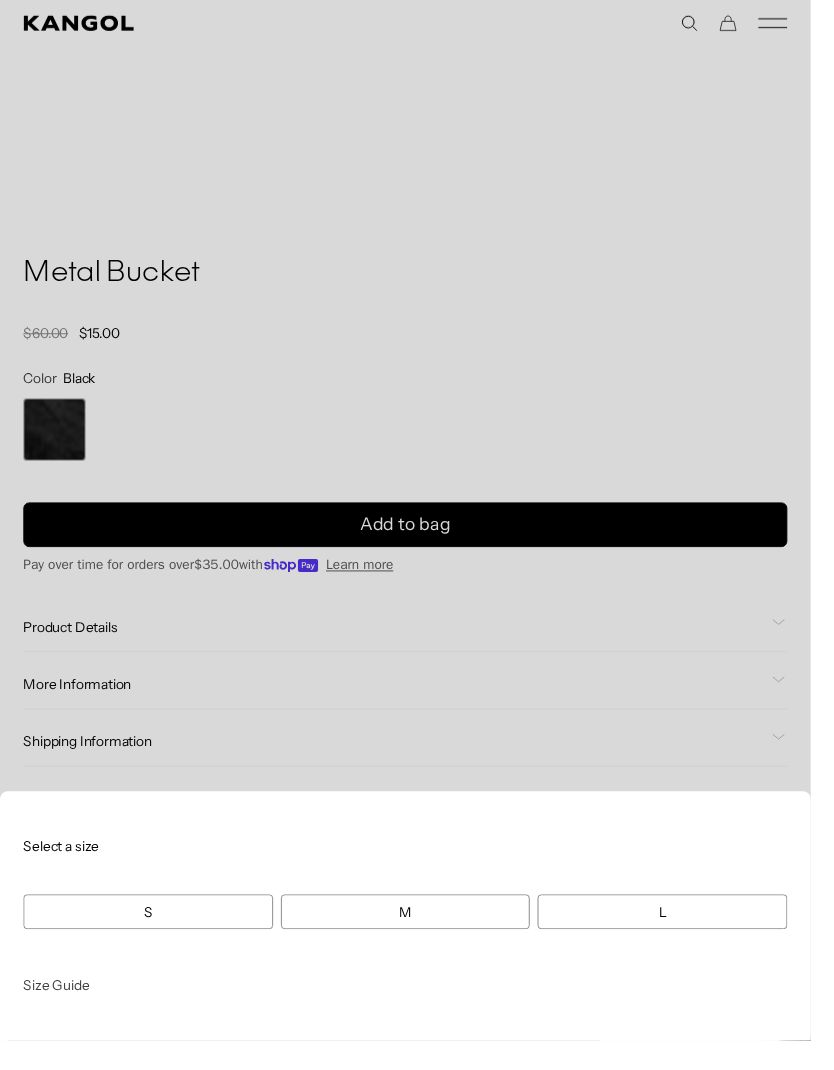 scroll, scrollTop: 0, scrollLeft: 412, axis: horizontal 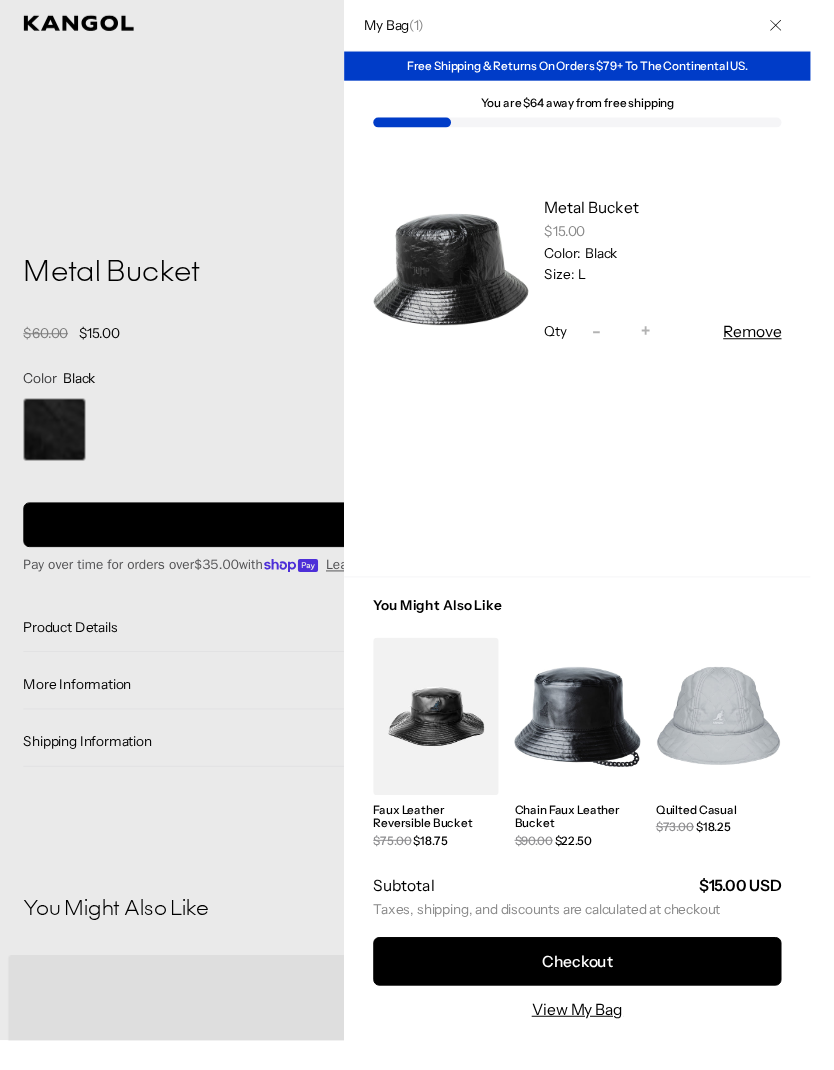click at bounding box center (448, 737) 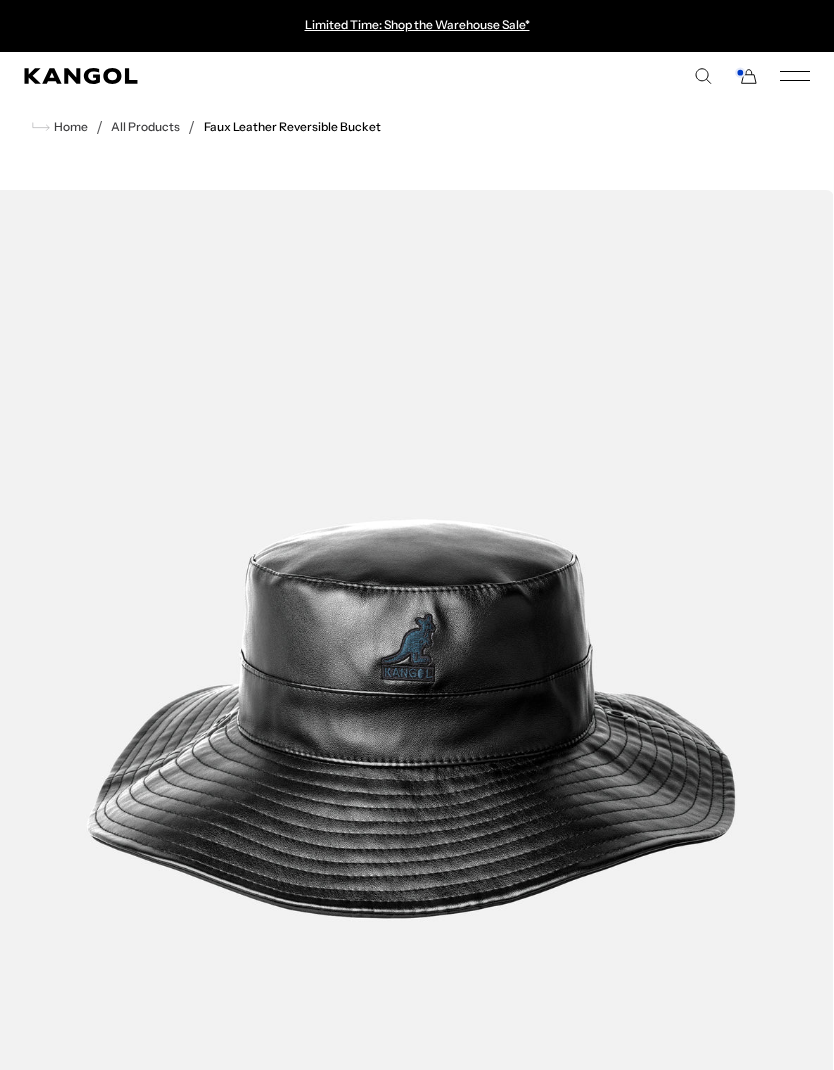 scroll, scrollTop: 0, scrollLeft: 0, axis: both 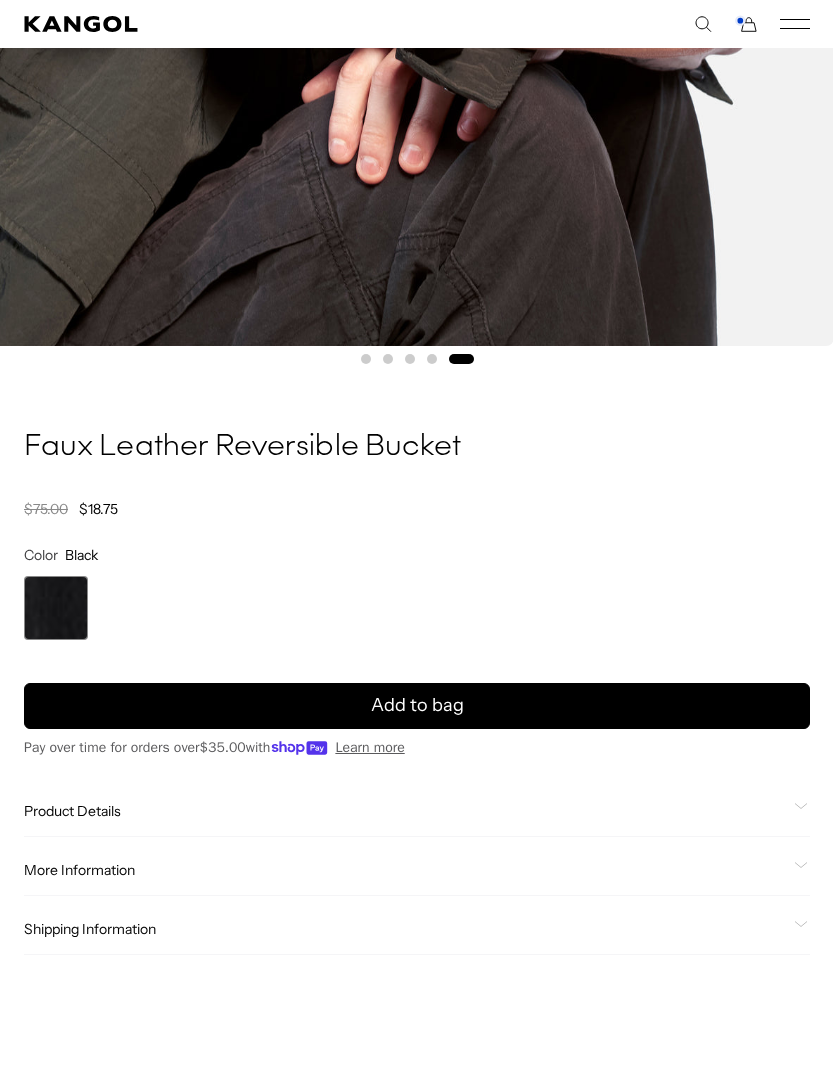 click on "Add to bag" at bounding box center [417, 706] 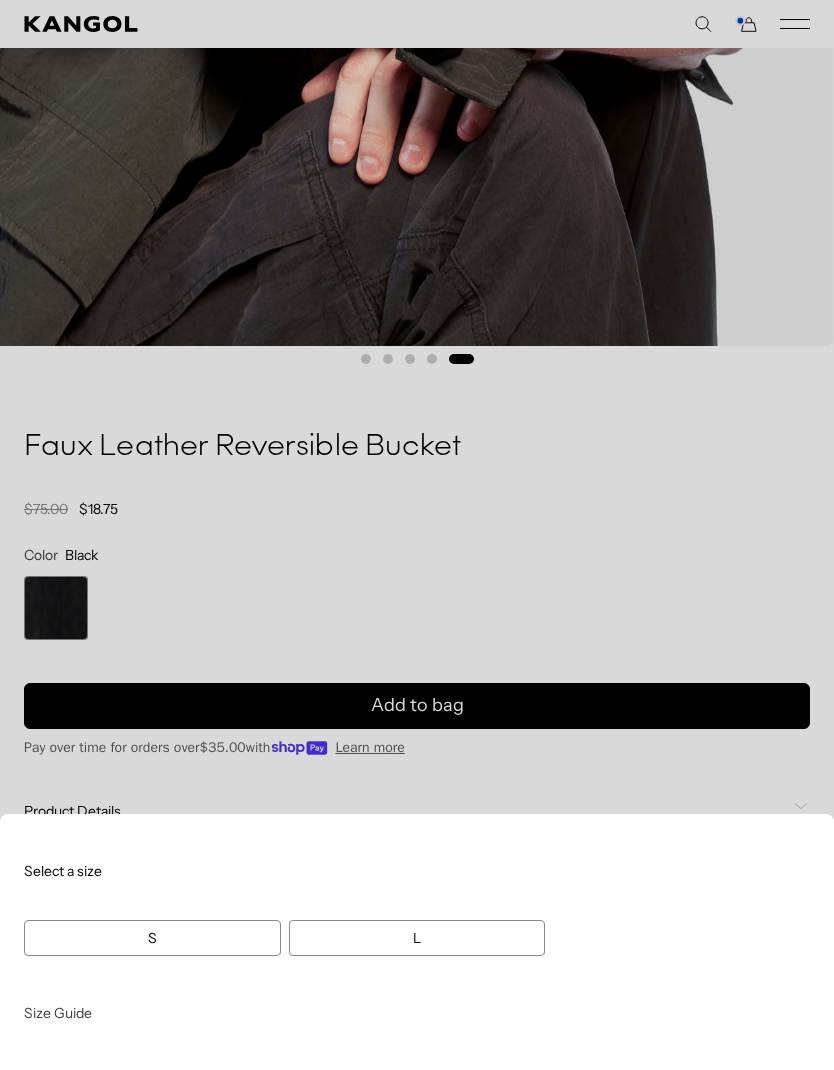 click on "L" at bounding box center (417, 938) 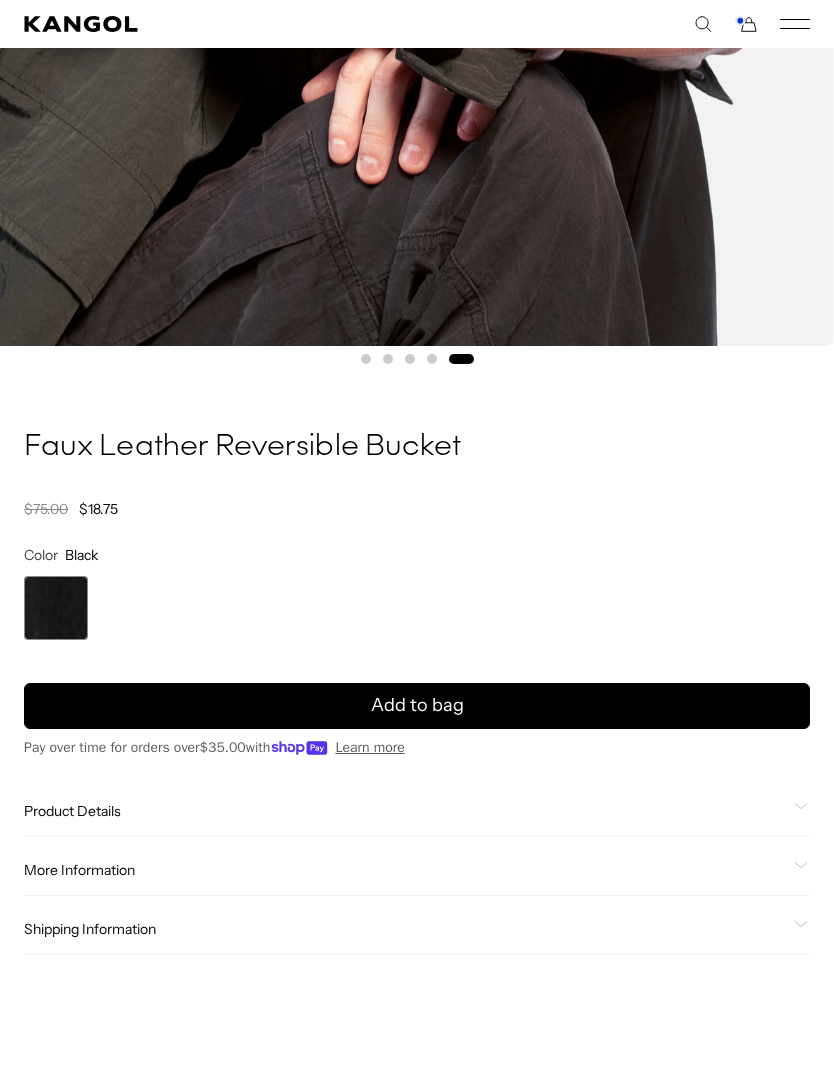 scroll, scrollTop: 982, scrollLeft: 0, axis: vertical 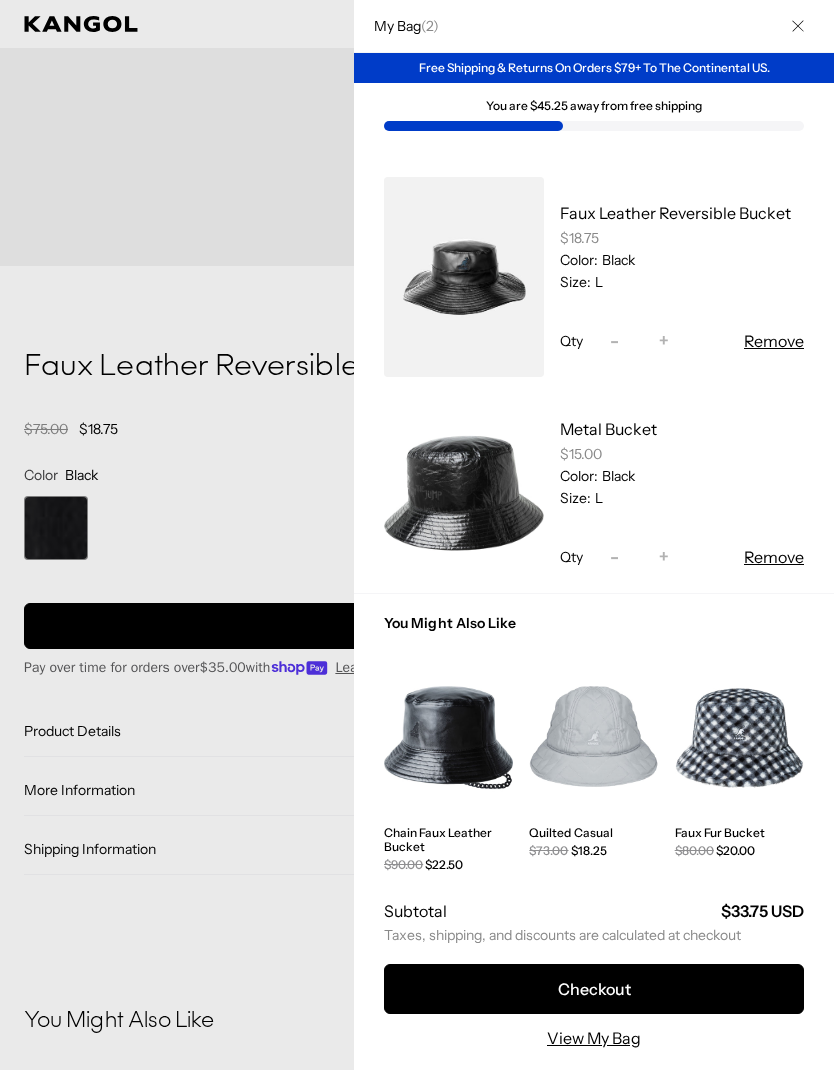 click at bounding box center (417, 535) 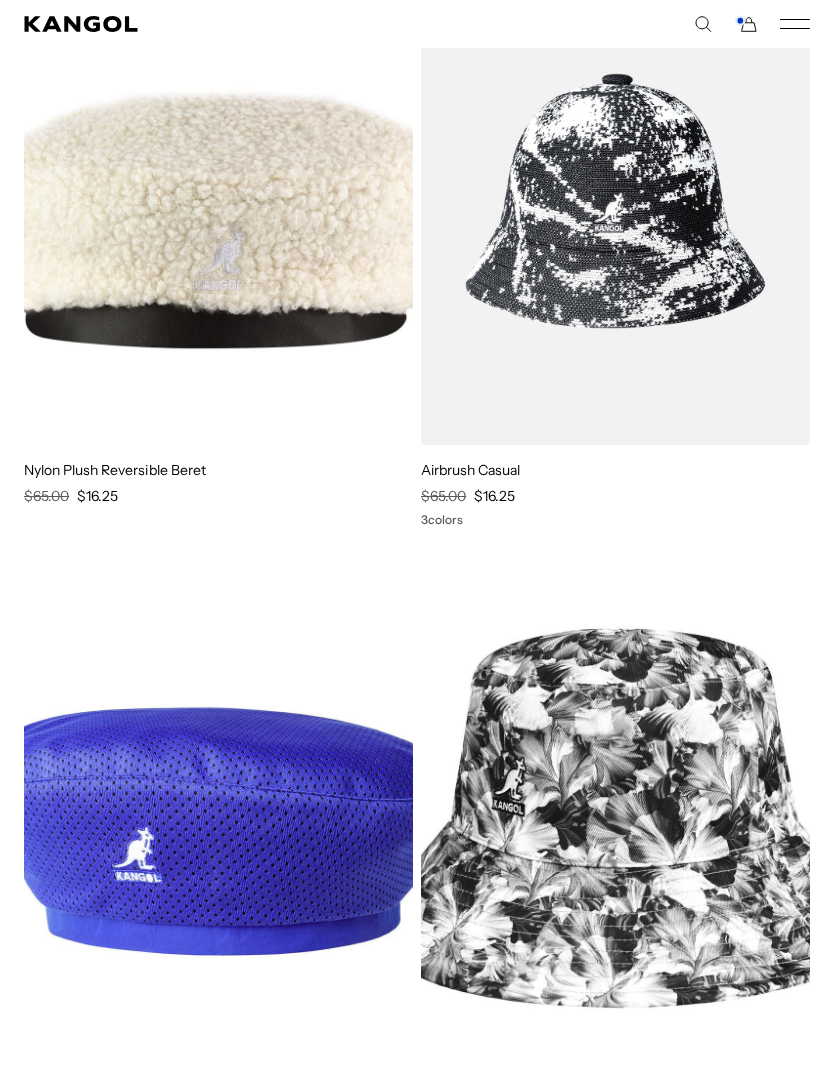 scroll, scrollTop: 1437, scrollLeft: 0, axis: vertical 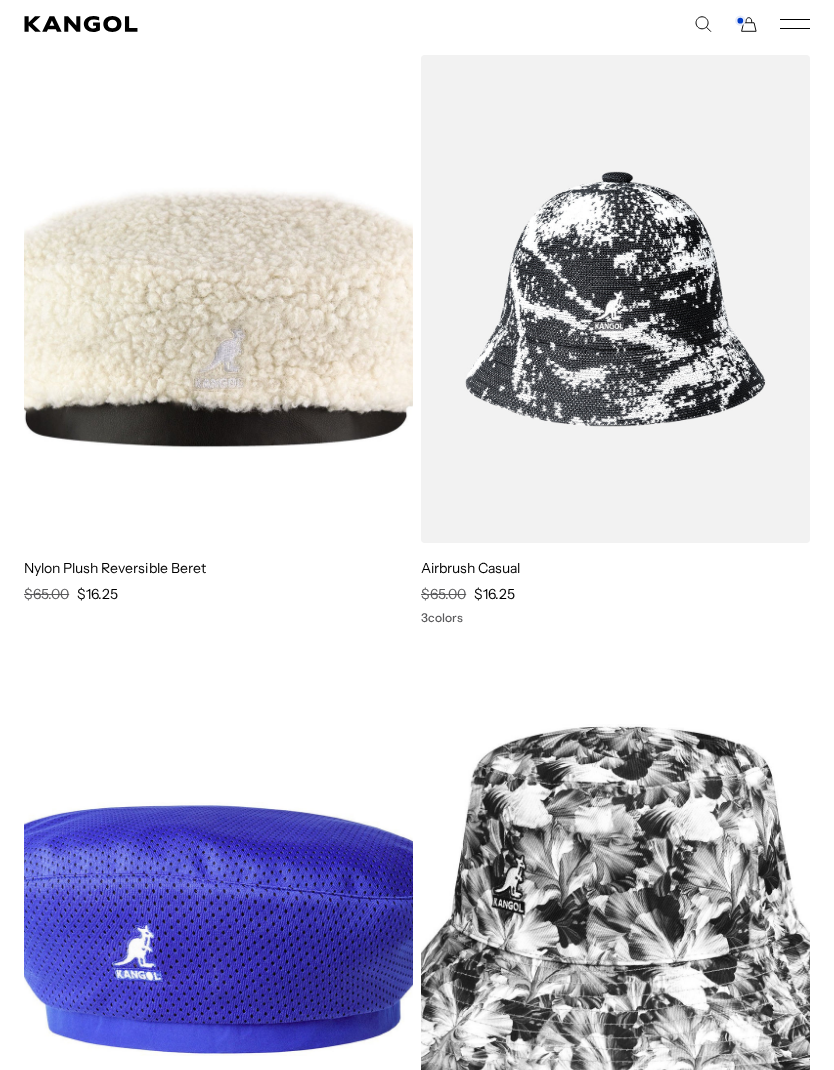 click at bounding box center [0, 0] 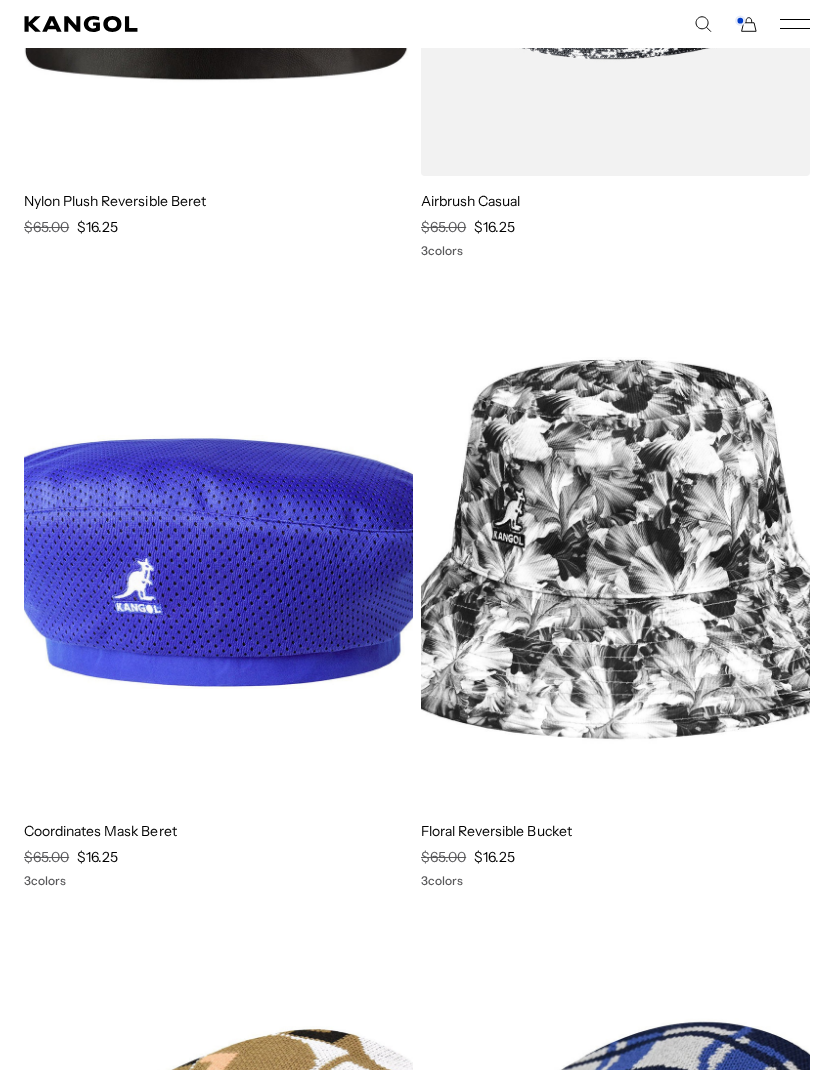 scroll, scrollTop: 1826, scrollLeft: 0, axis: vertical 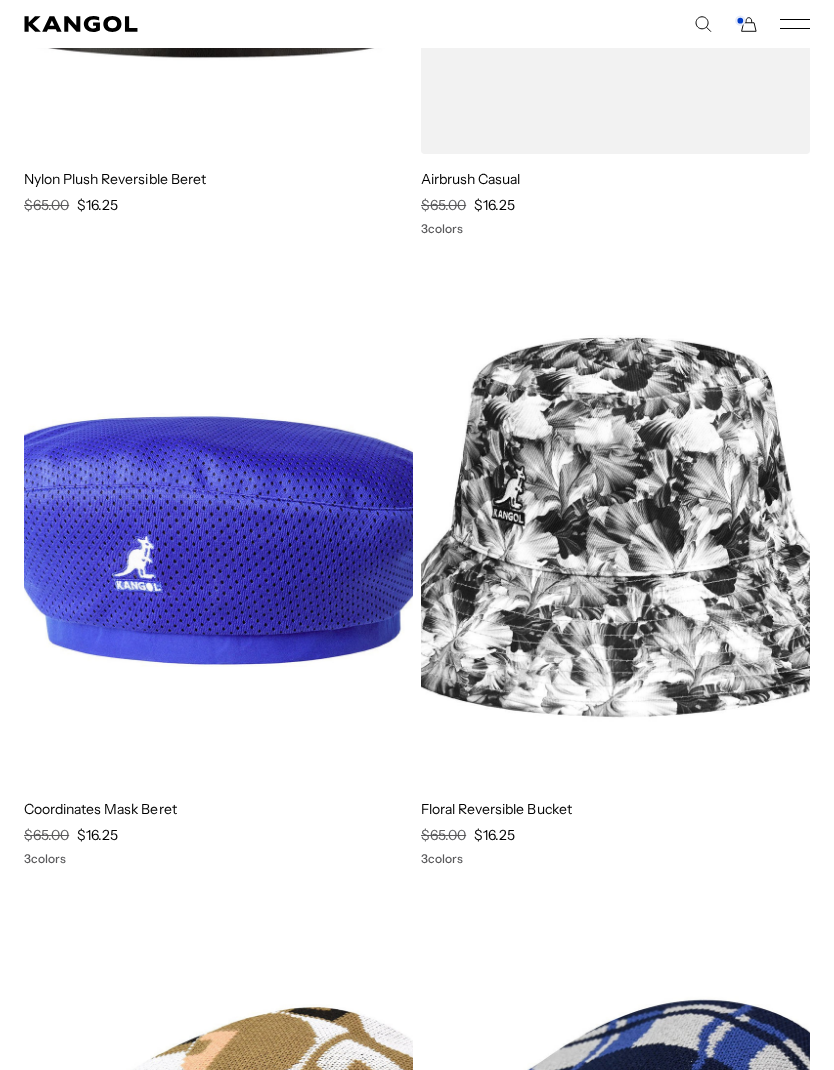 click at bounding box center (0, 0) 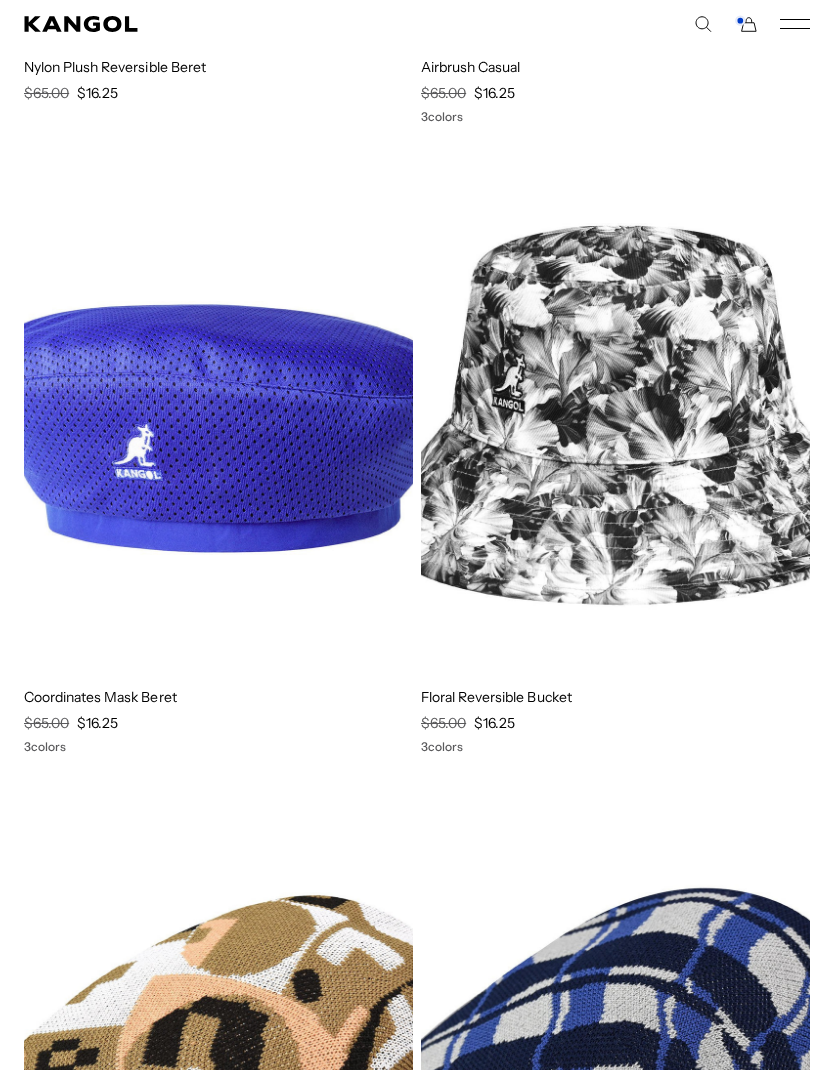scroll, scrollTop: 1950, scrollLeft: 0, axis: vertical 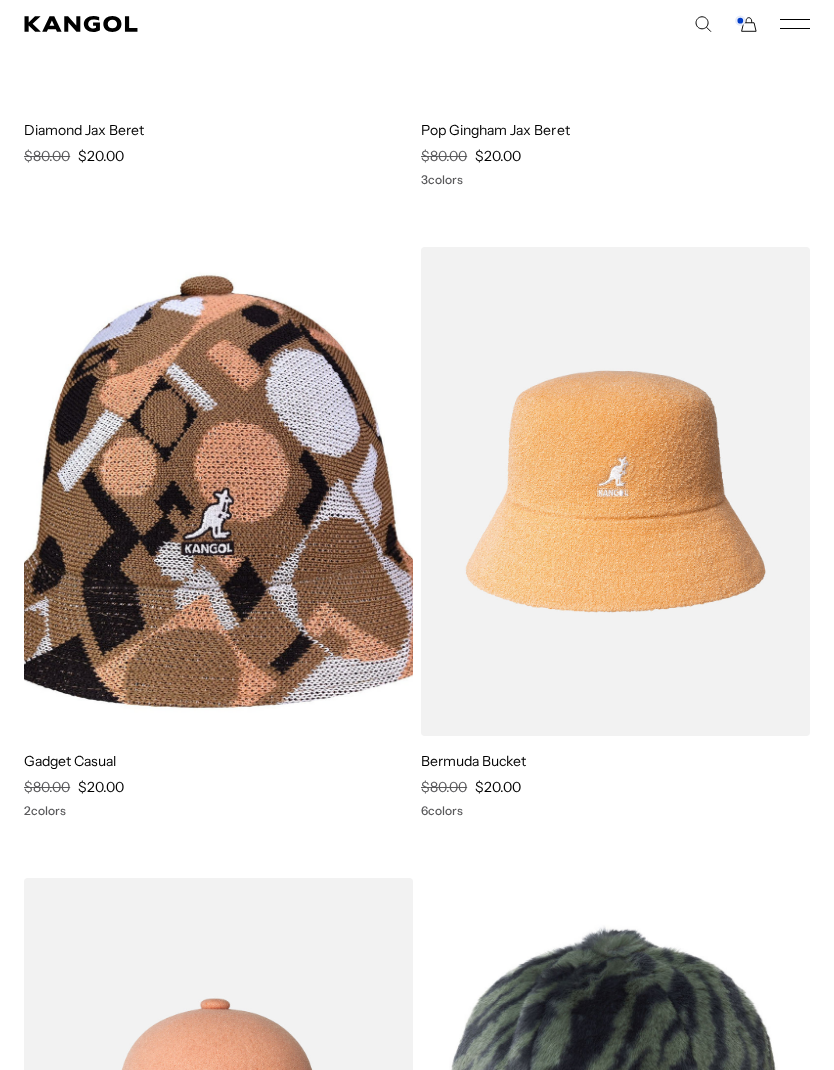 click at bounding box center (0, 0) 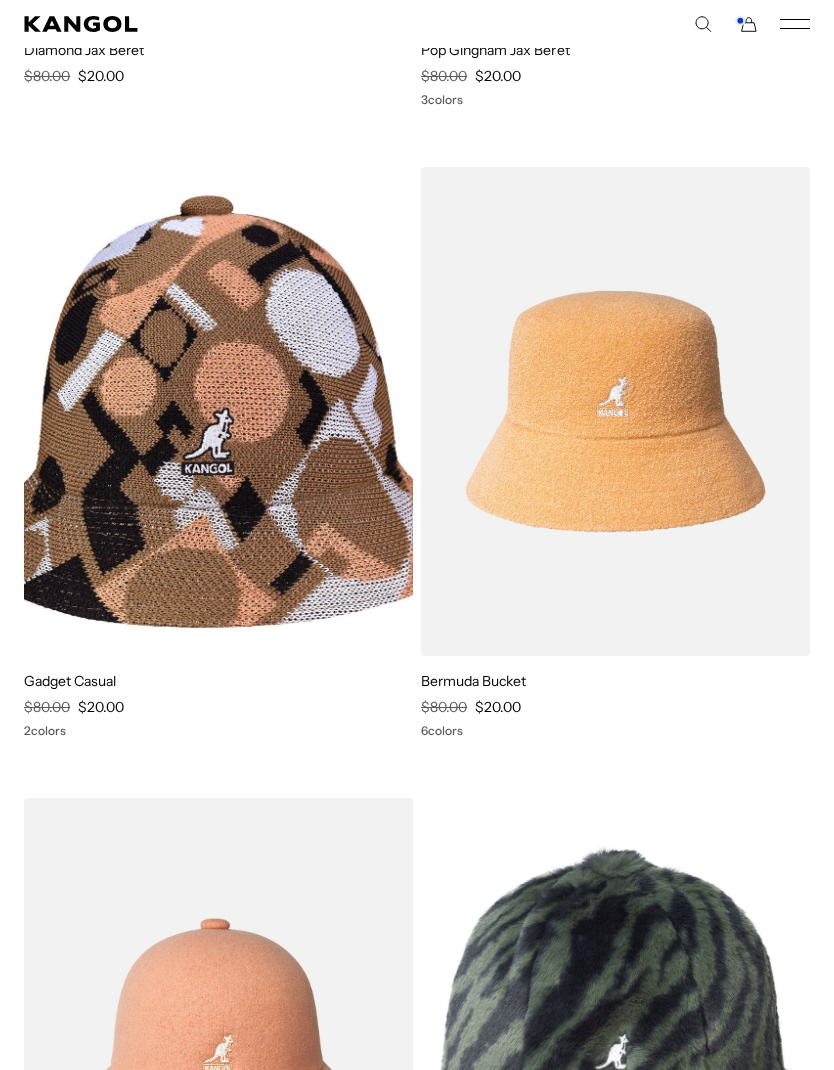 scroll, scrollTop: 0, scrollLeft: 0, axis: both 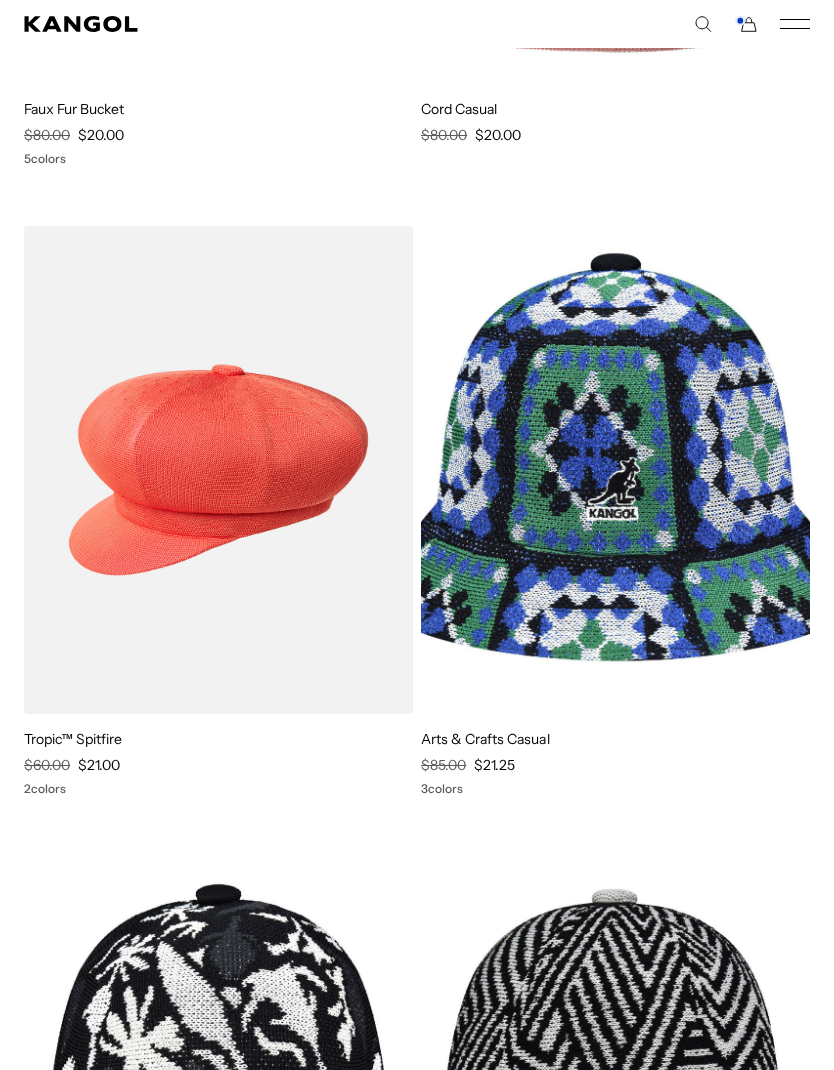 click at bounding box center (0, 0) 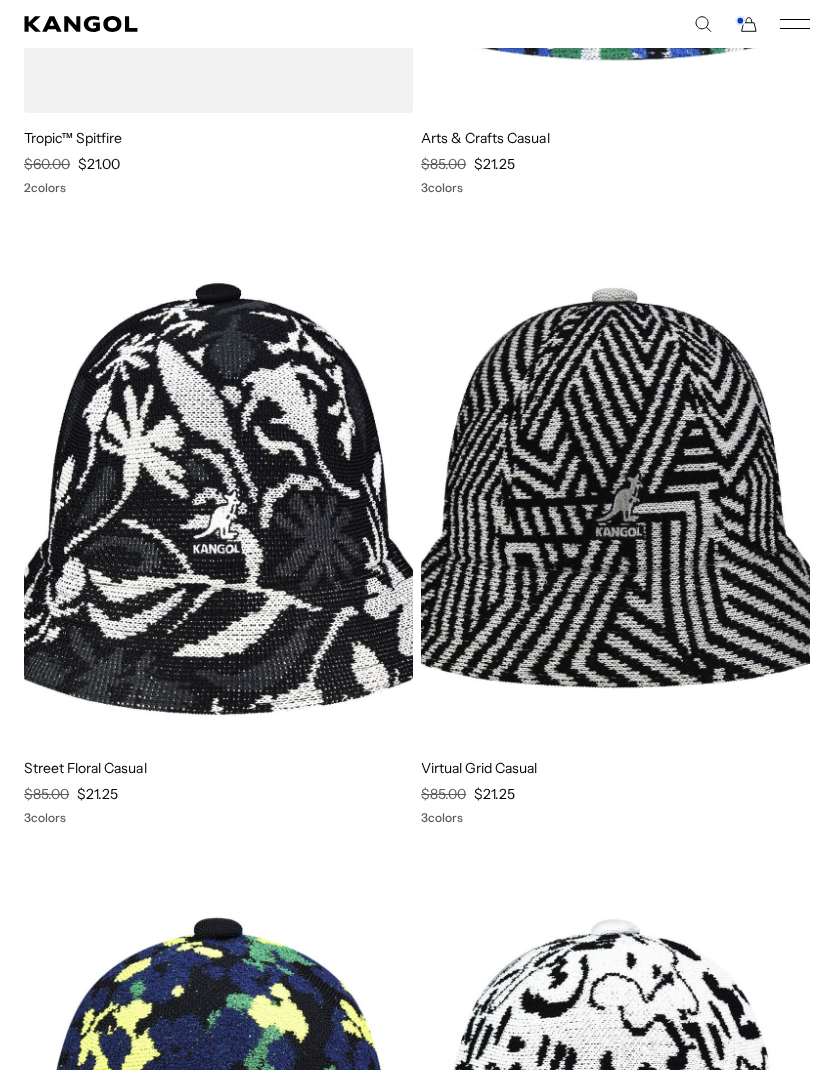 scroll, scrollTop: 20833, scrollLeft: 0, axis: vertical 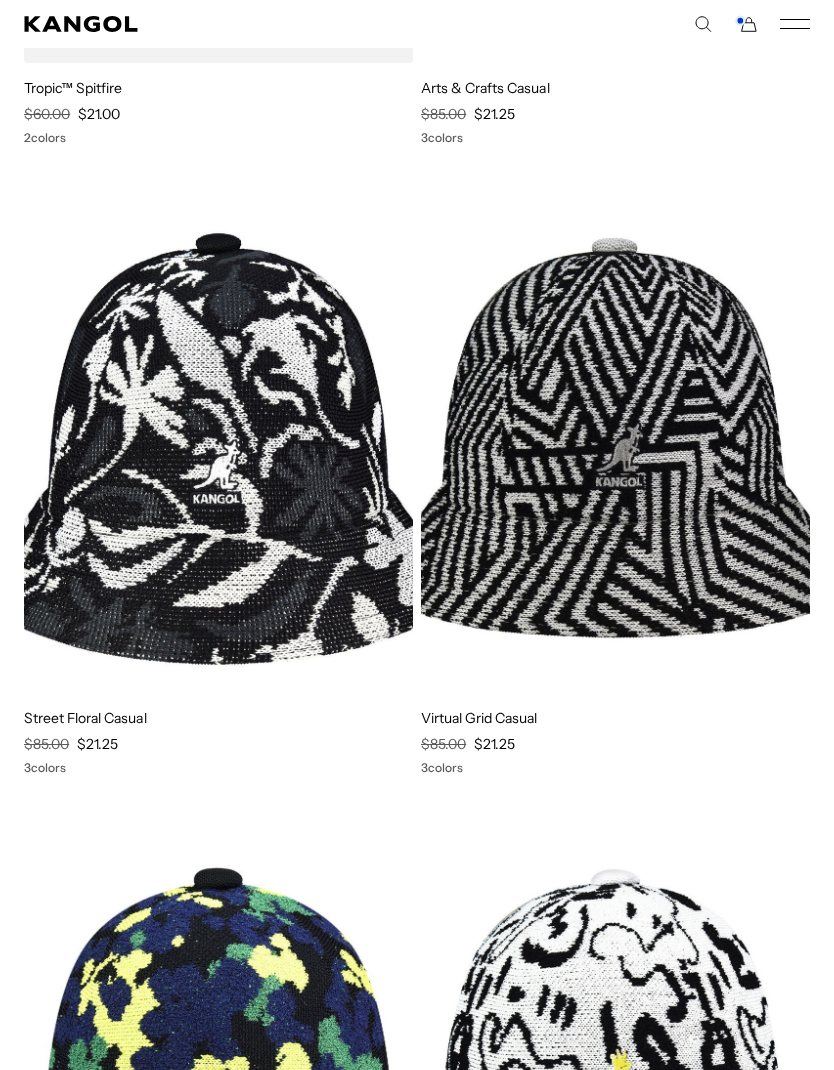 click at bounding box center [0, 0] 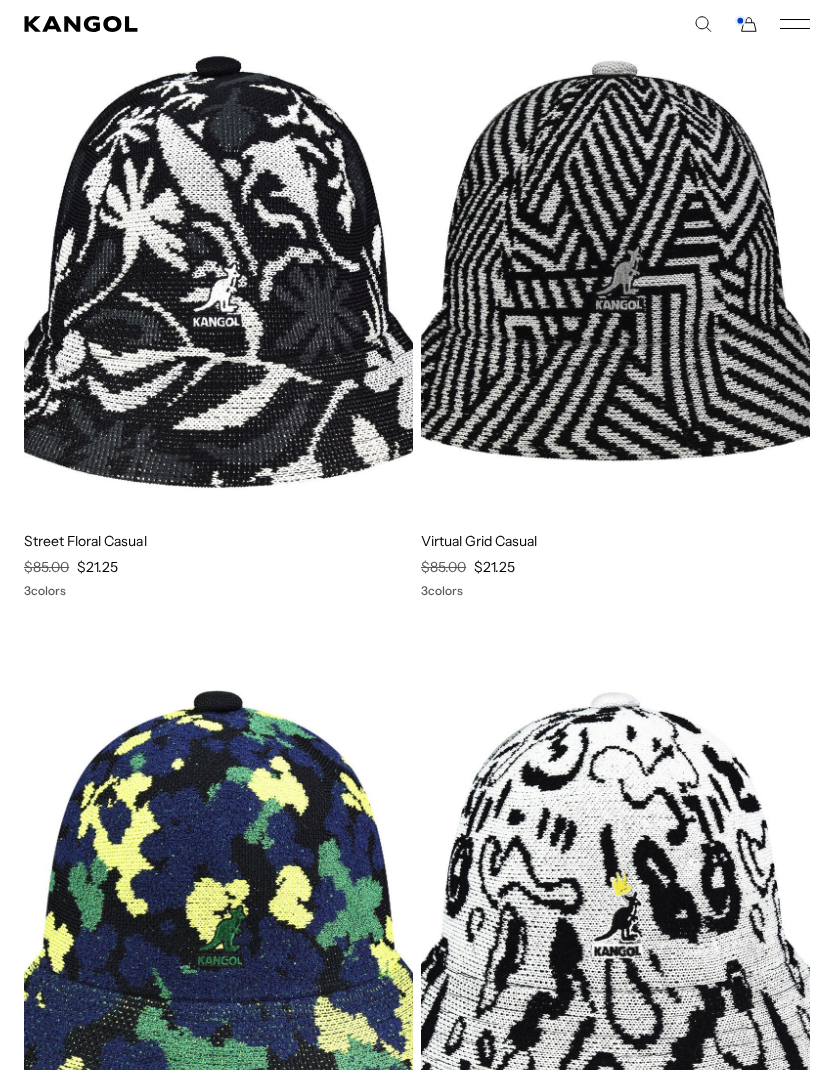 scroll, scrollTop: 21291, scrollLeft: 0, axis: vertical 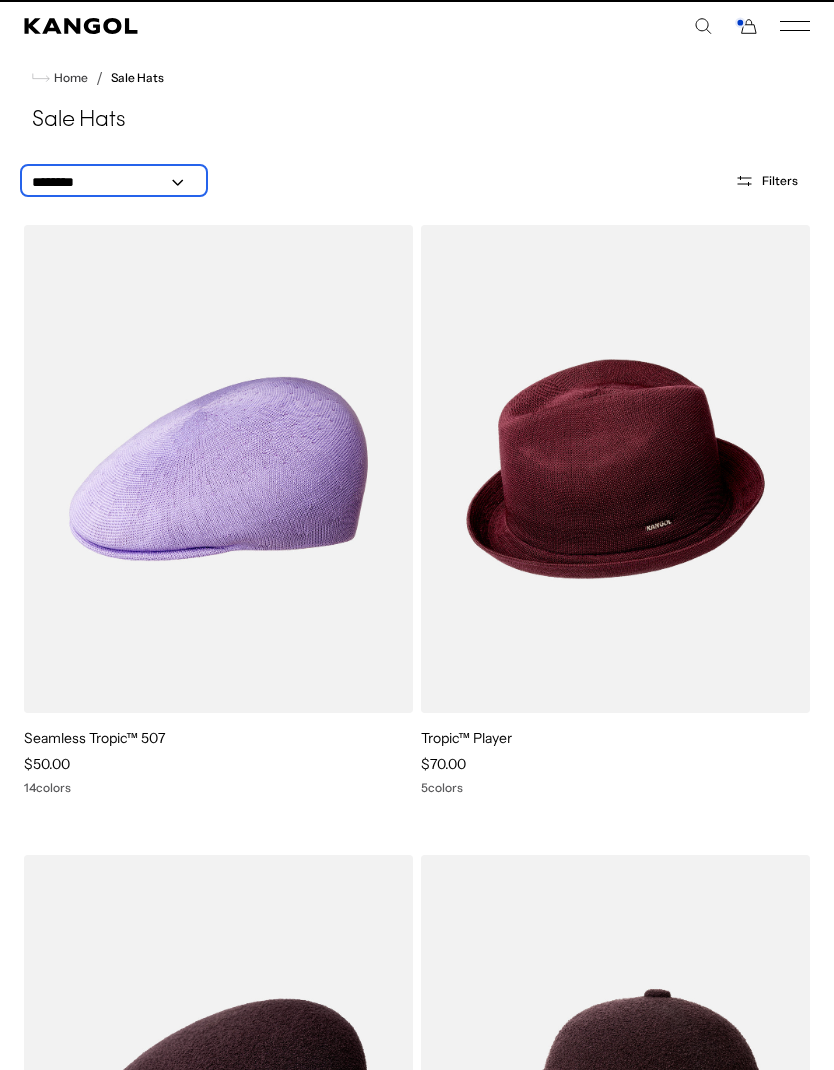 click on "**********" at bounding box center [114, 182] 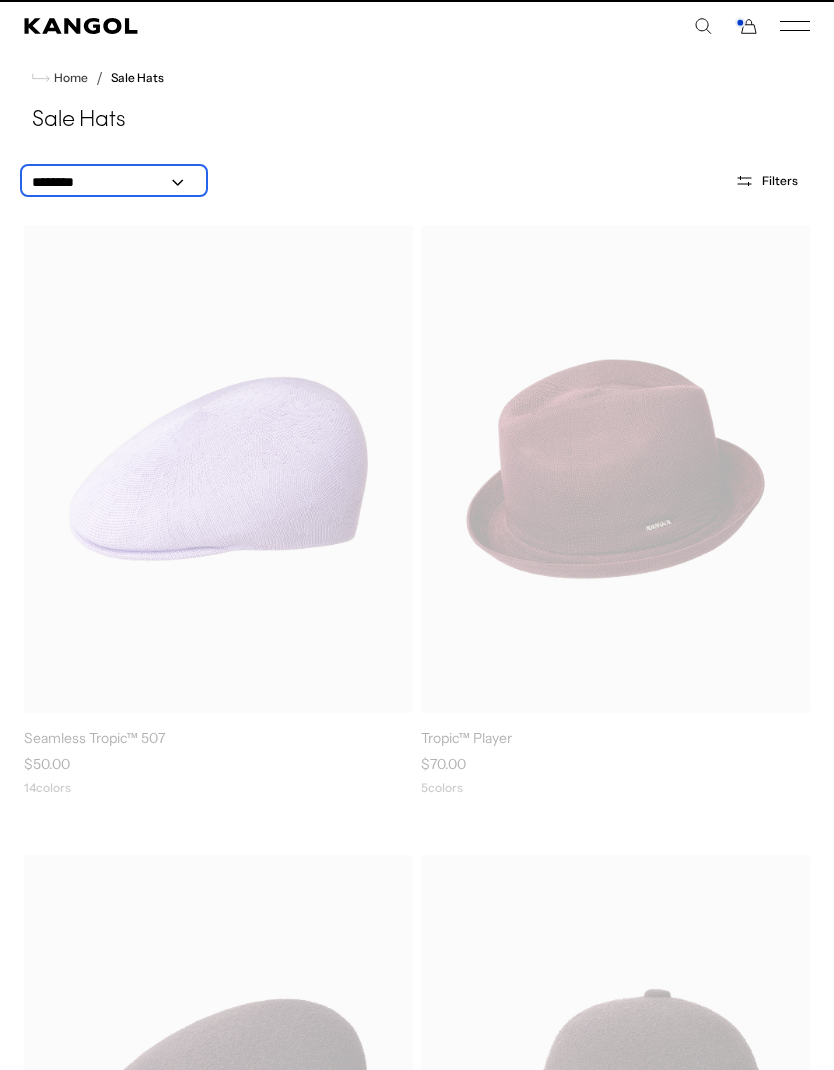 scroll, scrollTop: 0, scrollLeft: 0, axis: both 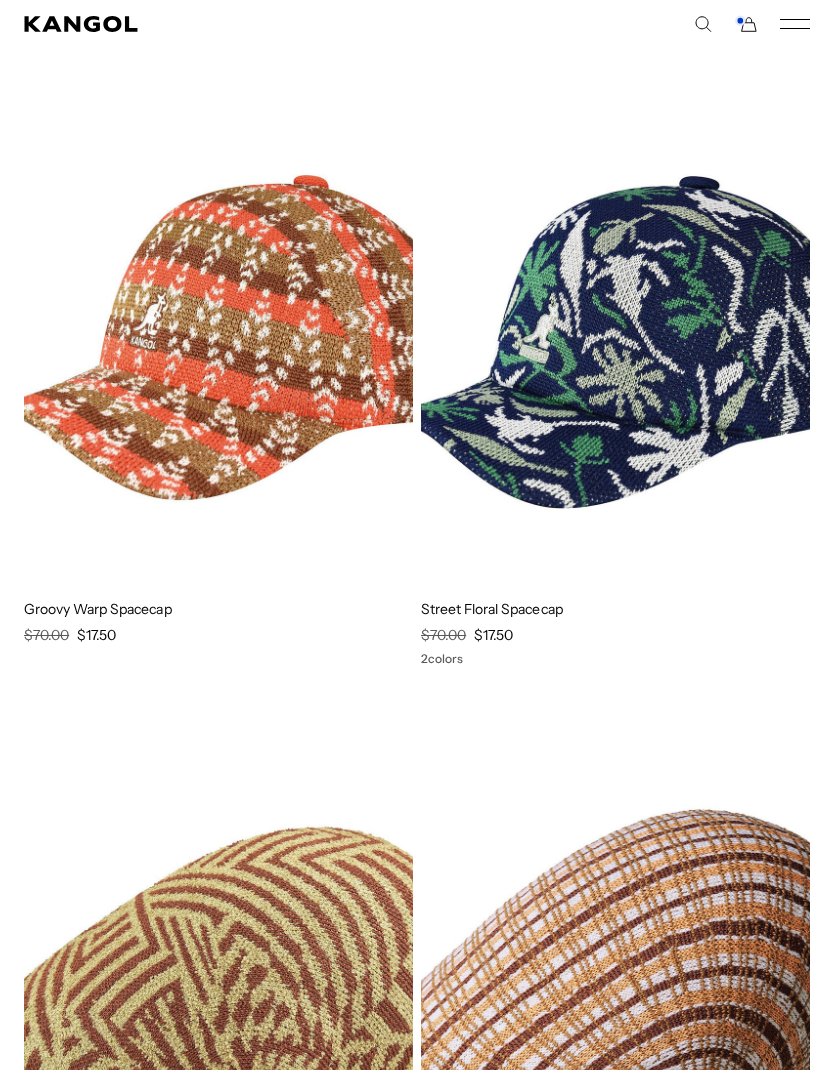 click at bounding box center [0, 0] 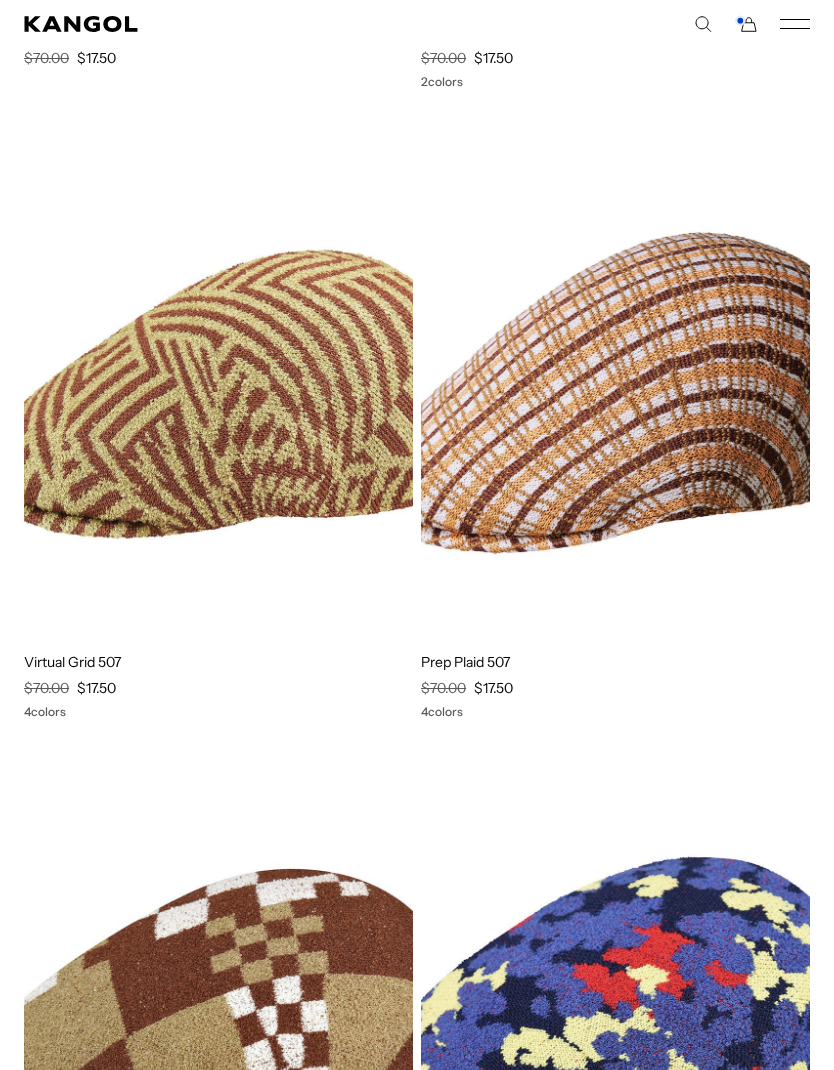 scroll, scrollTop: 7025, scrollLeft: 0, axis: vertical 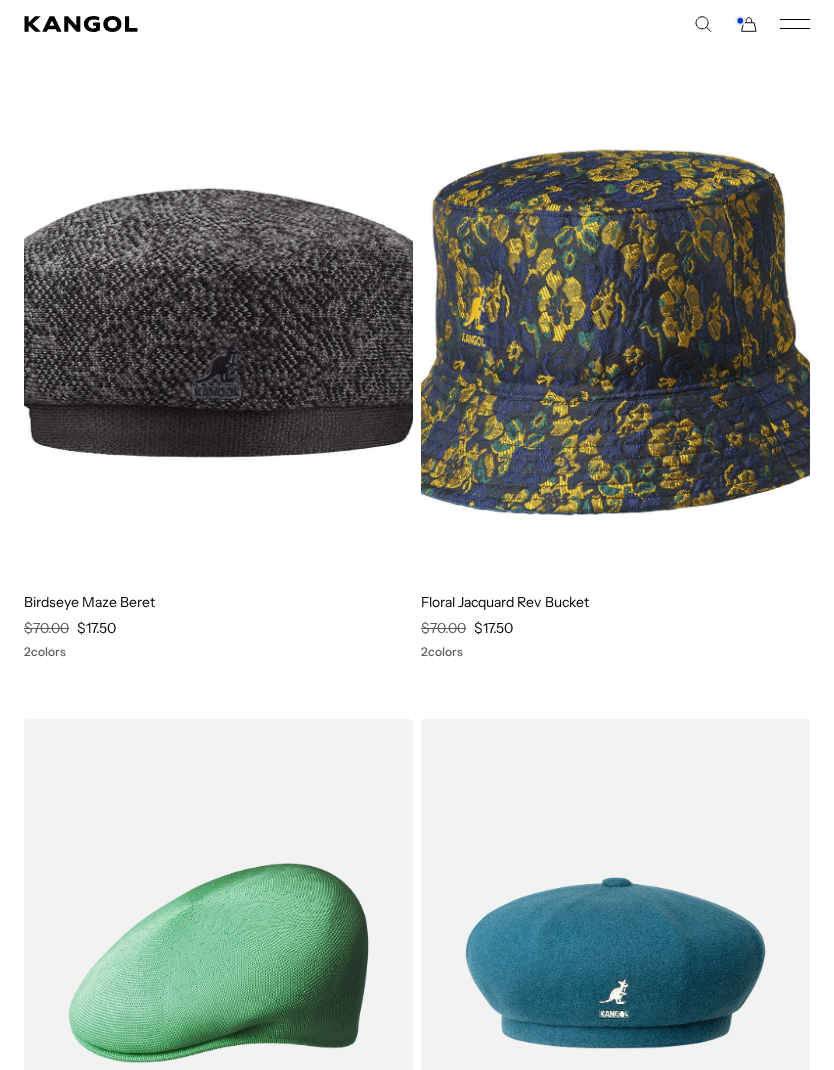 click at bounding box center [0, 0] 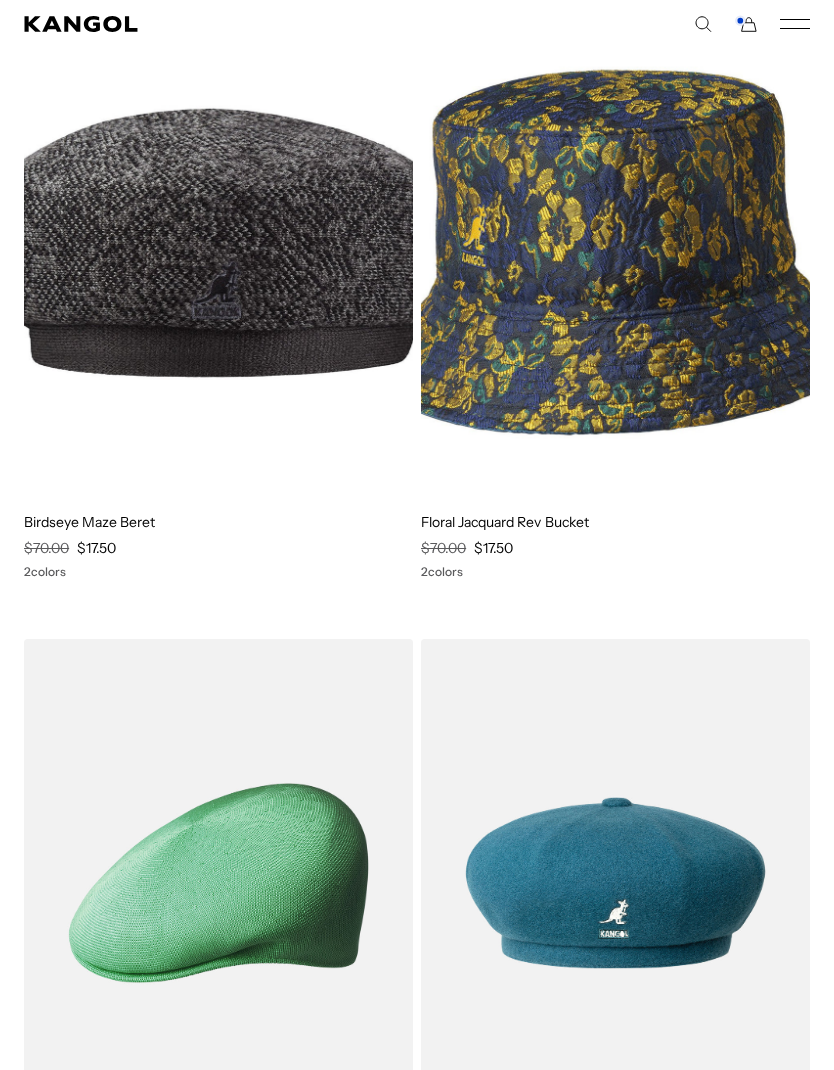 scroll, scrollTop: 0, scrollLeft: 0, axis: both 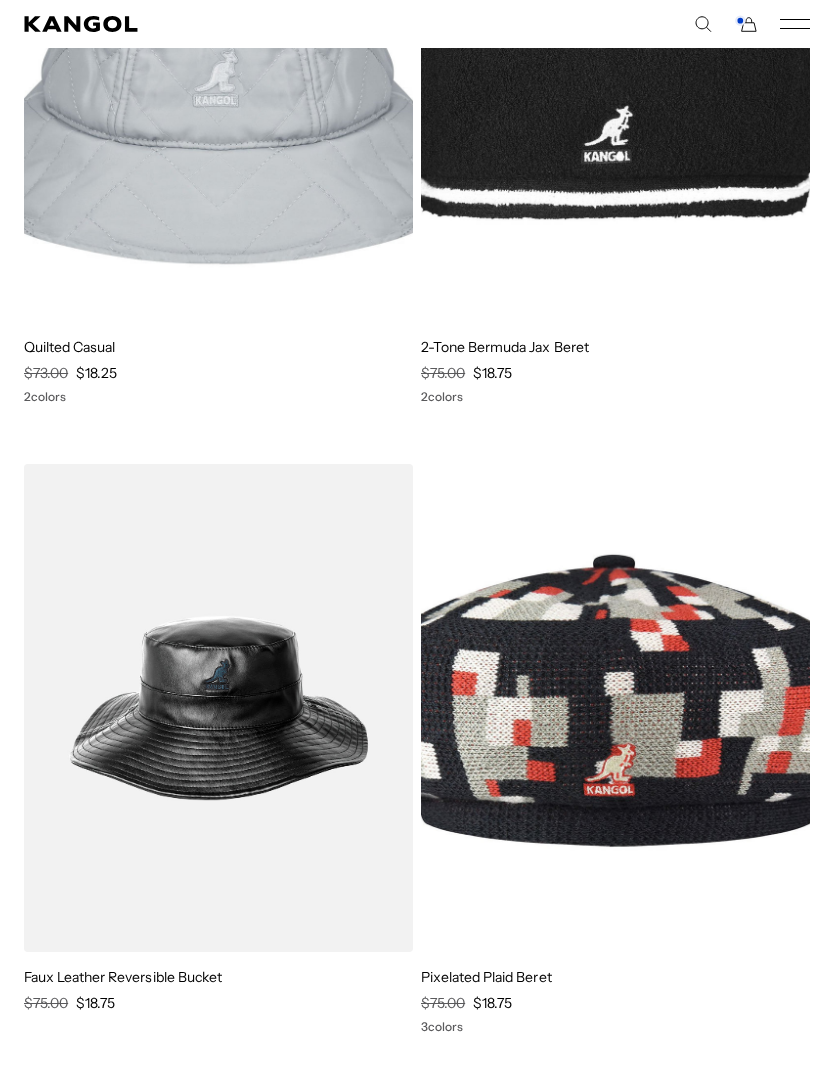 click at bounding box center [0, 0] 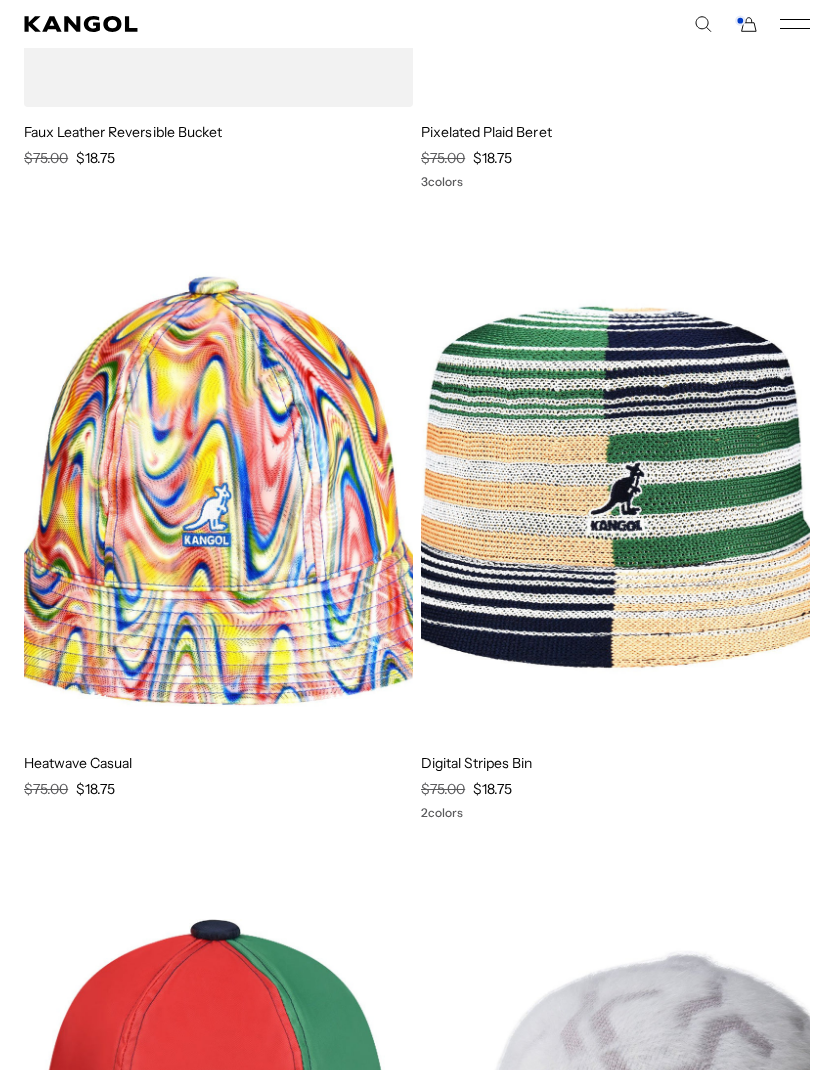 scroll, scrollTop: 12698, scrollLeft: 0, axis: vertical 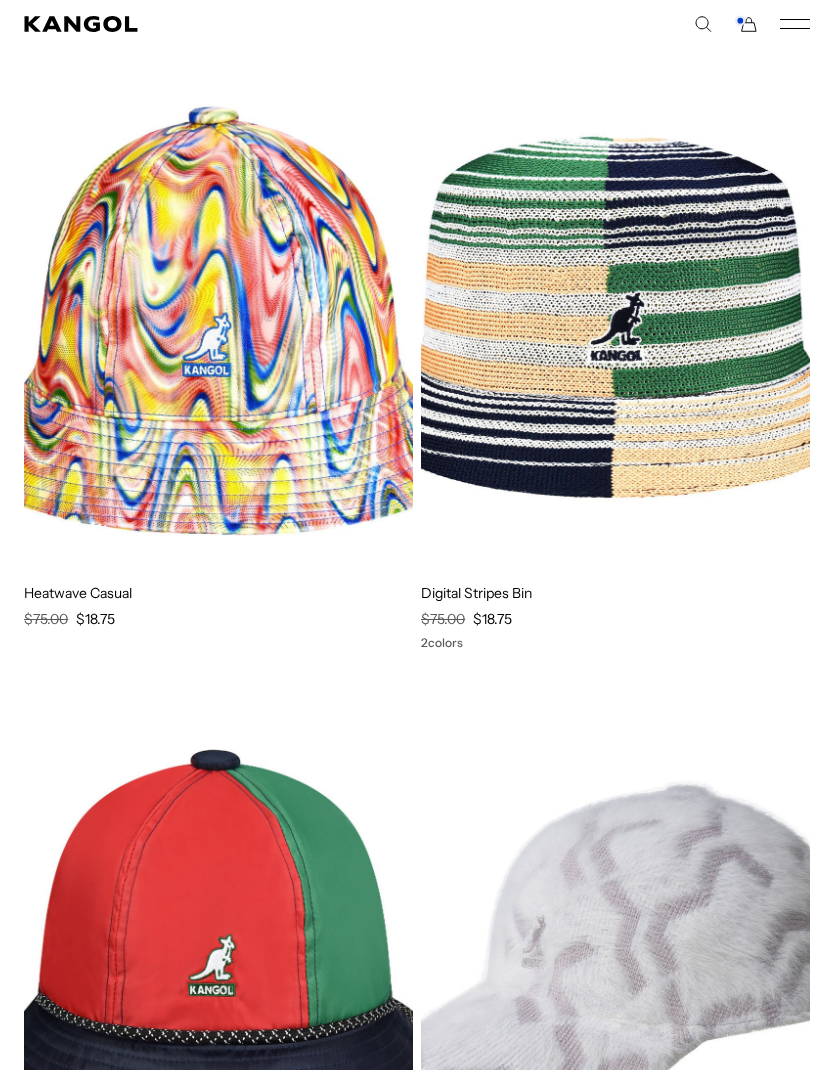 click at bounding box center (218, 323) 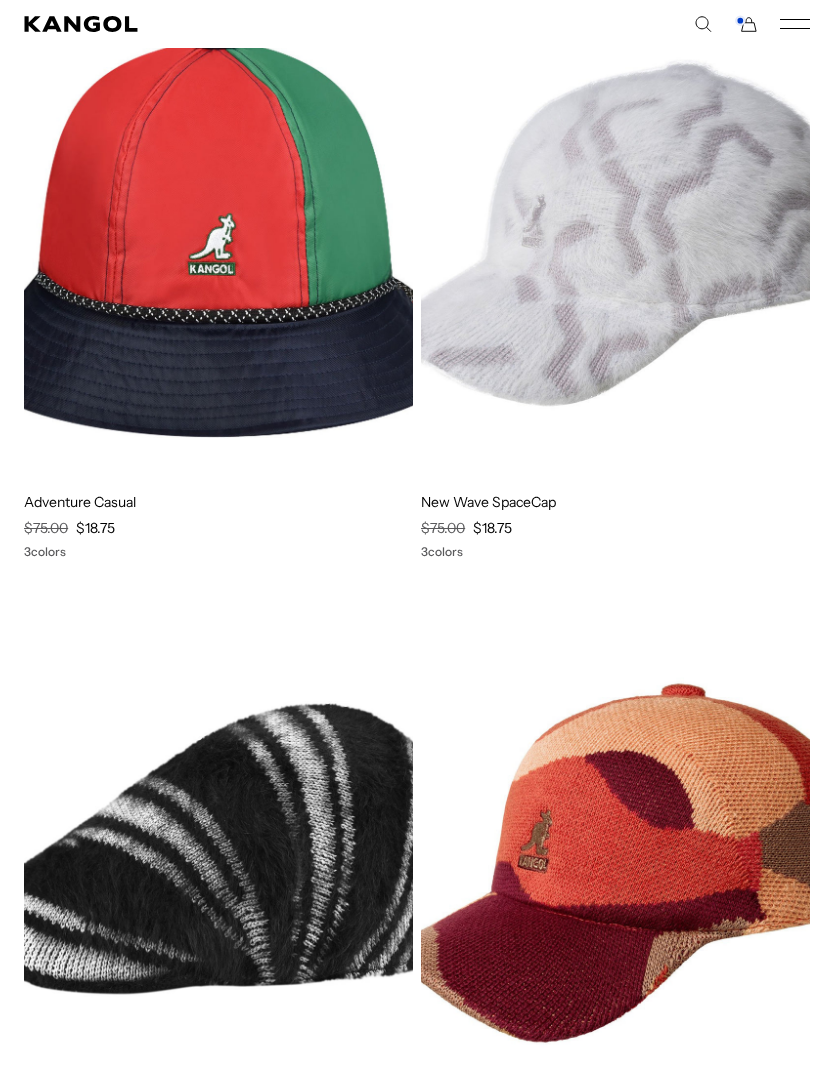 scroll, scrollTop: 13475, scrollLeft: 0, axis: vertical 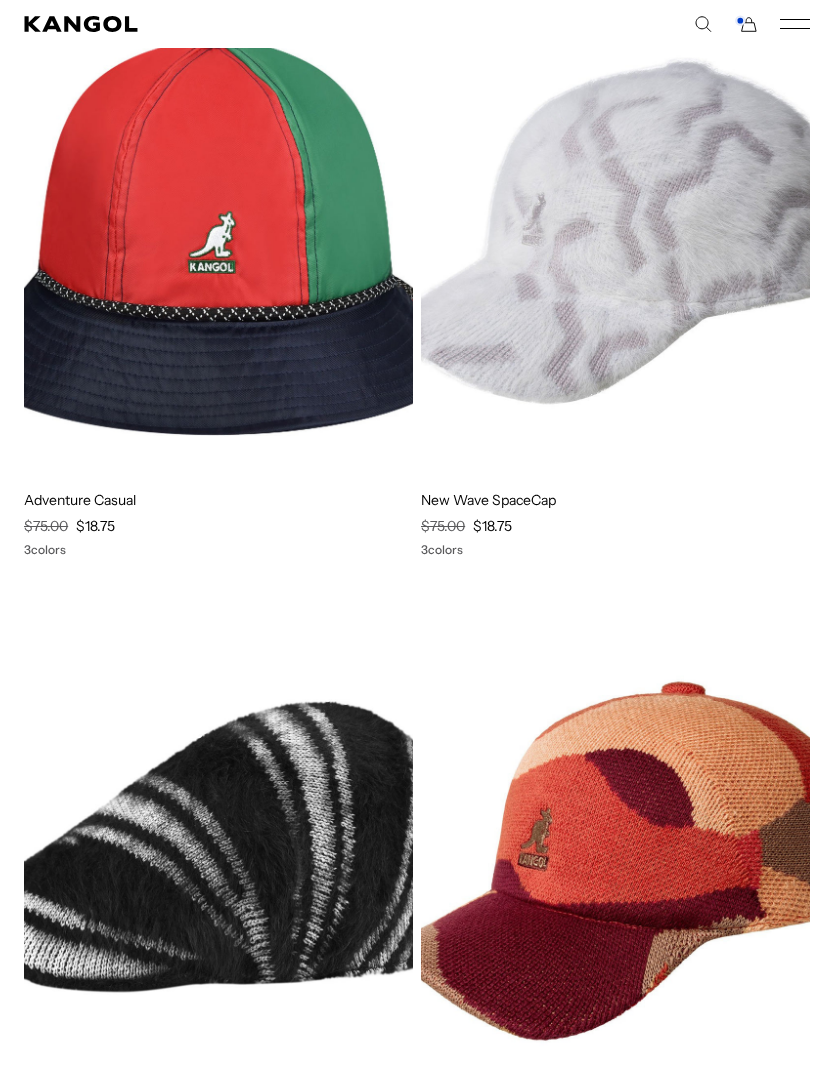 click at bounding box center [0, 0] 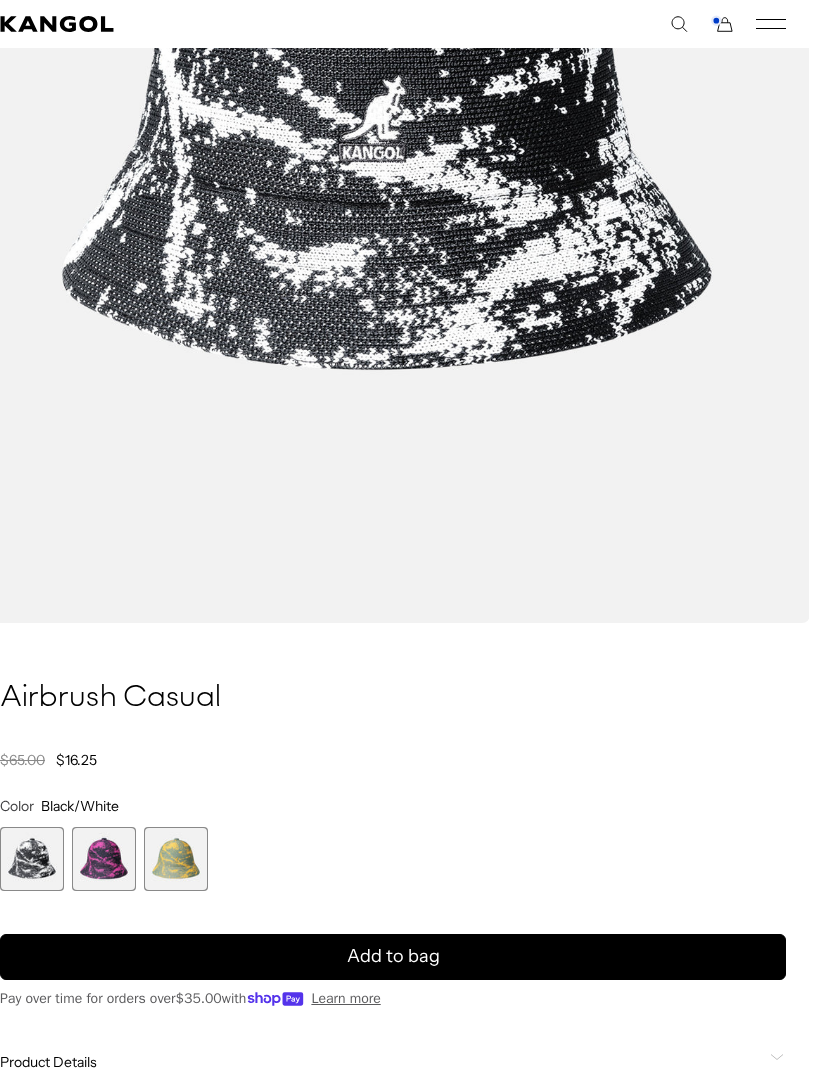 scroll, scrollTop: 646, scrollLeft: 24, axis: both 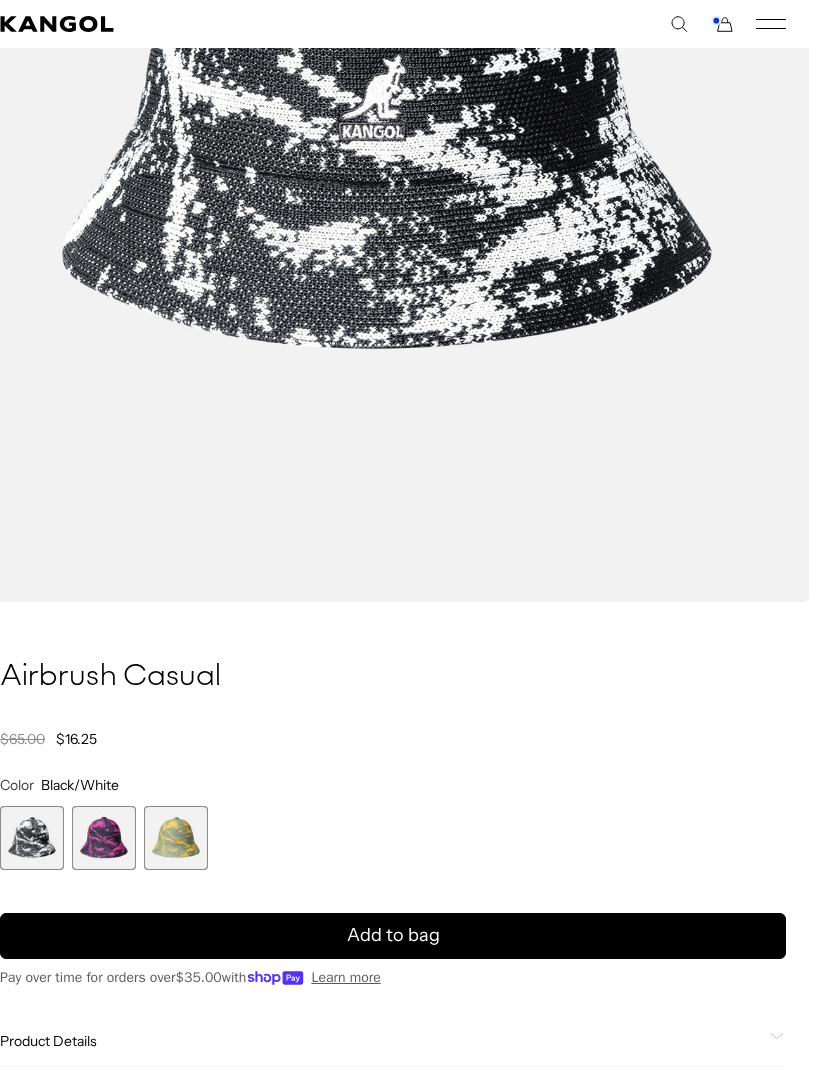 click on "Add to bag" at bounding box center [393, 936] 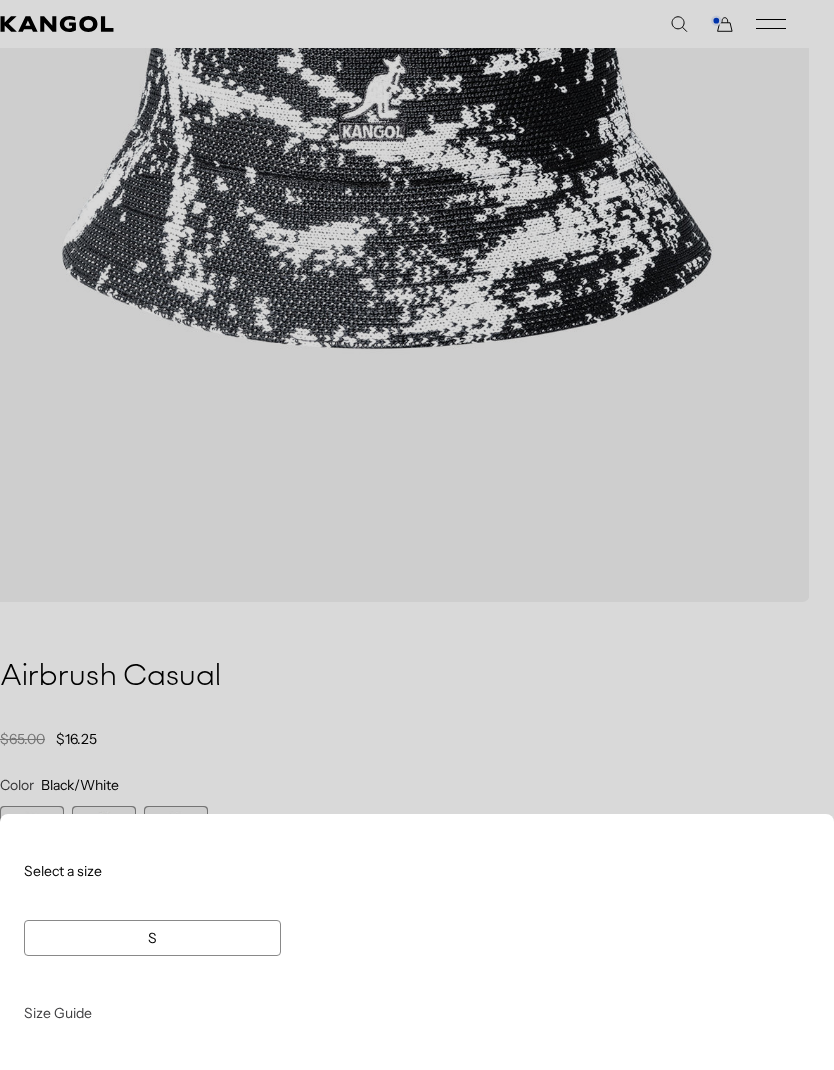 click at bounding box center (417, 535) 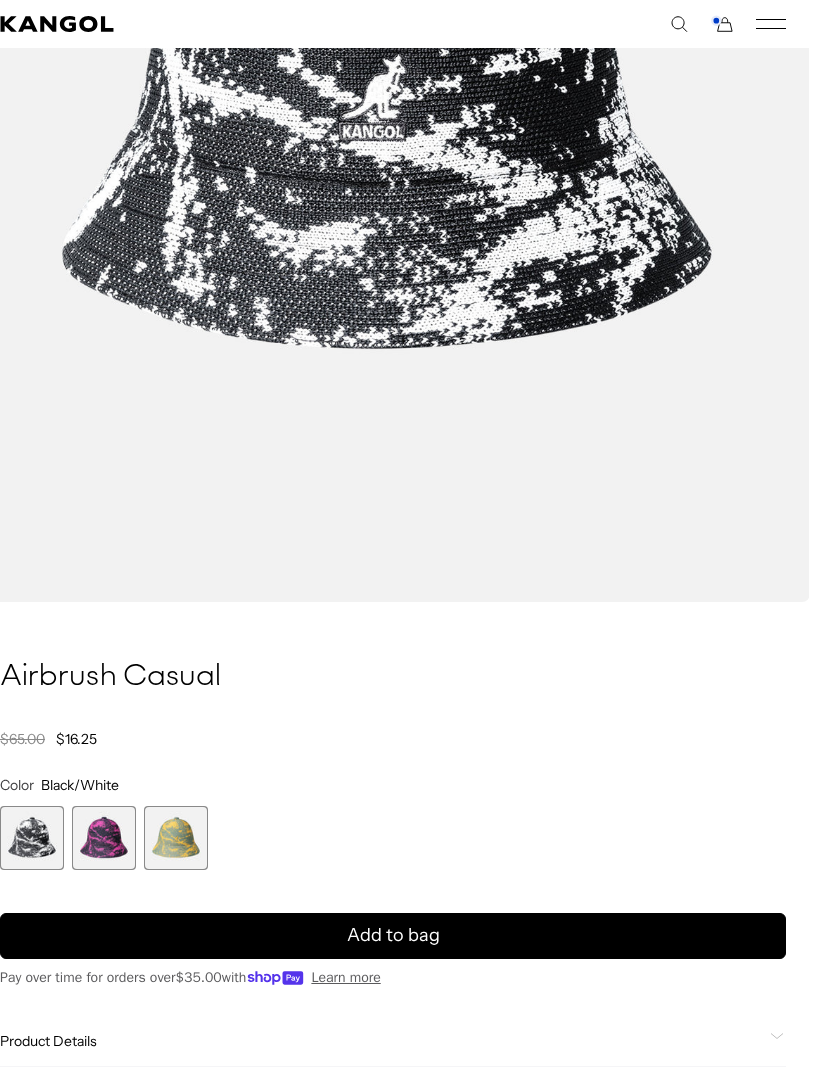 scroll, scrollTop: 0, scrollLeft: 0, axis: both 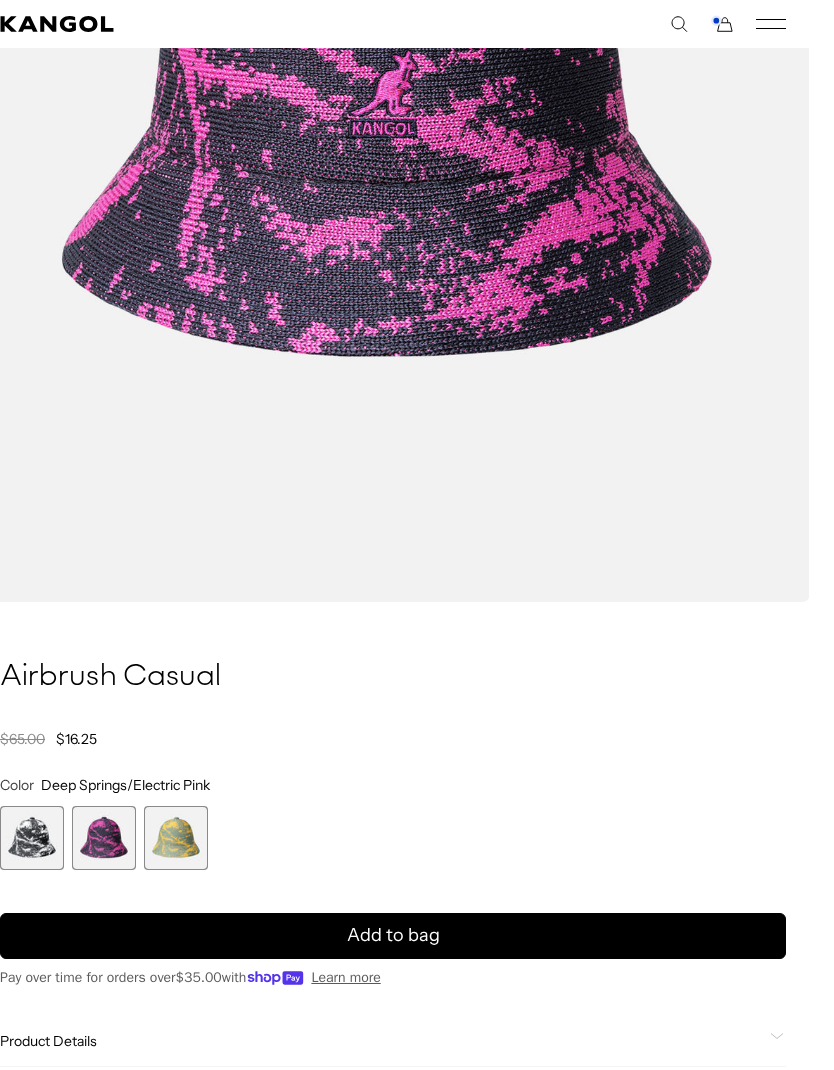click at bounding box center (387, 73) 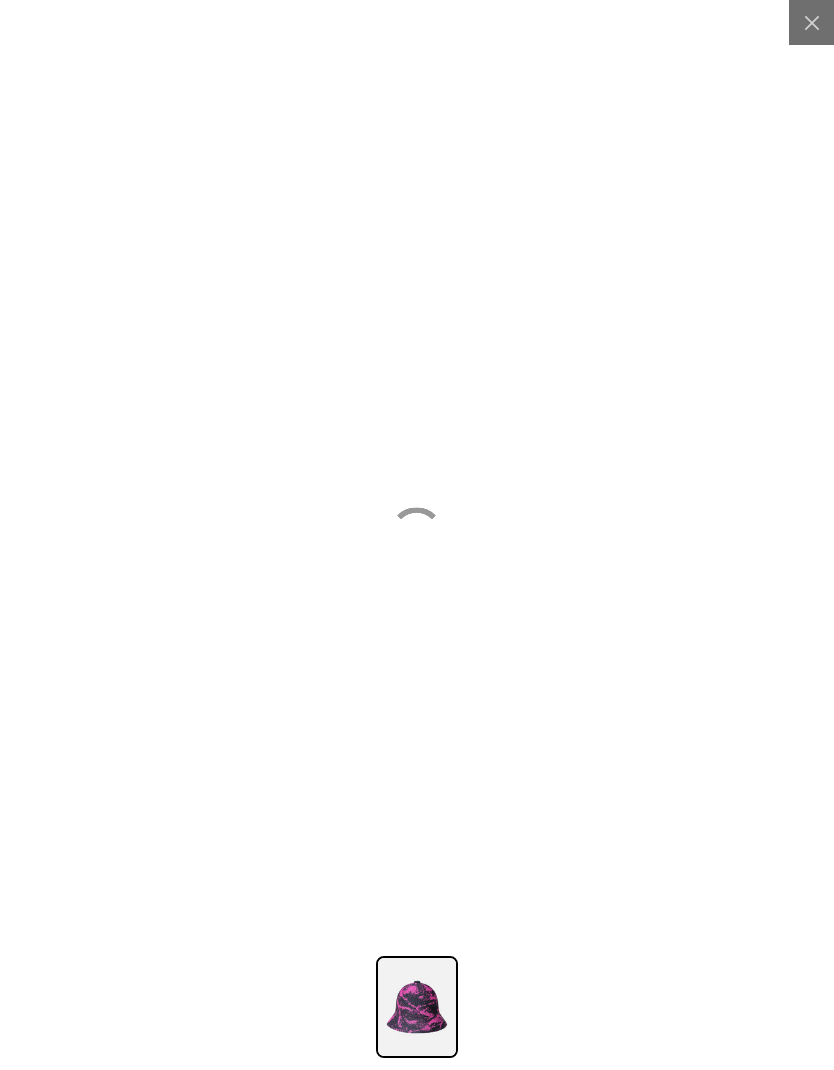 scroll, scrollTop: 0, scrollLeft: 0, axis: both 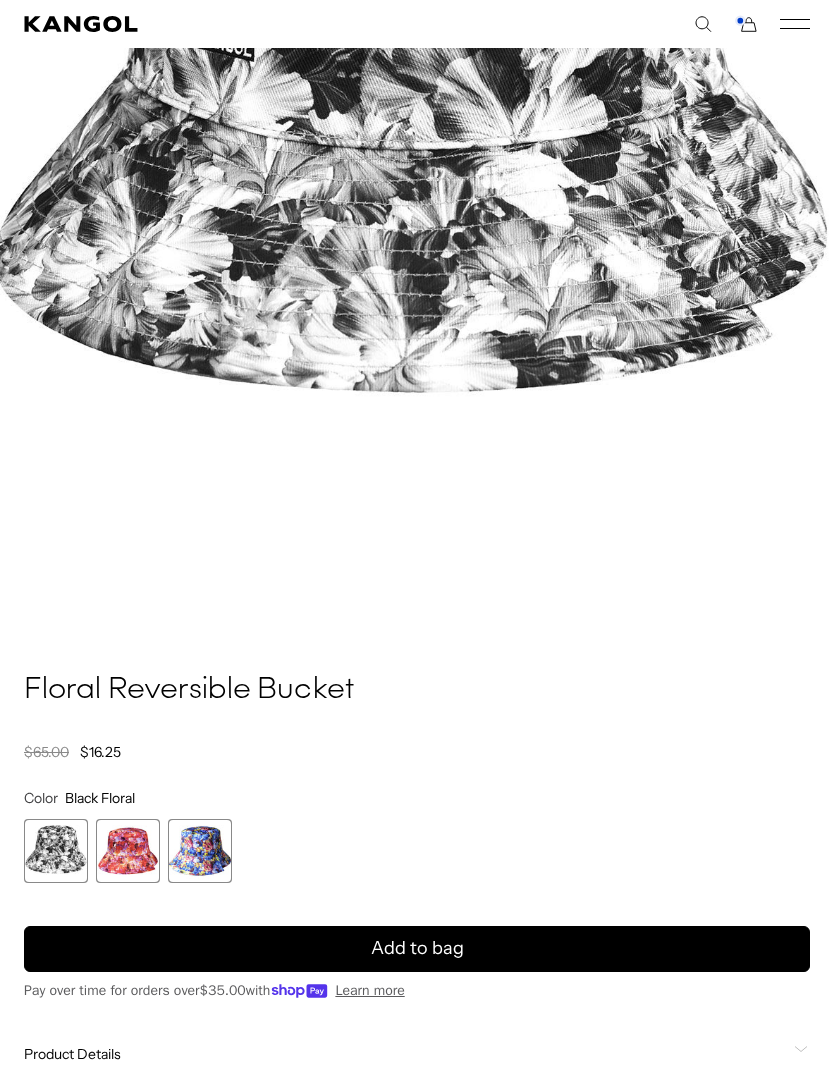 click at bounding box center [56, 851] 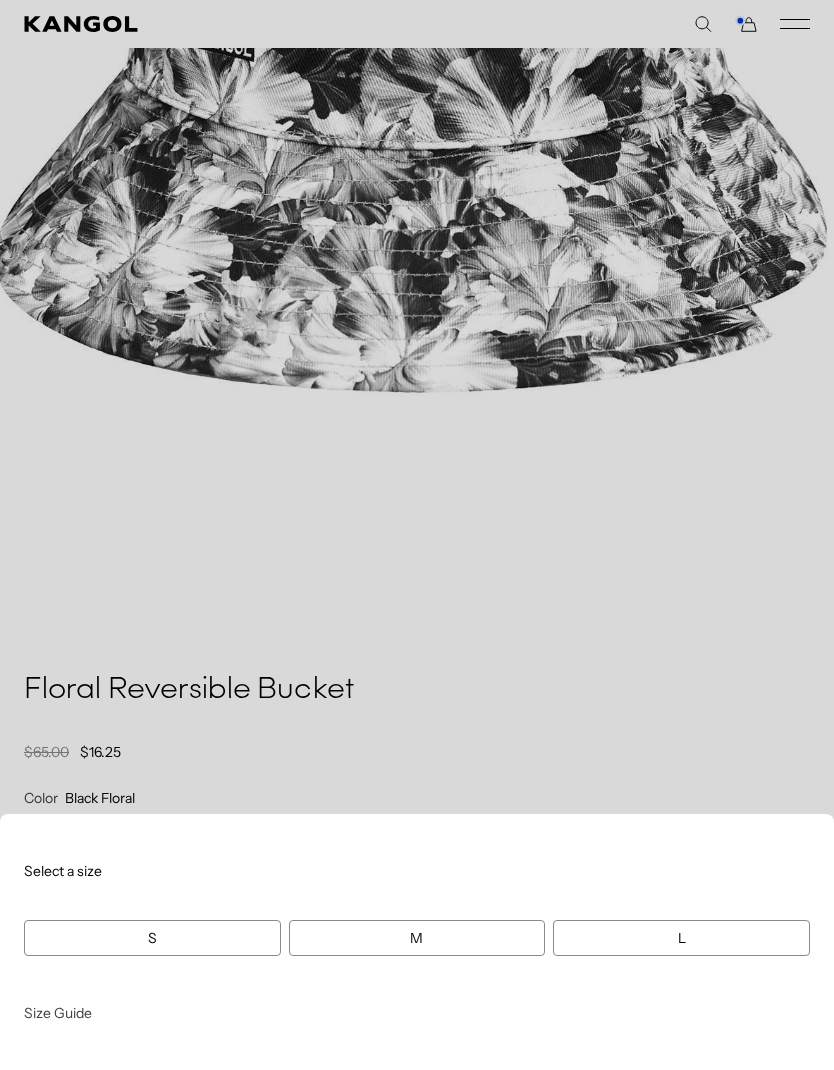 click on "L" at bounding box center (681, 938) 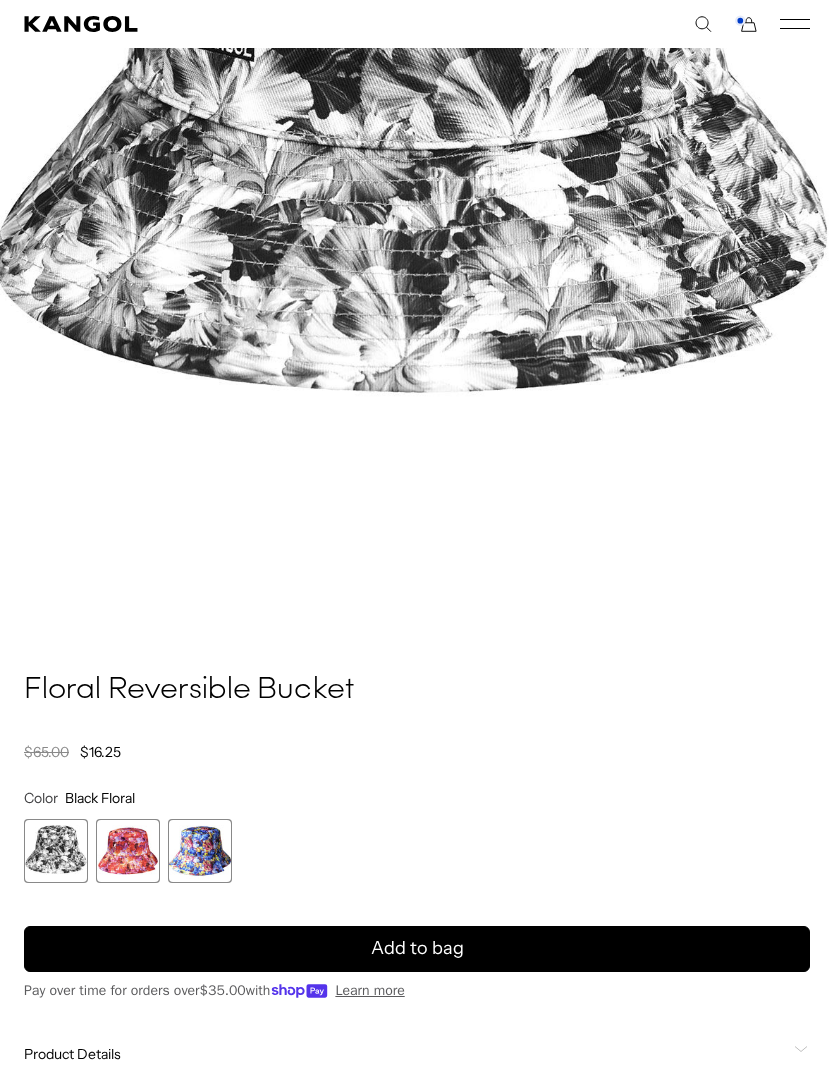 scroll, scrollTop: 0, scrollLeft: 0, axis: both 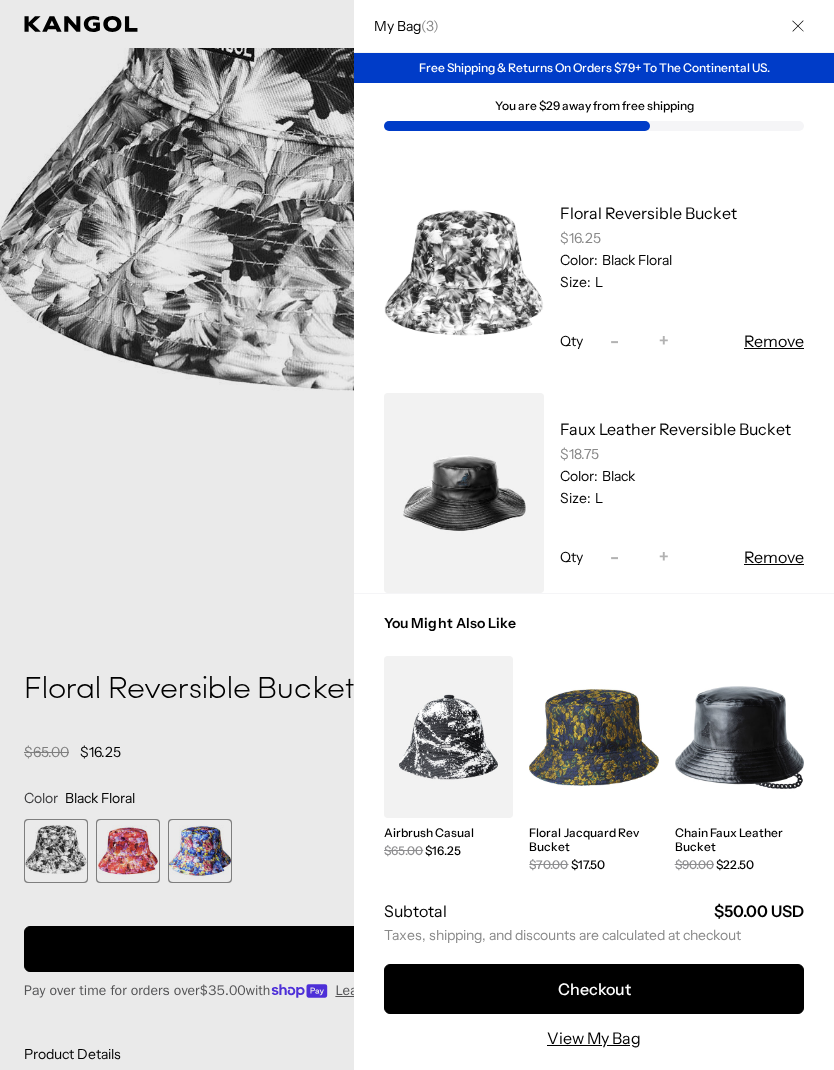 click at bounding box center (798, 26) 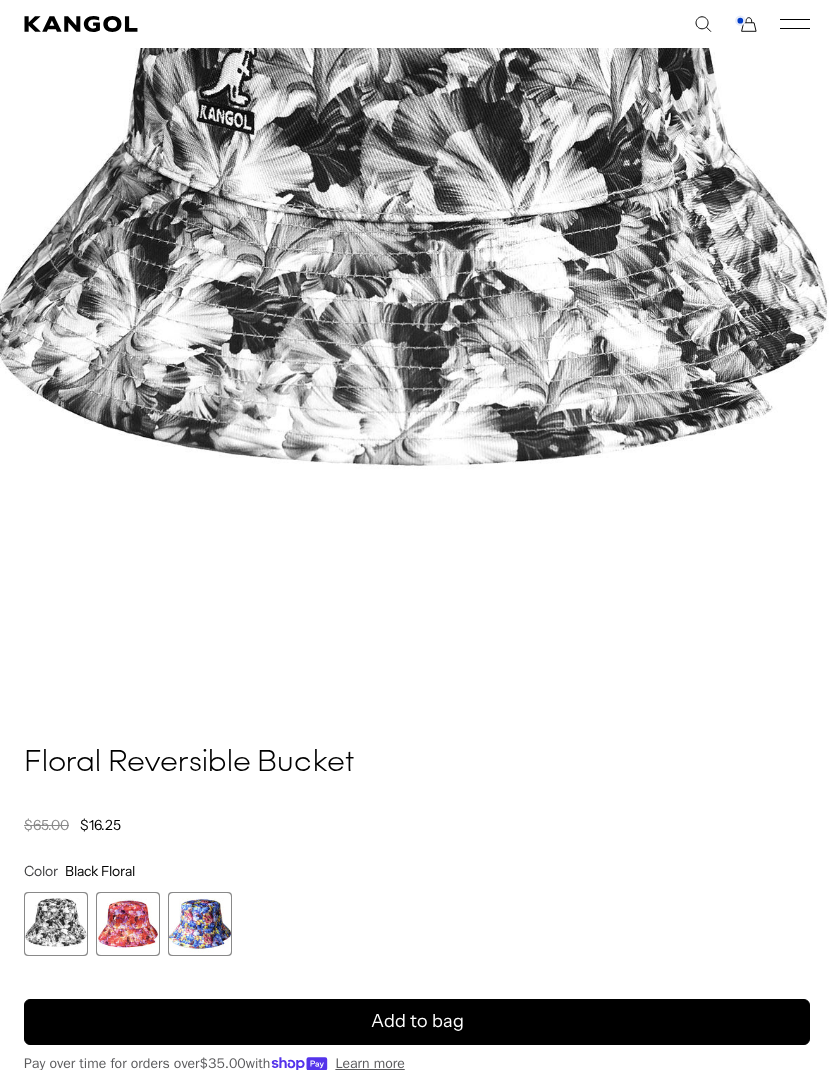scroll, scrollTop: 469, scrollLeft: 0, axis: vertical 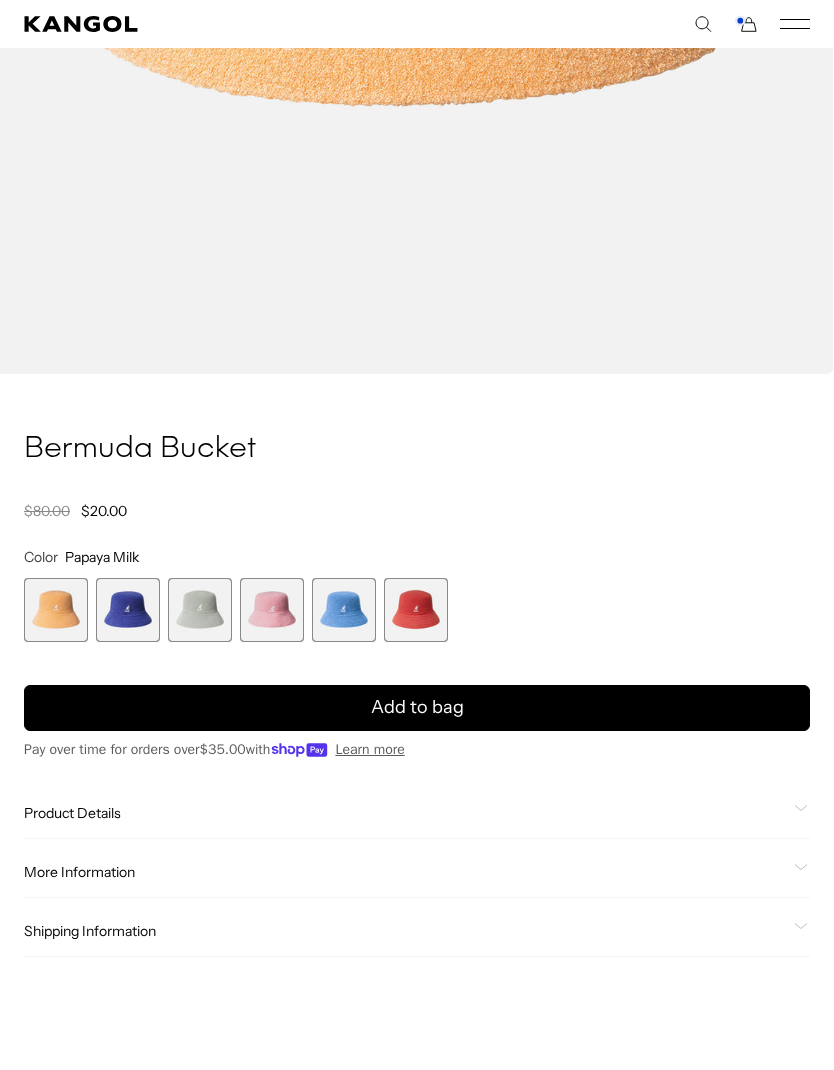 click at bounding box center (128, 610) 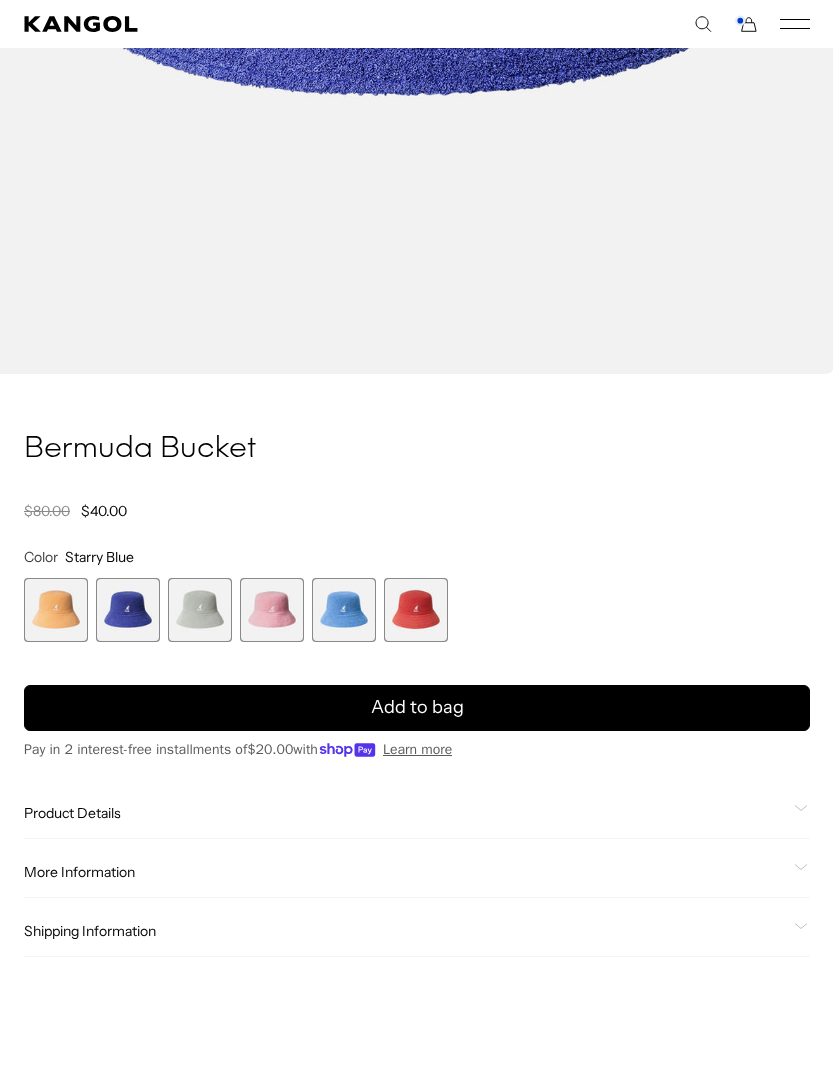 click at bounding box center [416, 610] 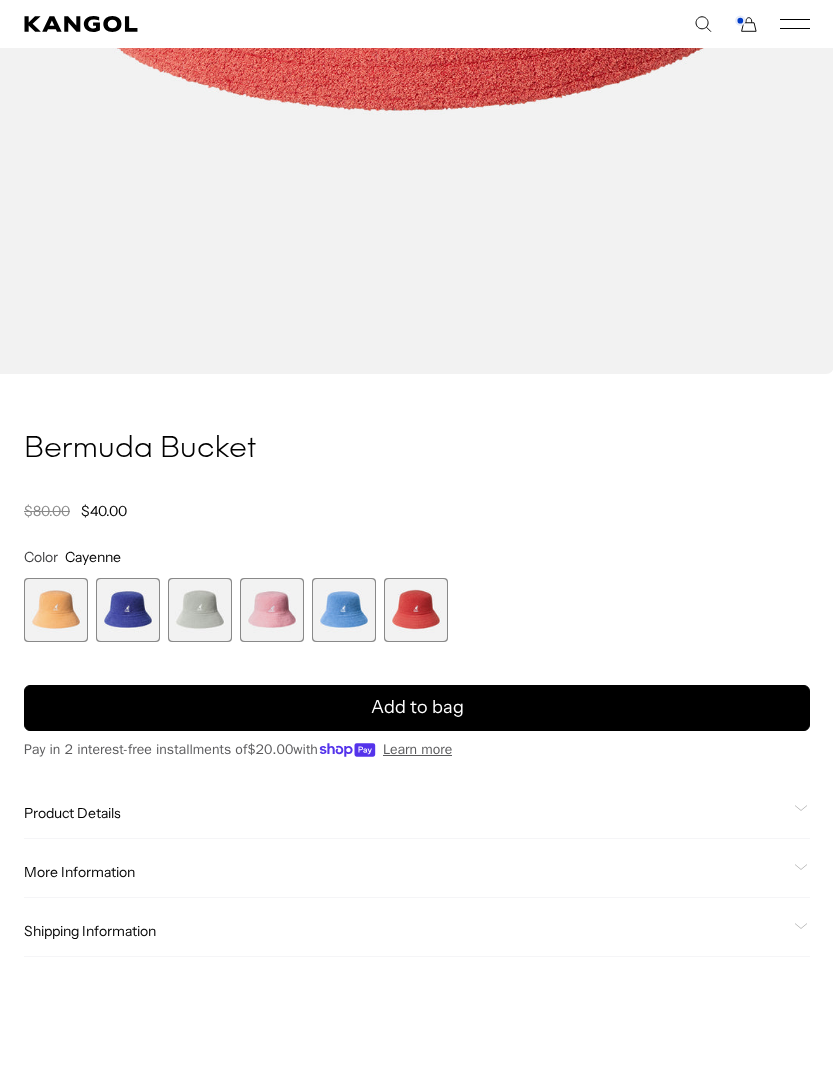 scroll, scrollTop: 0, scrollLeft: 0, axis: both 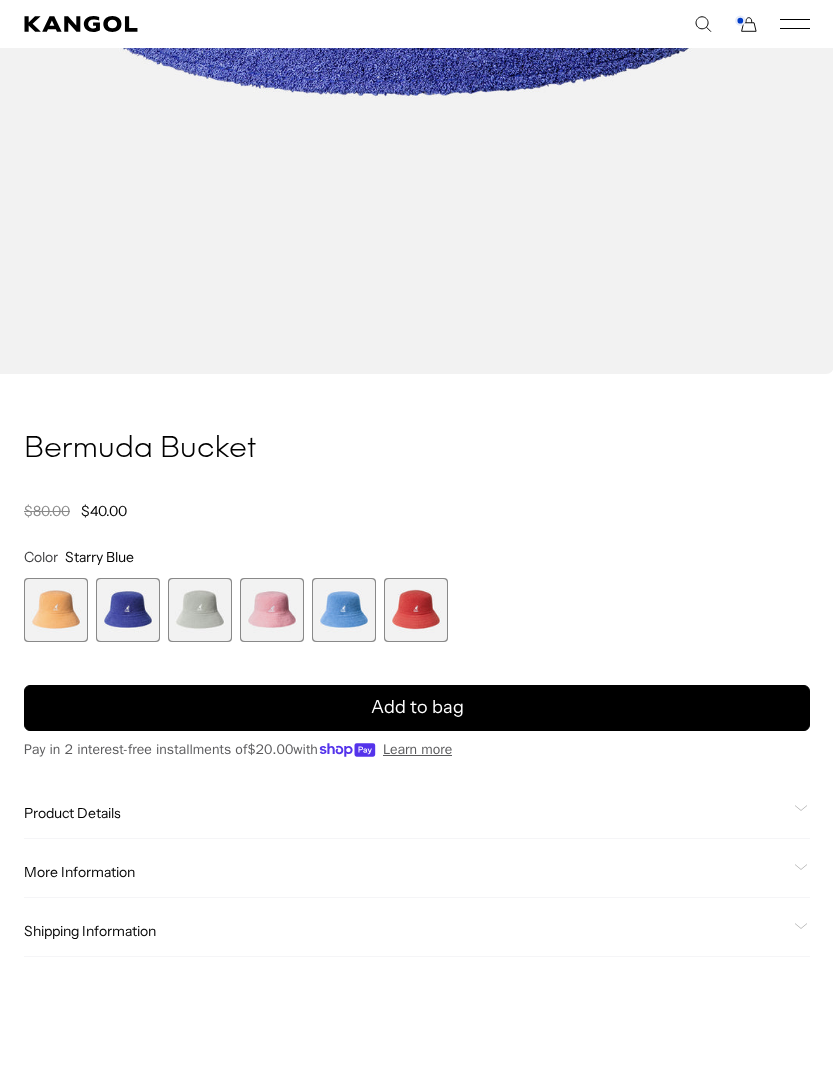click at bounding box center (56, 610) 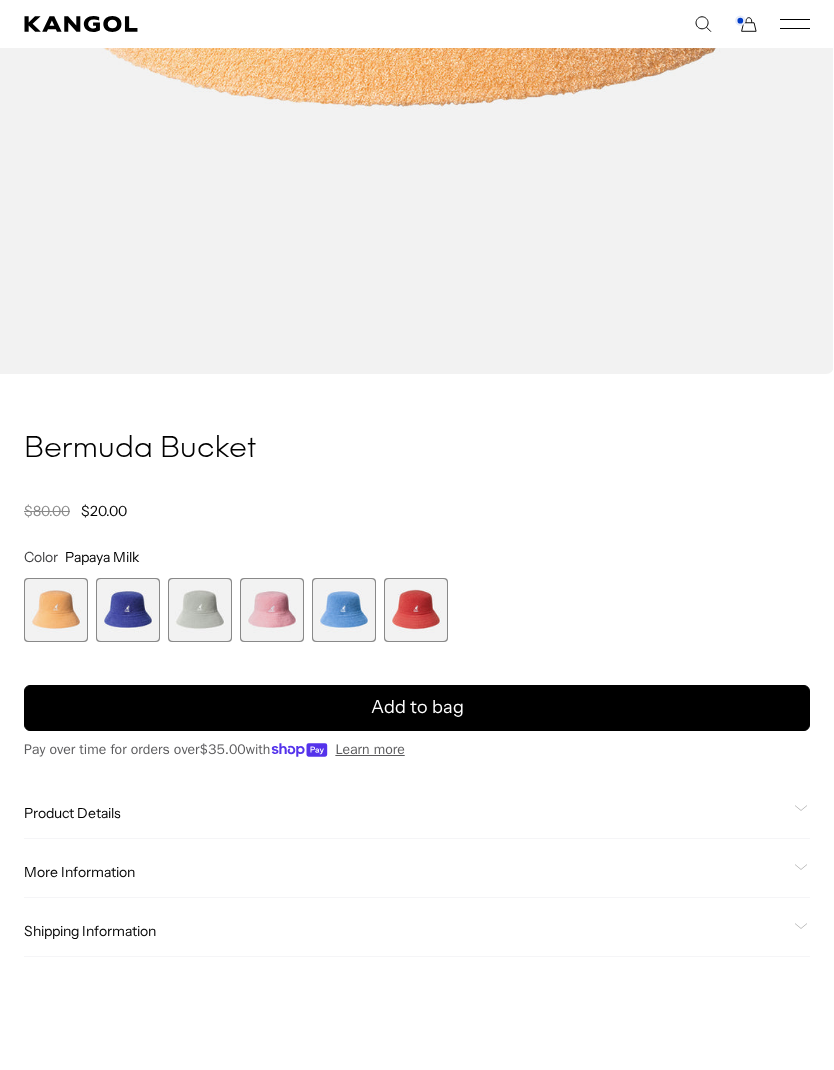 scroll, scrollTop: 0, scrollLeft: 412, axis: horizontal 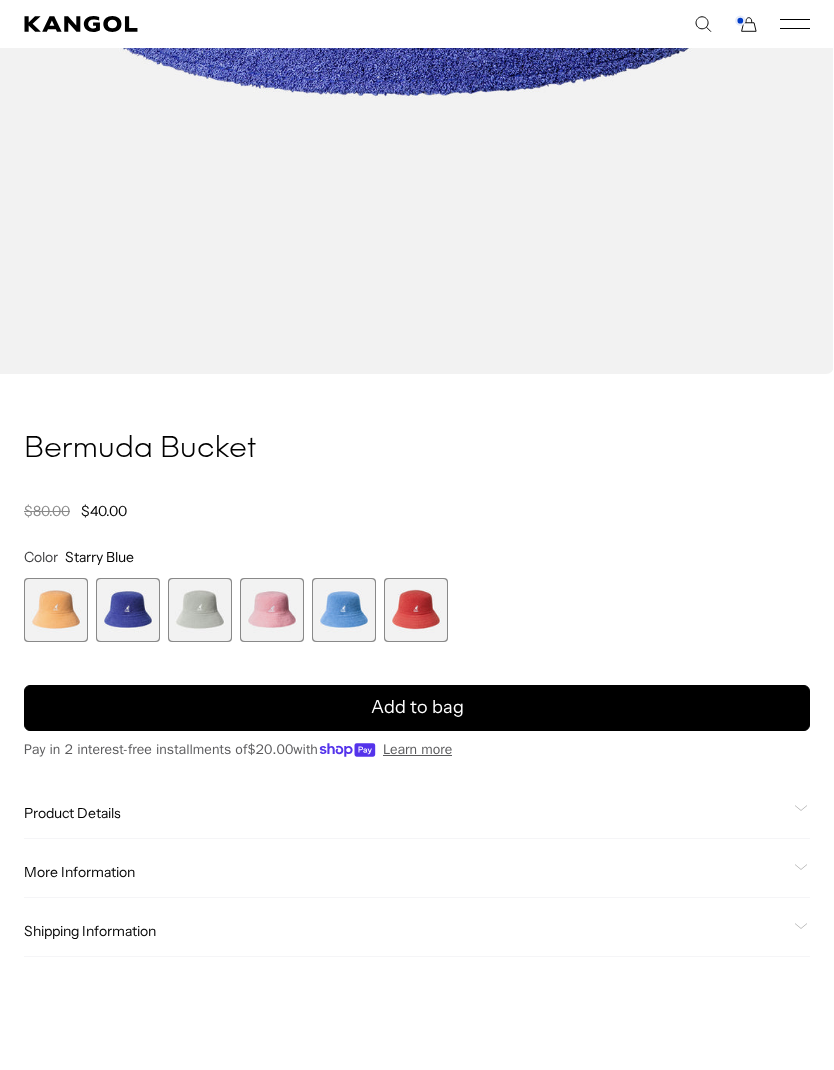 click at bounding box center [56, 610] 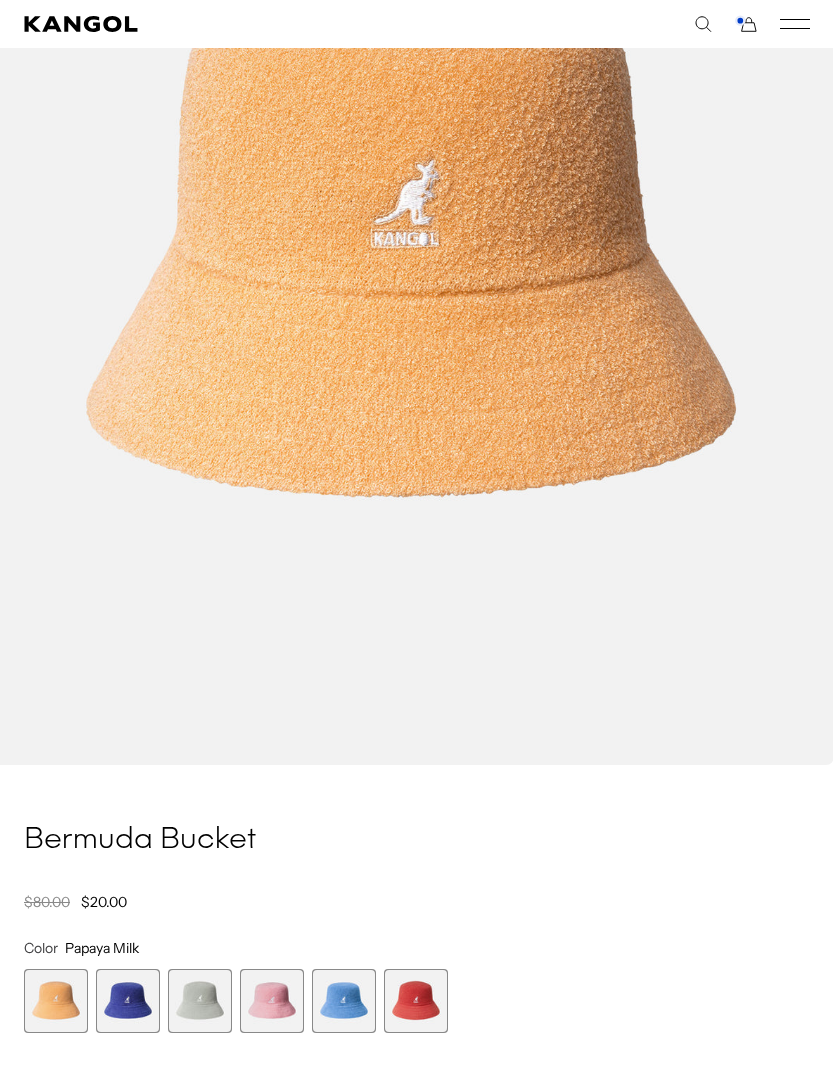 scroll, scrollTop: 466, scrollLeft: 0, axis: vertical 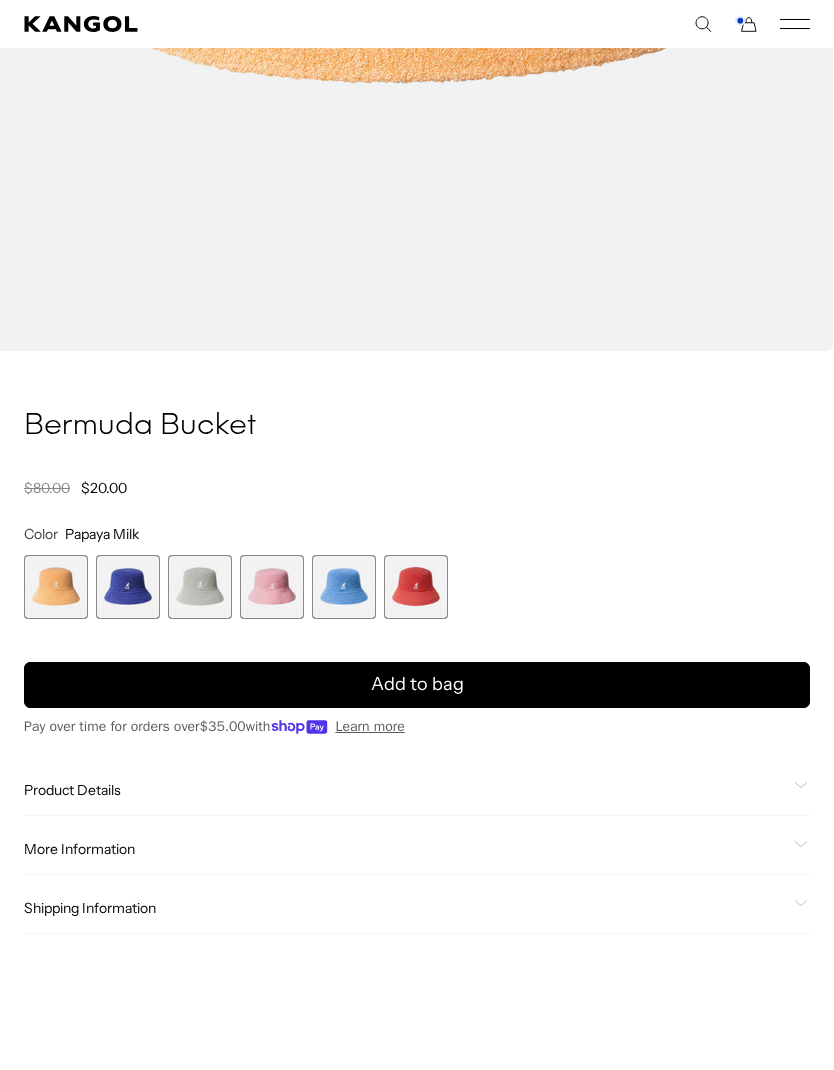 click at bounding box center (200, 587) 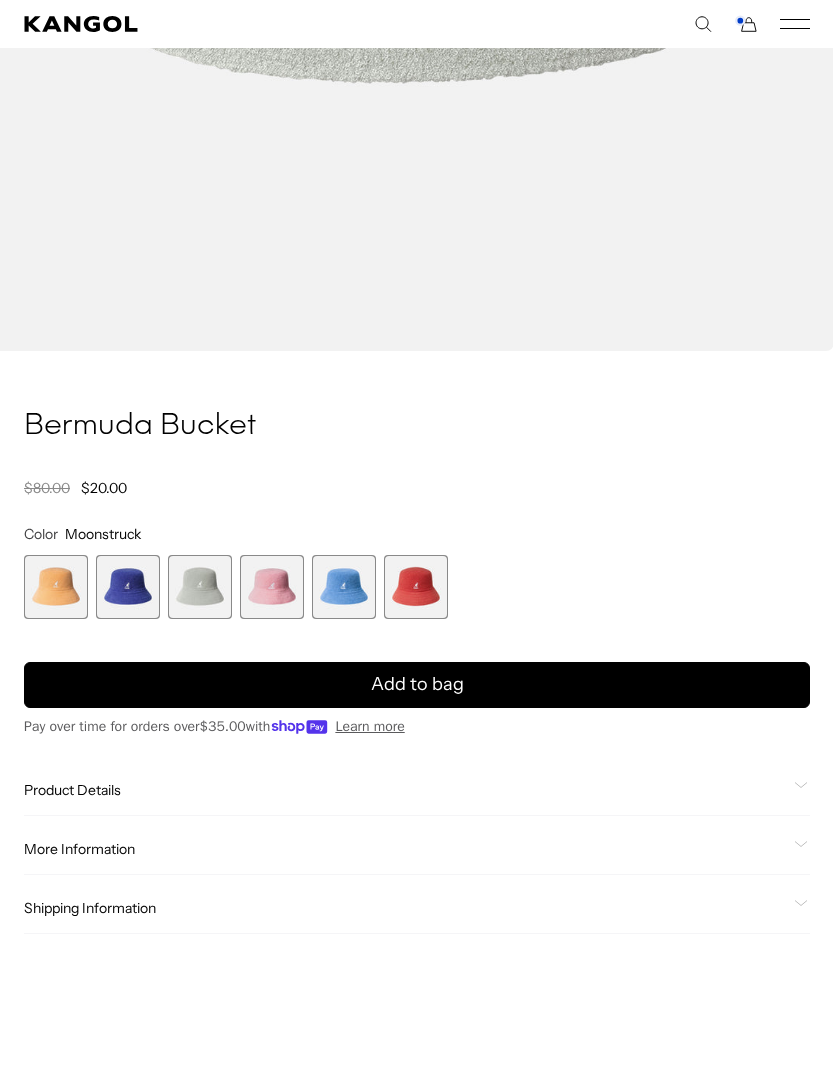 scroll, scrollTop: 0, scrollLeft: 412, axis: horizontal 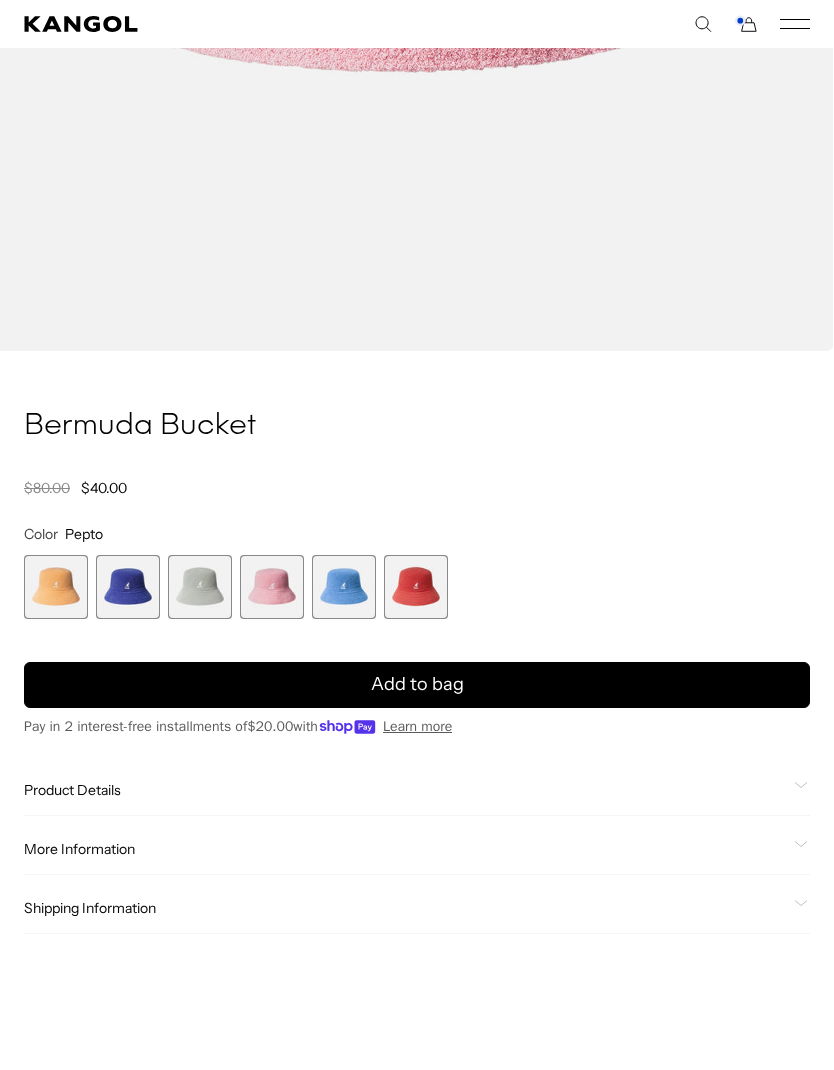 click at bounding box center (200, 587) 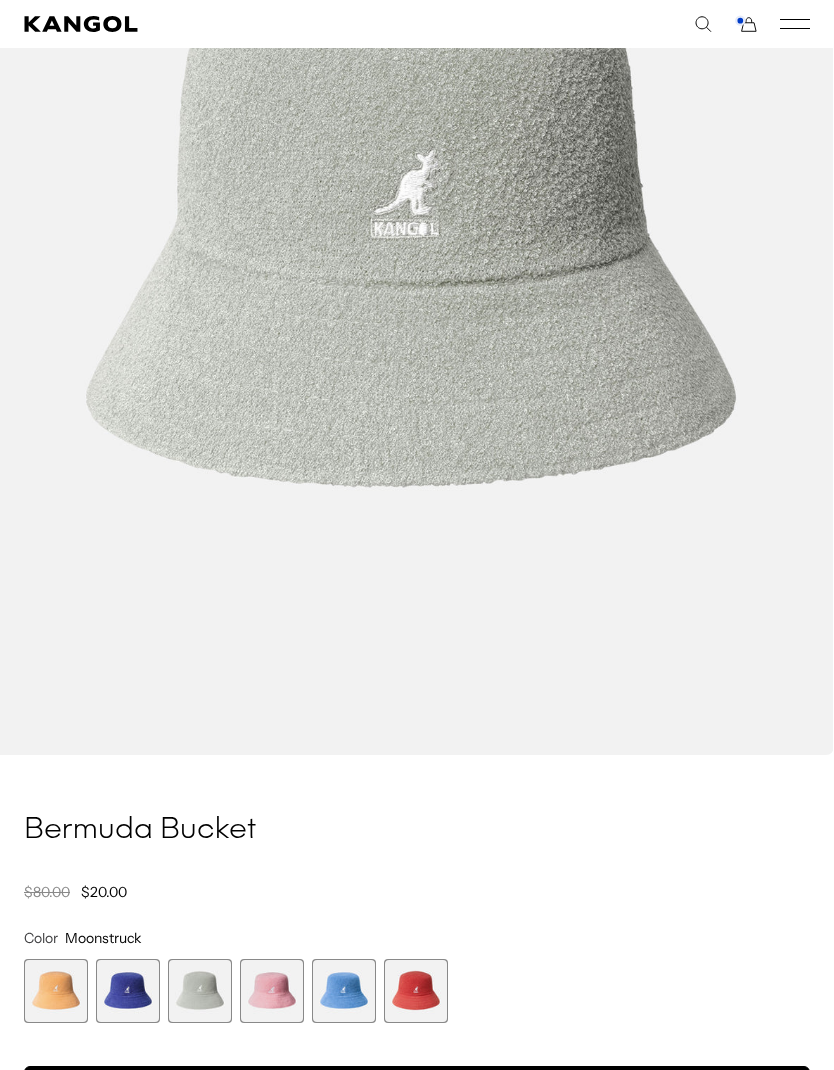 scroll, scrollTop: 417, scrollLeft: 0, axis: vertical 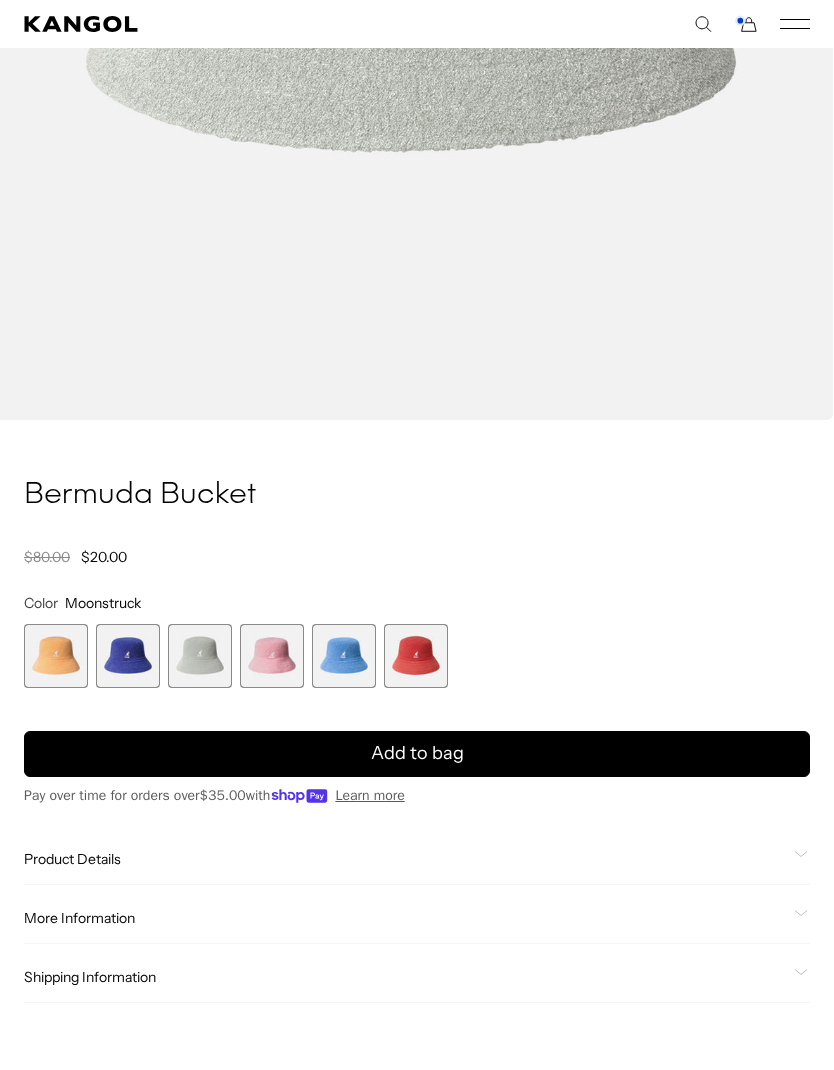 click at bounding box center (344, 656) 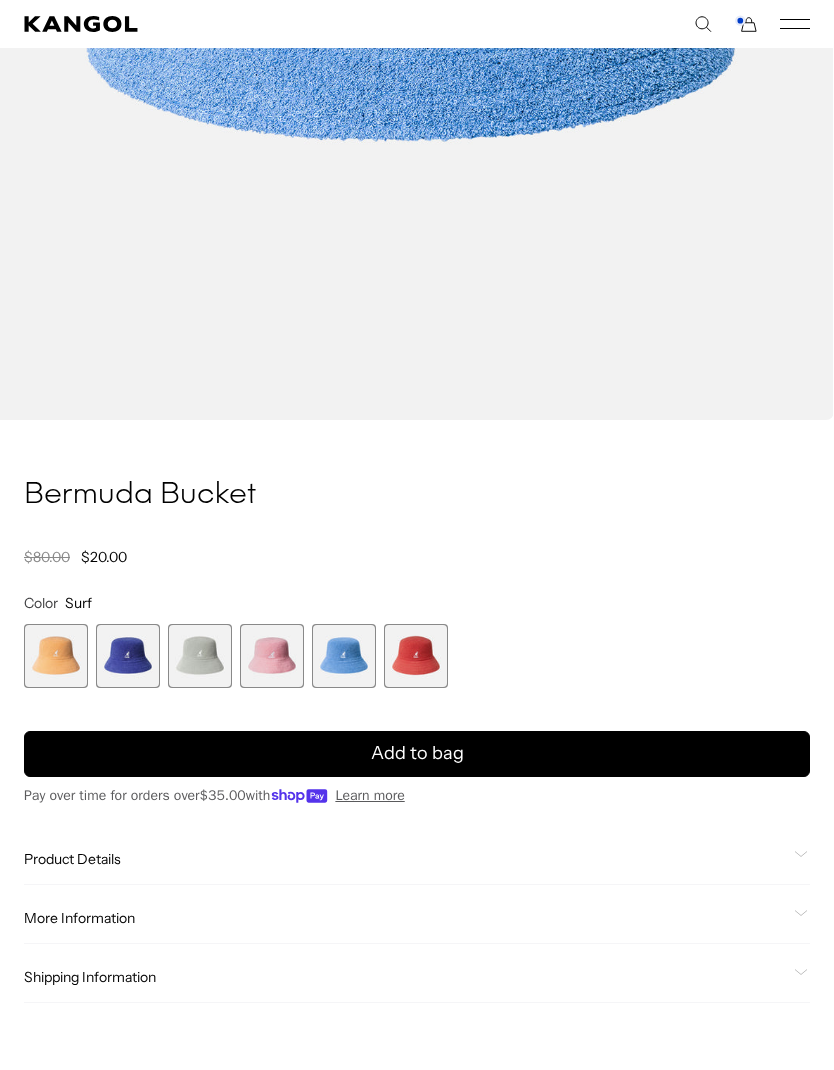 scroll, scrollTop: 0, scrollLeft: 412, axis: horizontal 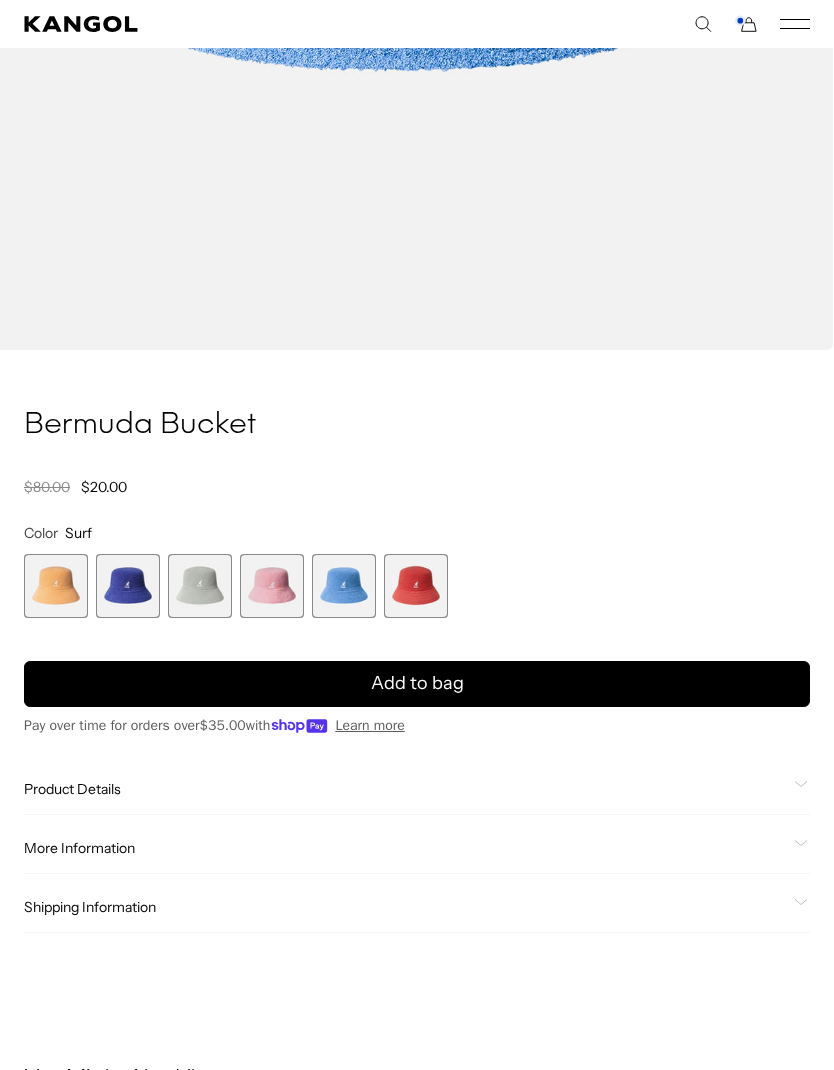 click at bounding box center [416, 586] 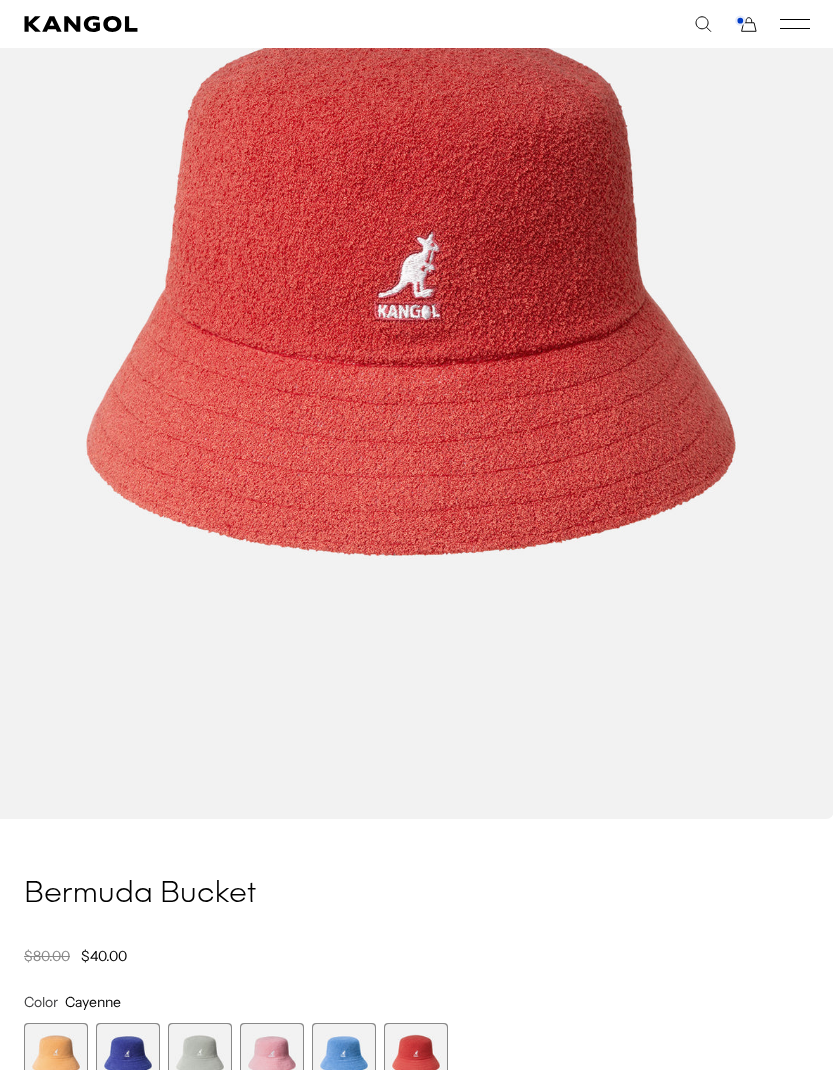 scroll, scrollTop: 419, scrollLeft: 0, axis: vertical 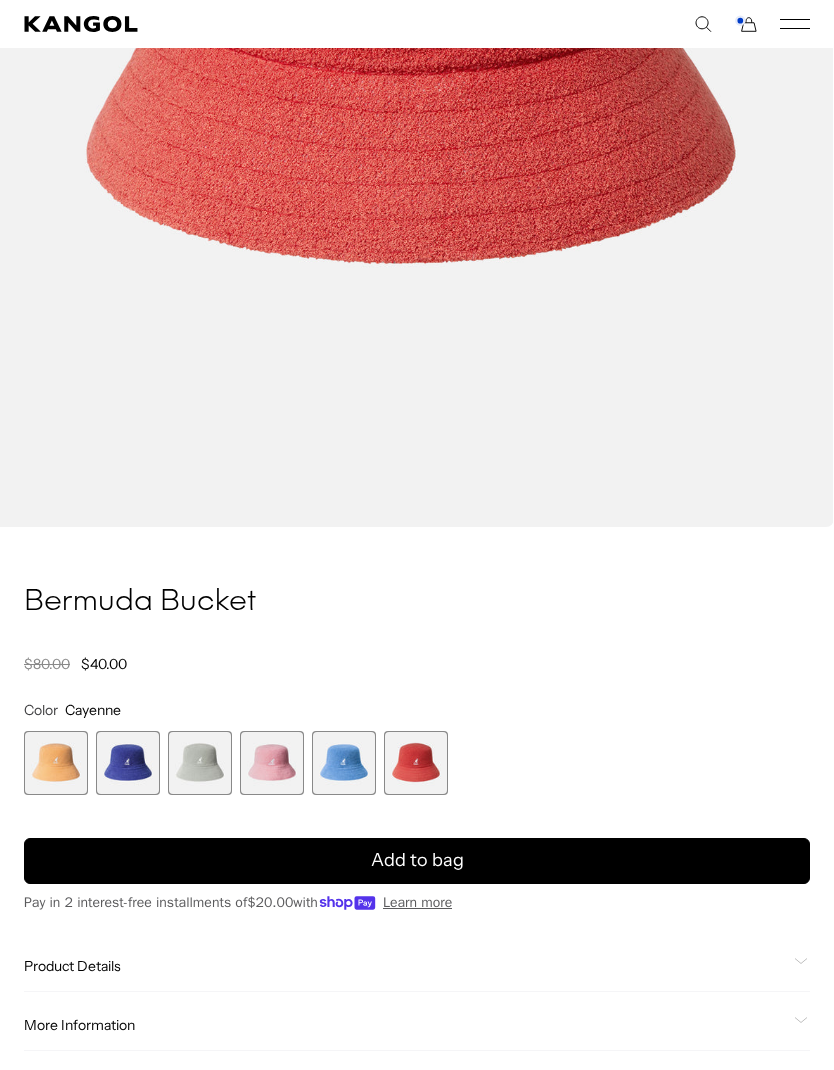 click at bounding box center [344, 763] 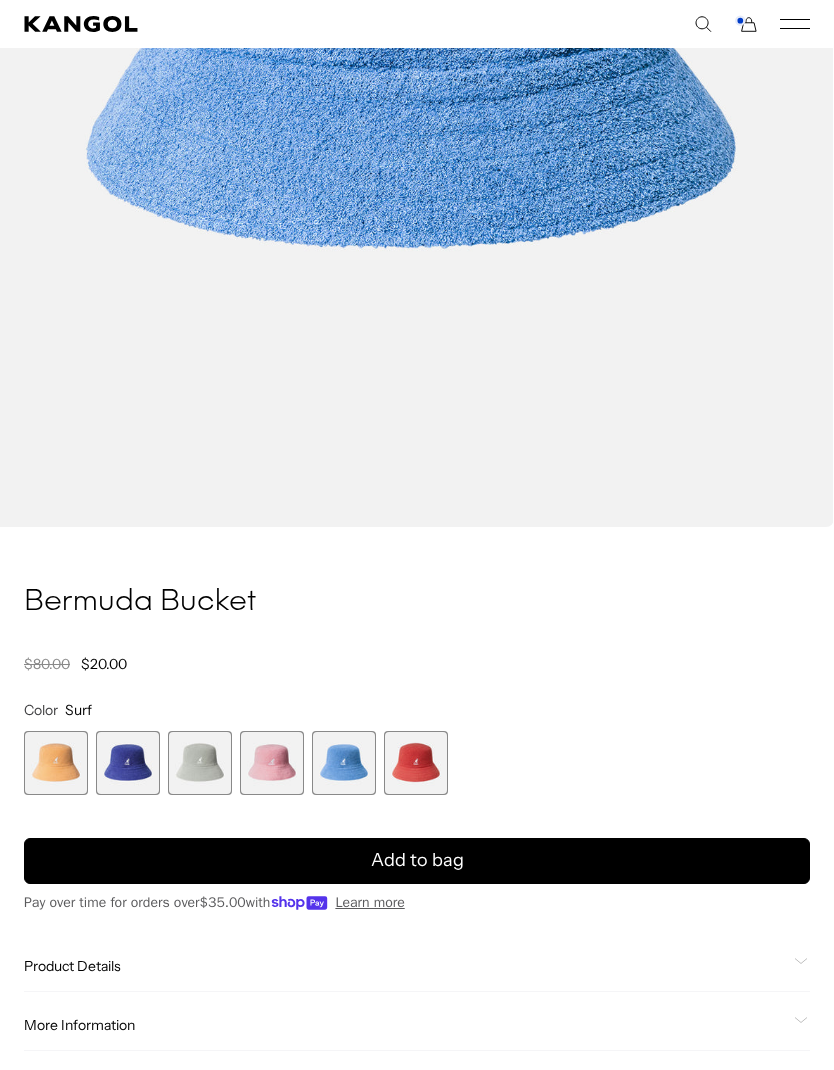 scroll, scrollTop: 0, scrollLeft: 412, axis: horizontal 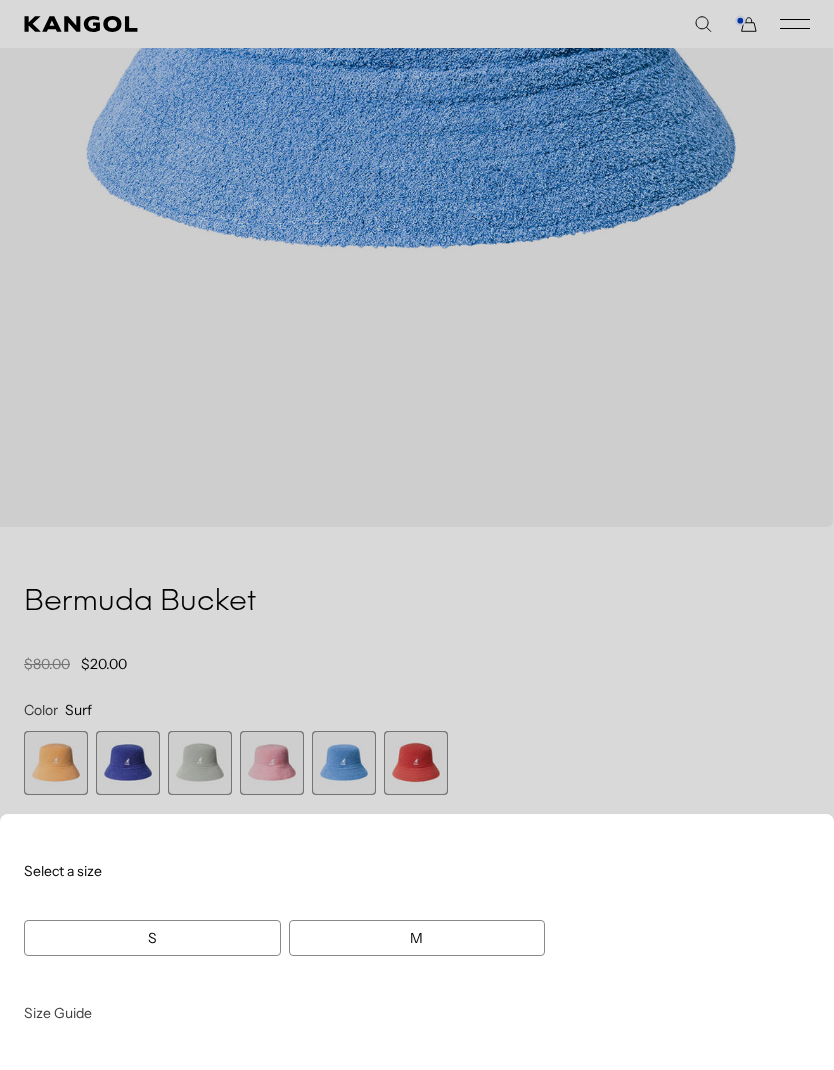 click at bounding box center (417, 535) 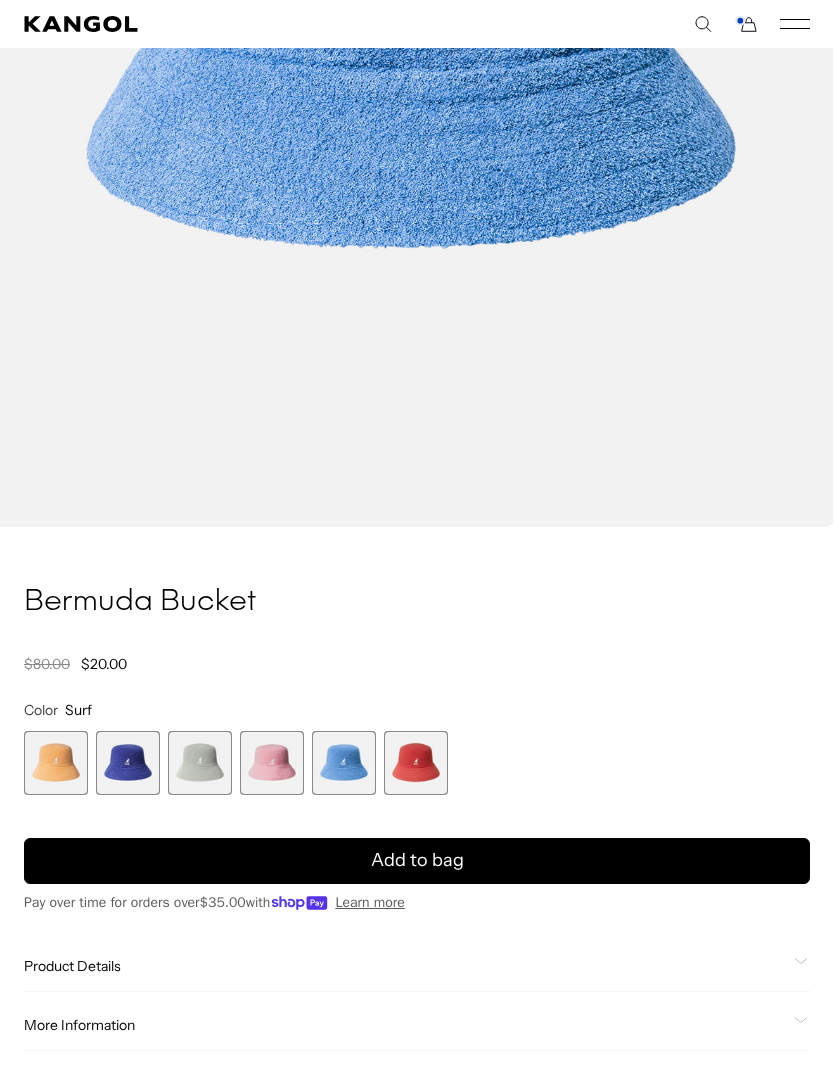 click at bounding box center (416, 763) 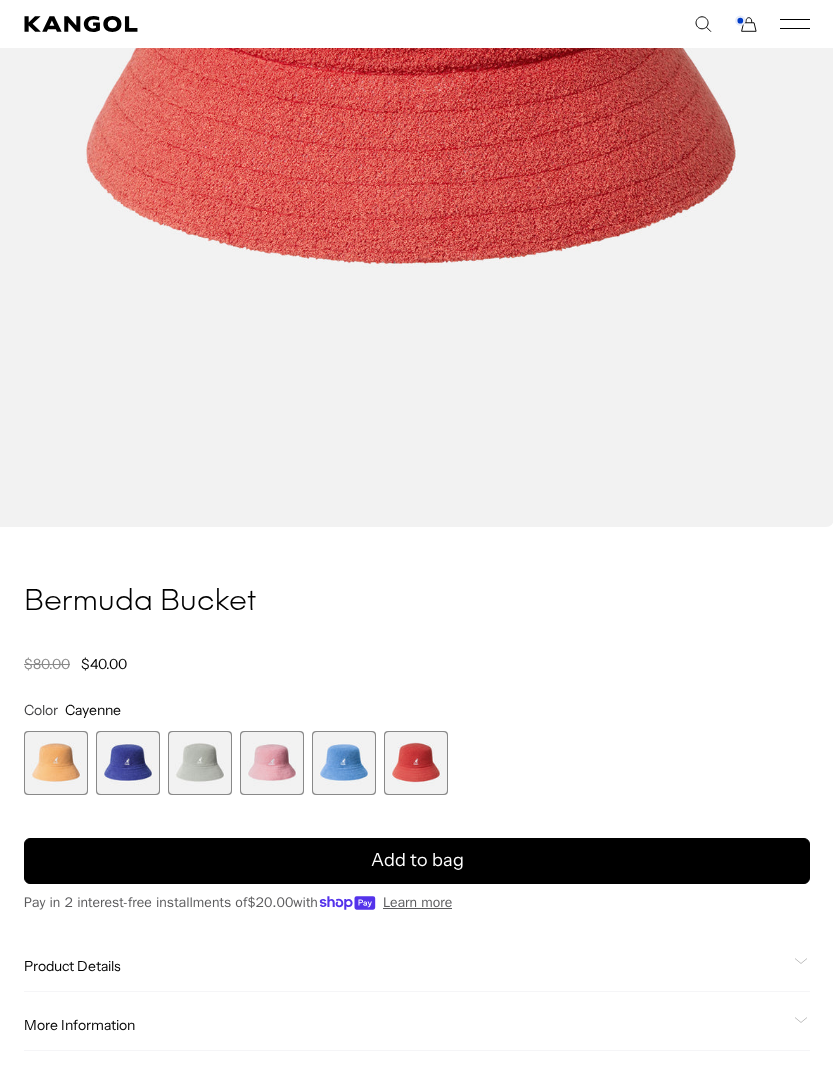 click on "Add to bag" at bounding box center (417, 861) 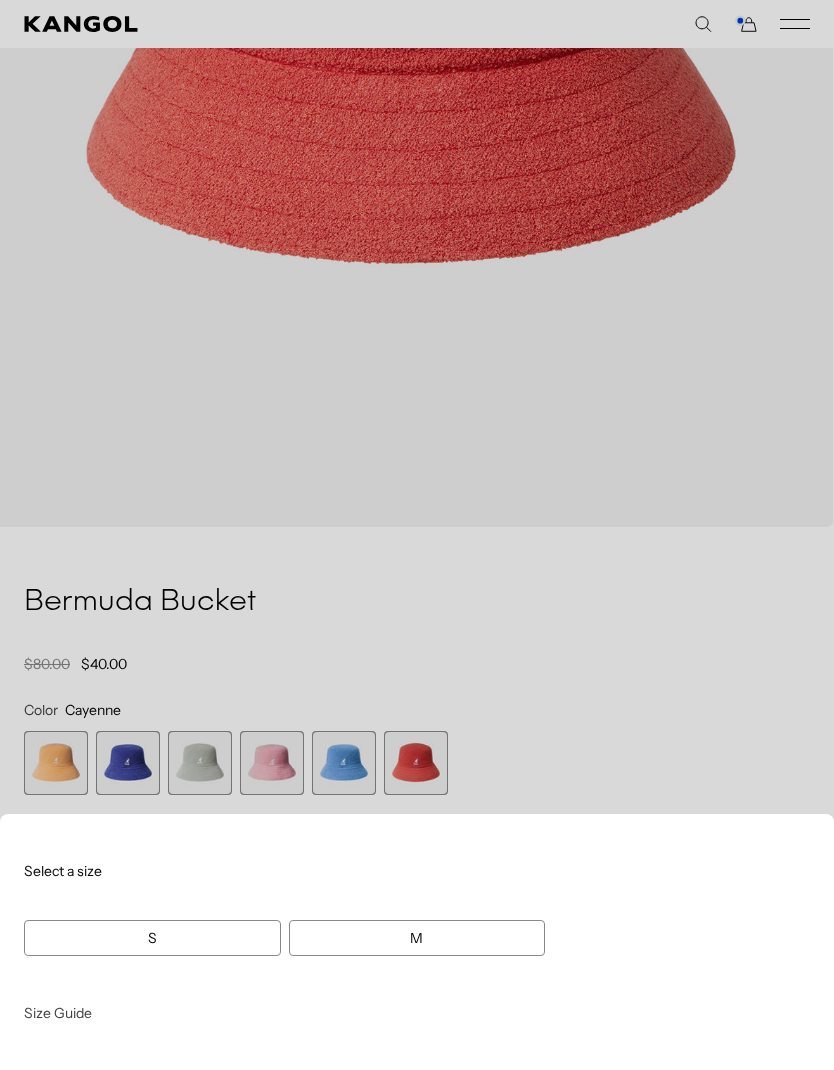 scroll, scrollTop: 0, scrollLeft: 412, axis: horizontal 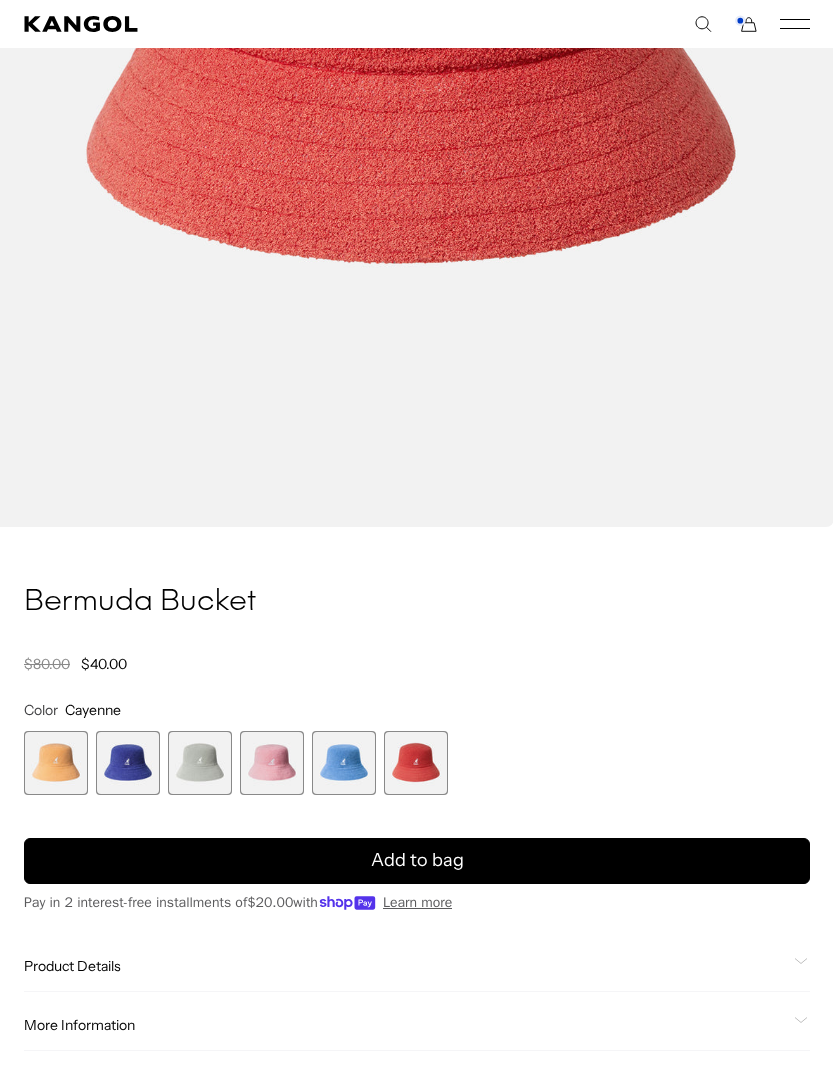 click at bounding box center [128, 763] 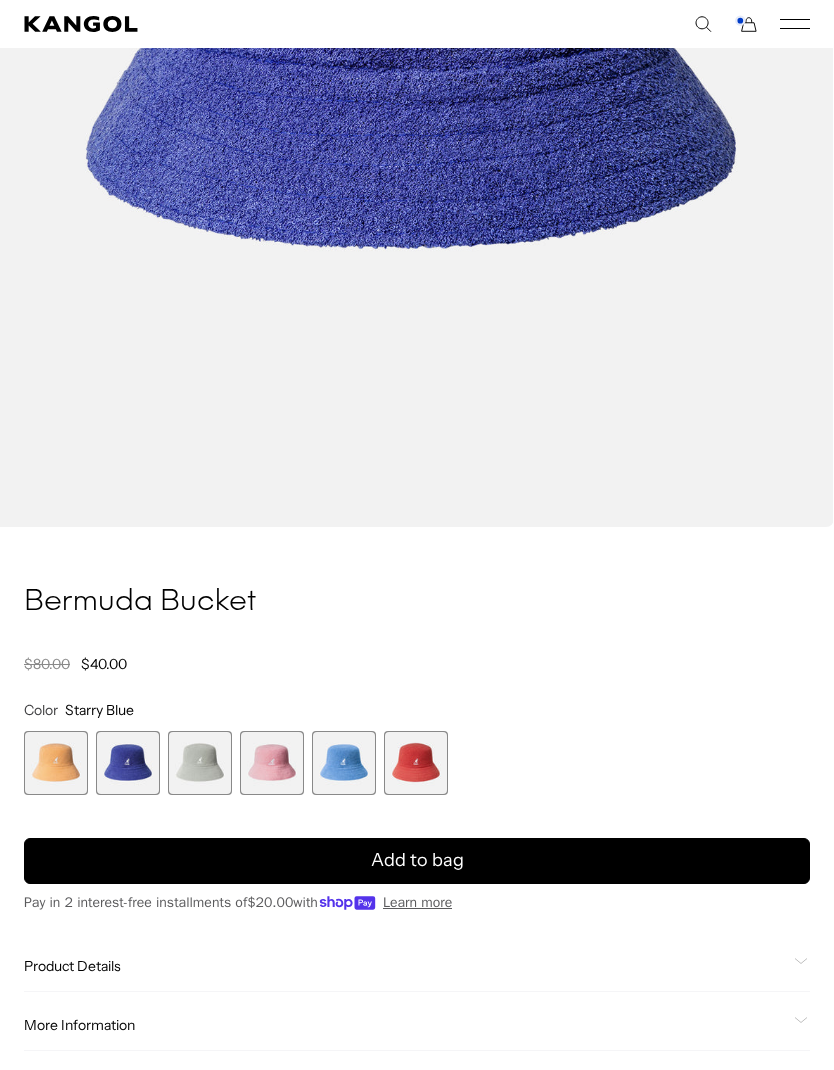 click at bounding box center (128, 763) 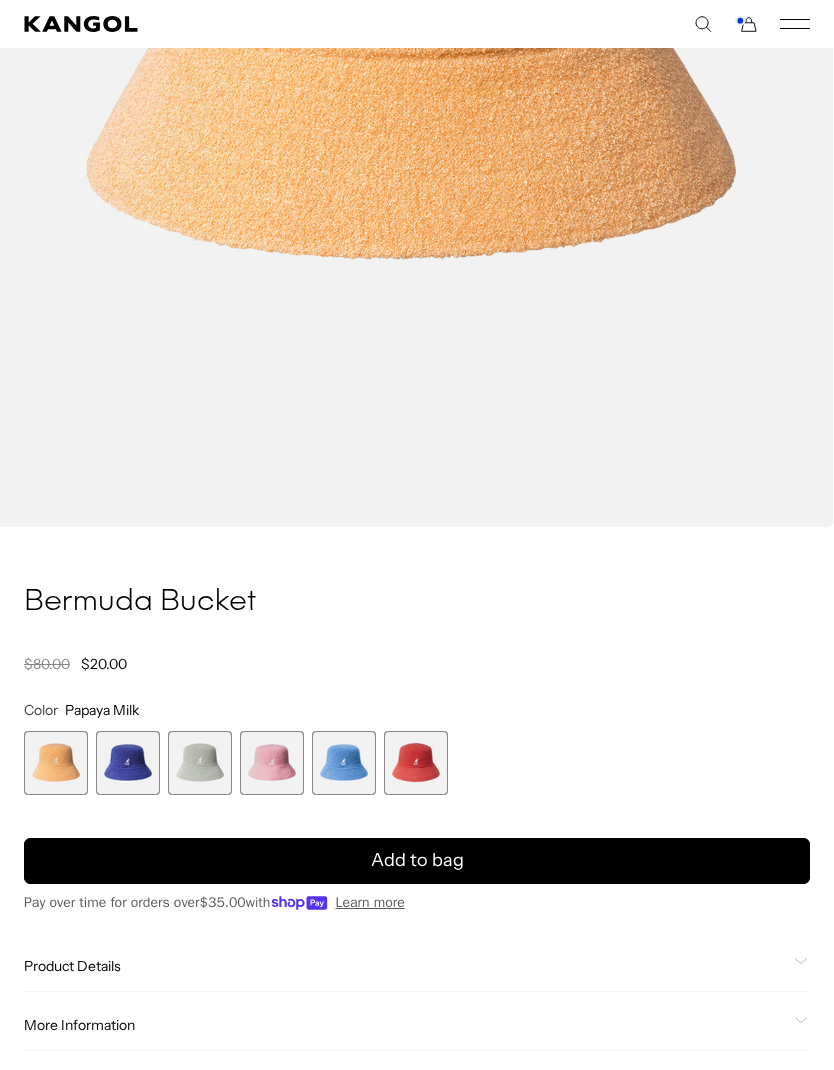 click at bounding box center [128, 763] 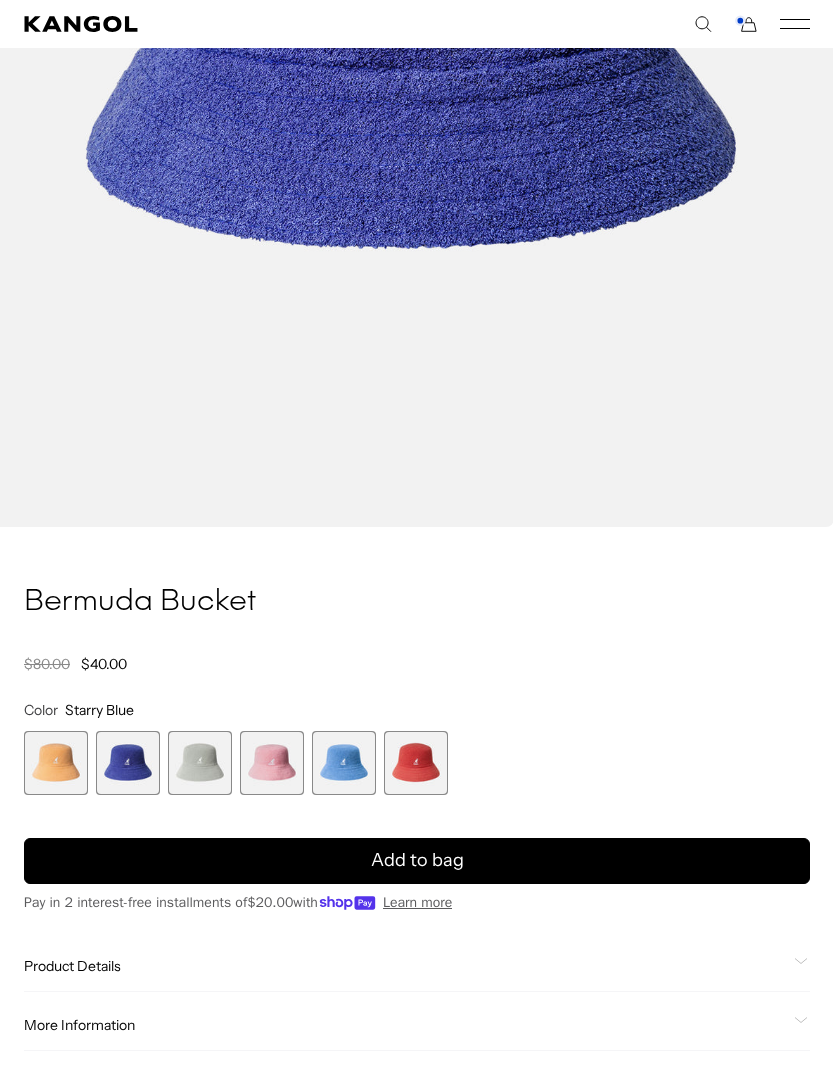 click on "Add to bag" at bounding box center [417, 861] 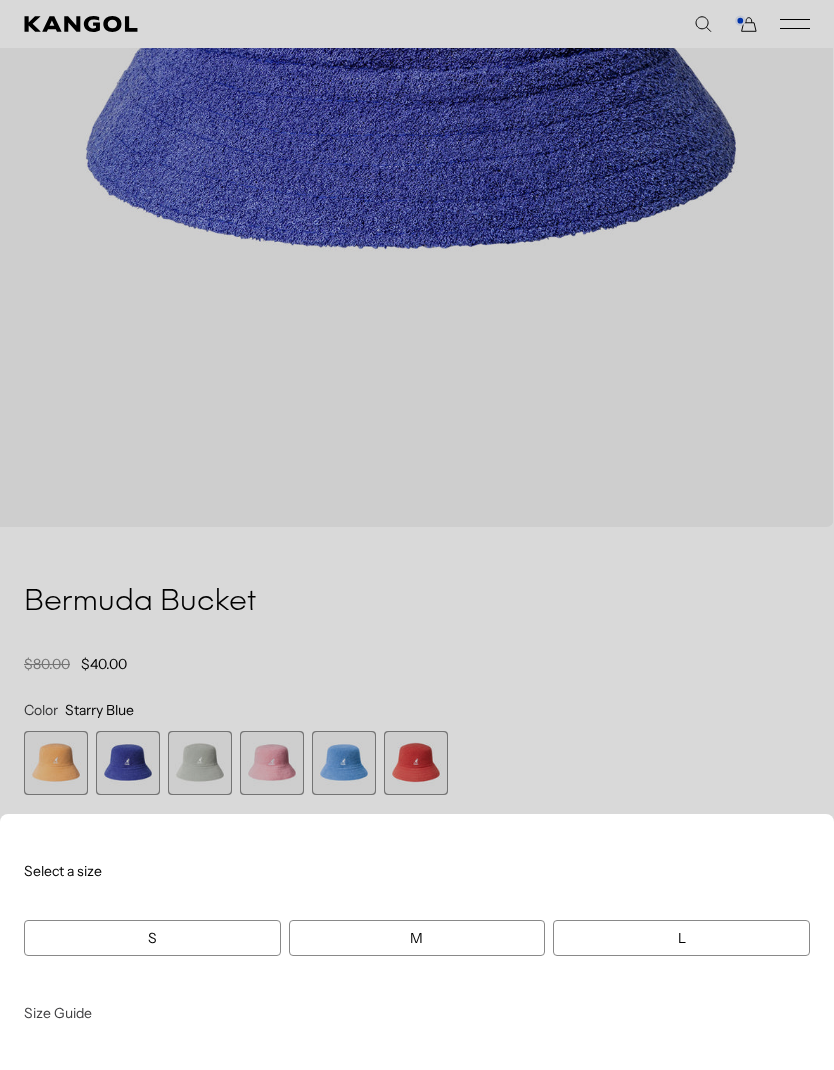 scroll, scrollTop: 0, scrollLeft: 412, axis: horizontal 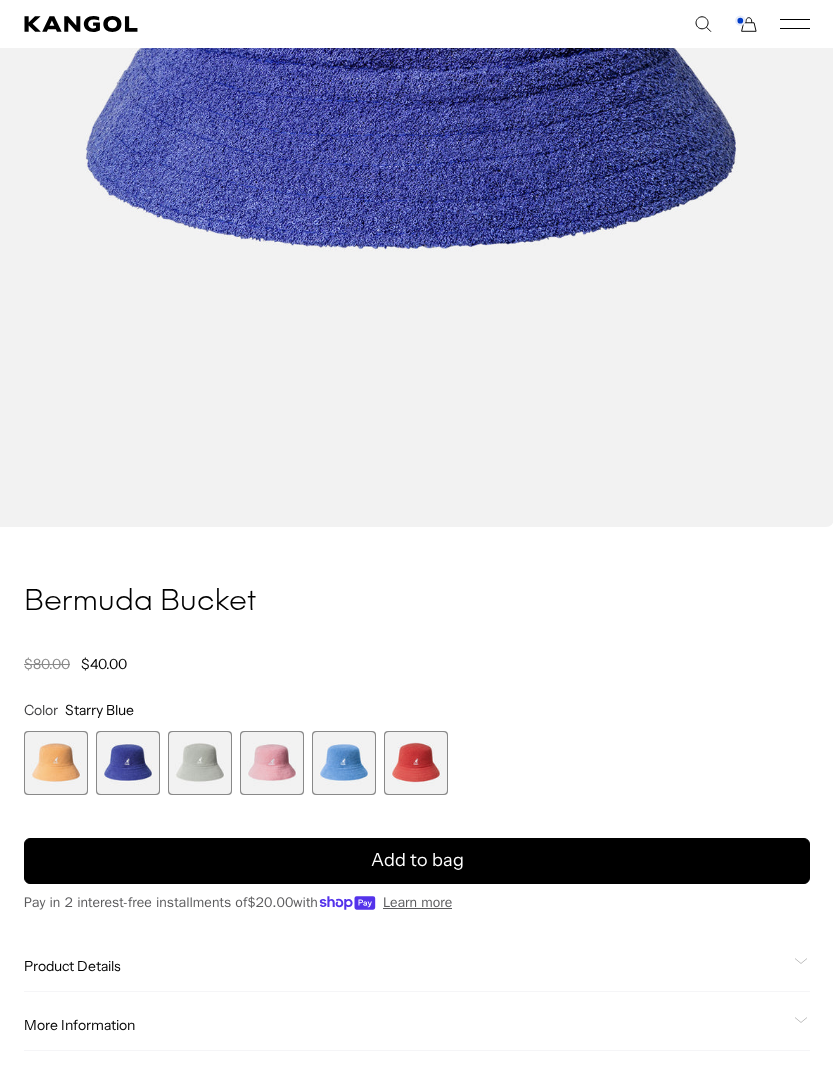 click at bounding box center [200, 763] 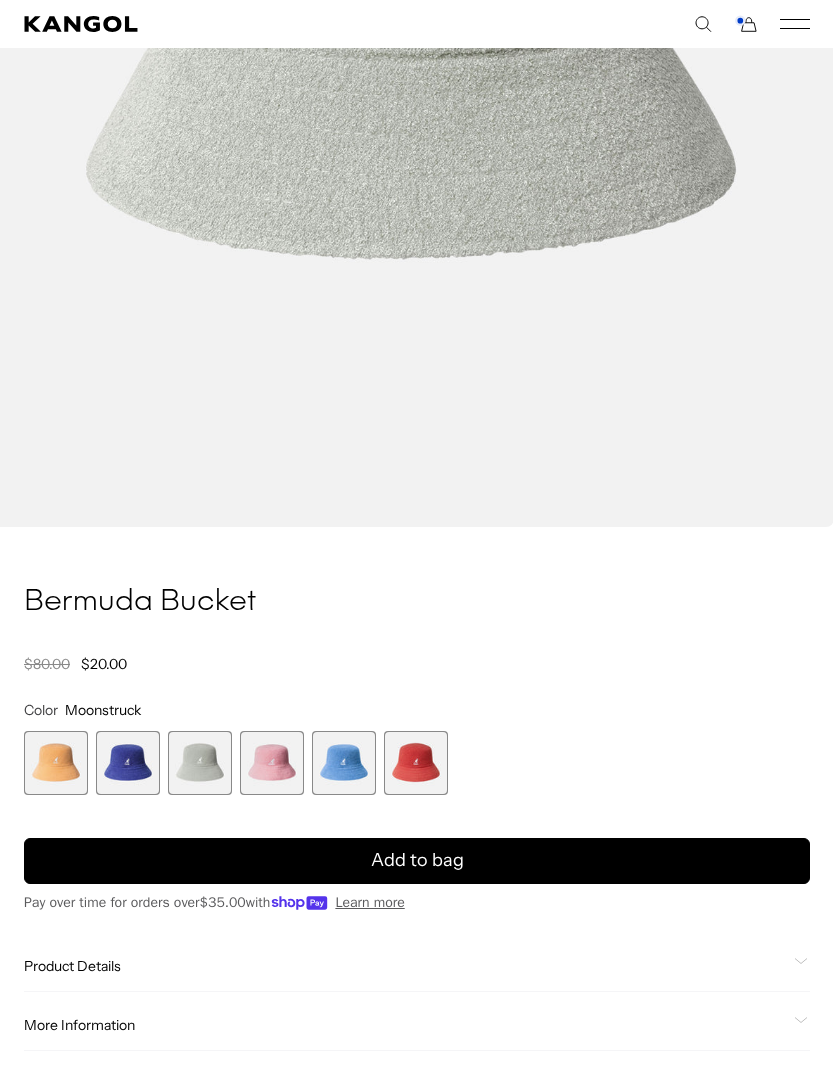 scroll, scrollTop: 0, scrollLeft: 412, axis: horizontal 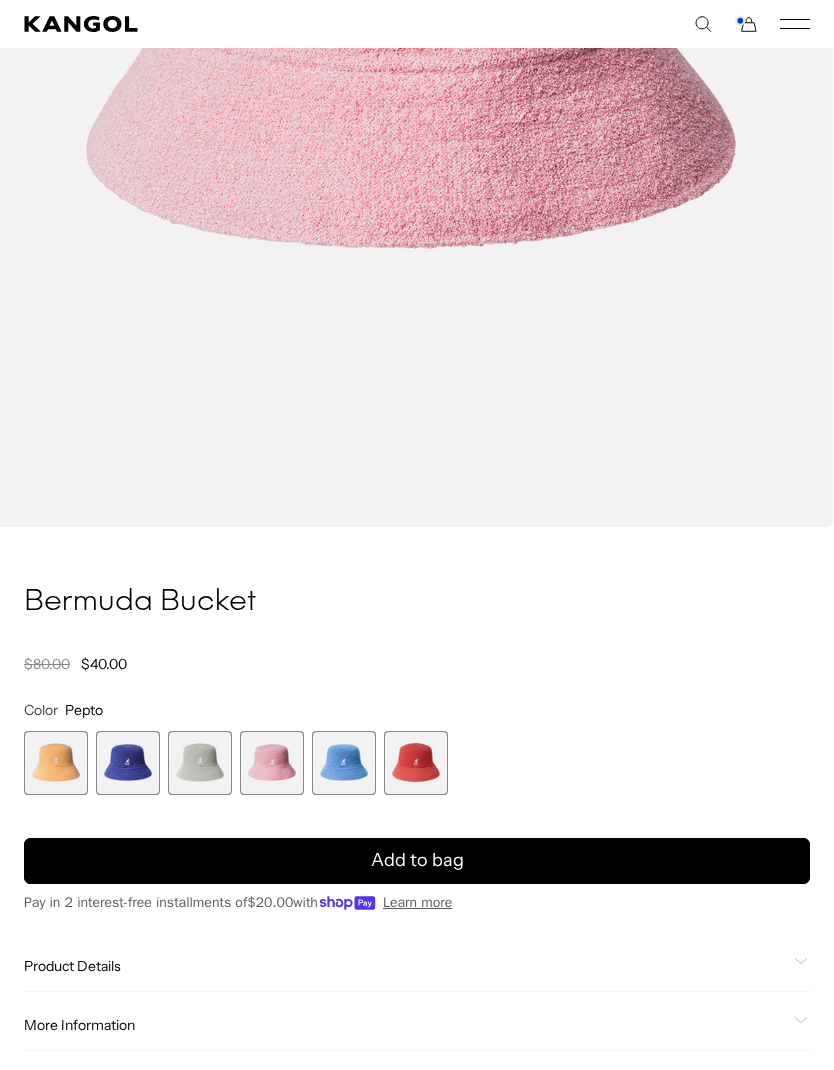 click at bounding box center [272, 763] 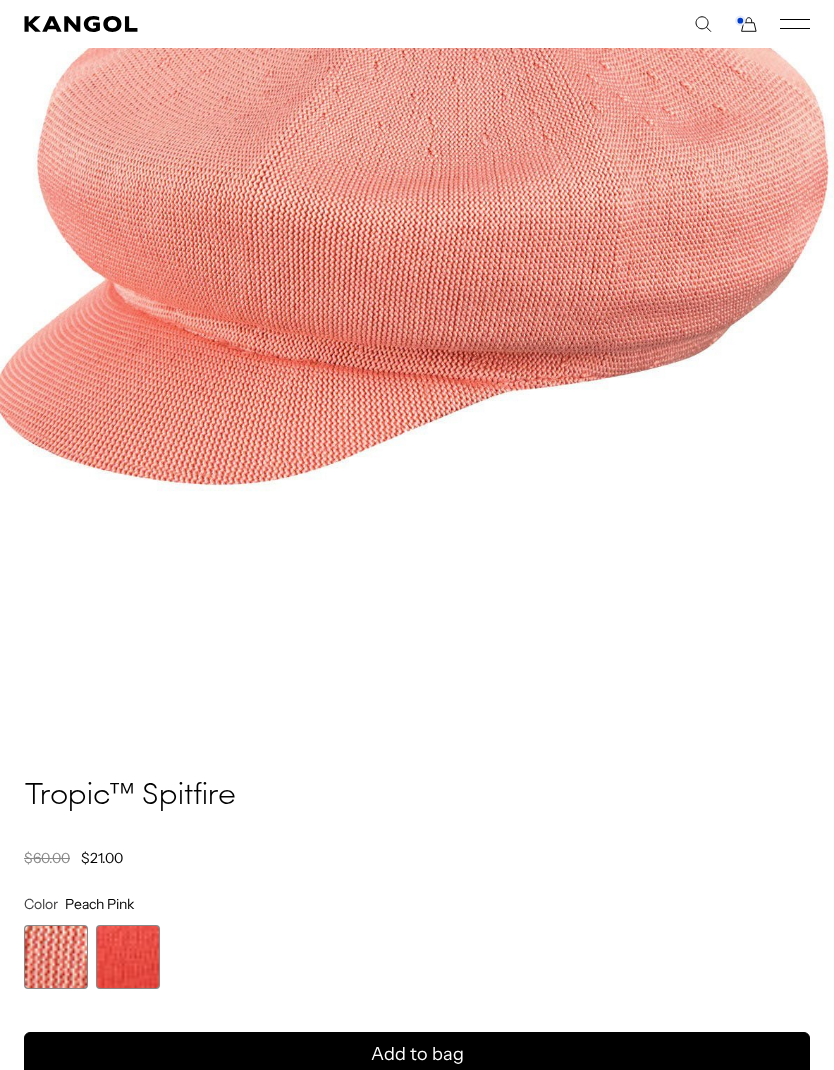 scroll, scrollTop: 376, scrollLeft: 0, axis: vertical 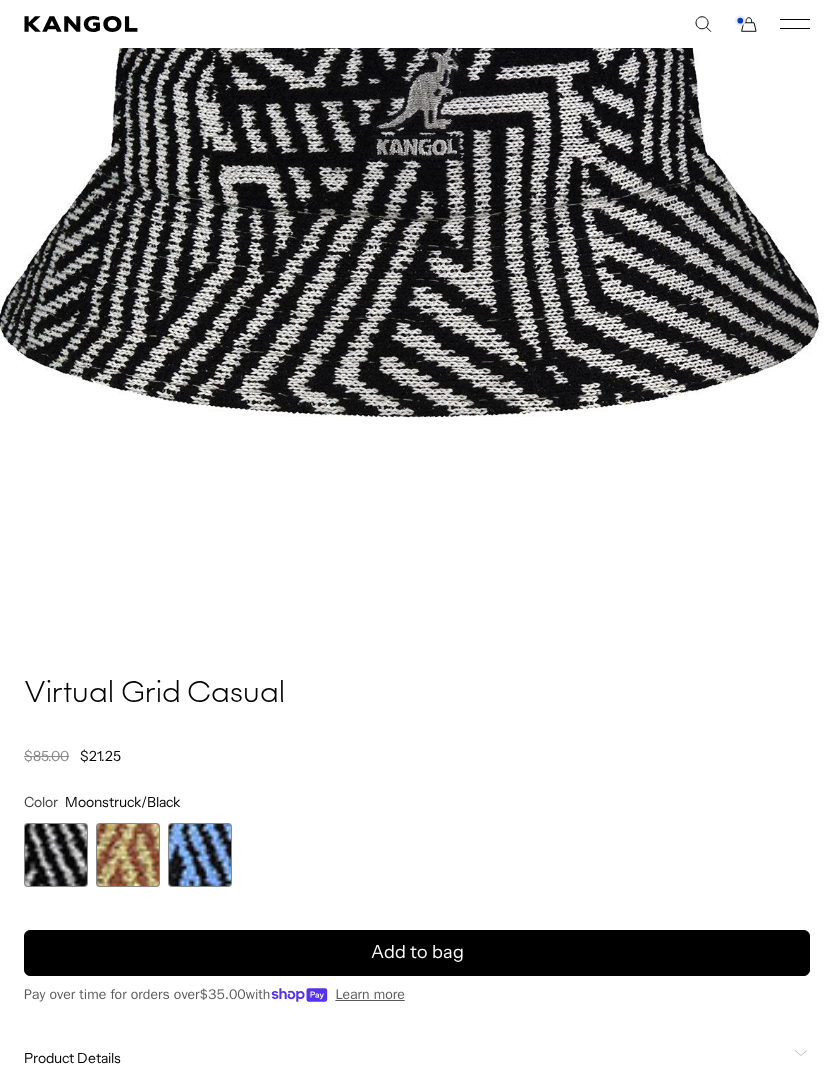 click at bounding box center (56, 855) 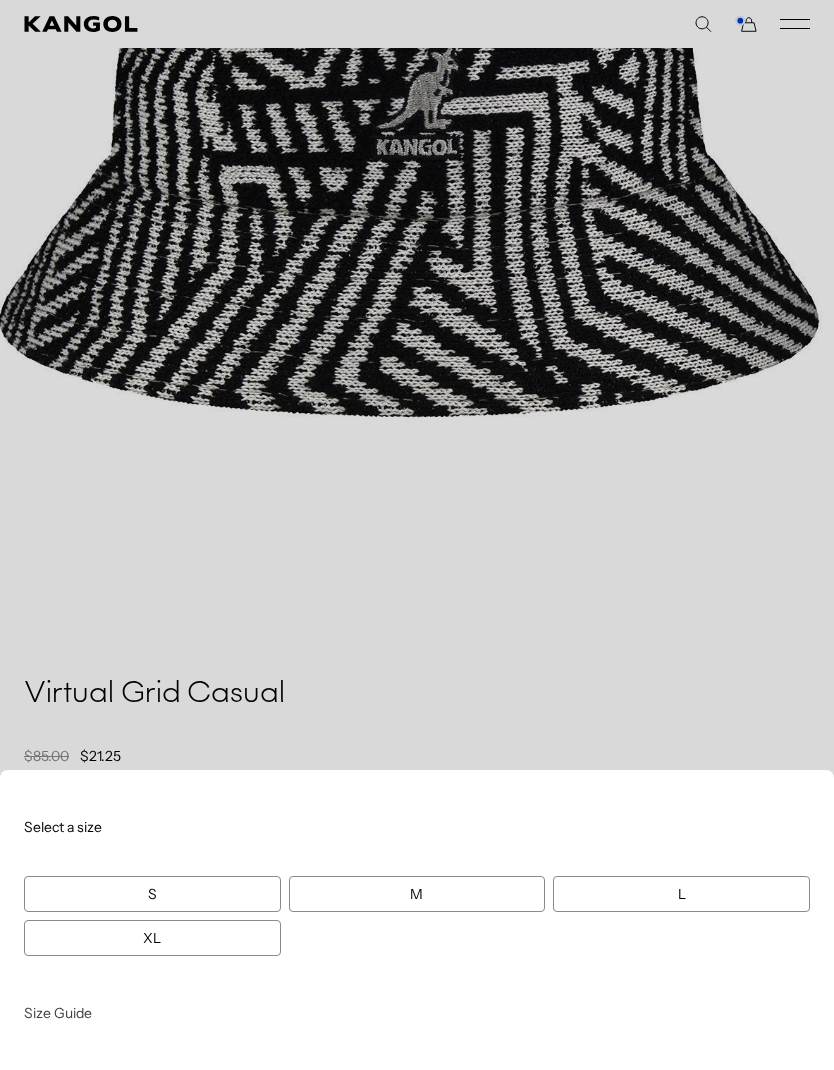 click on "L" at bounding box center (681, 894) 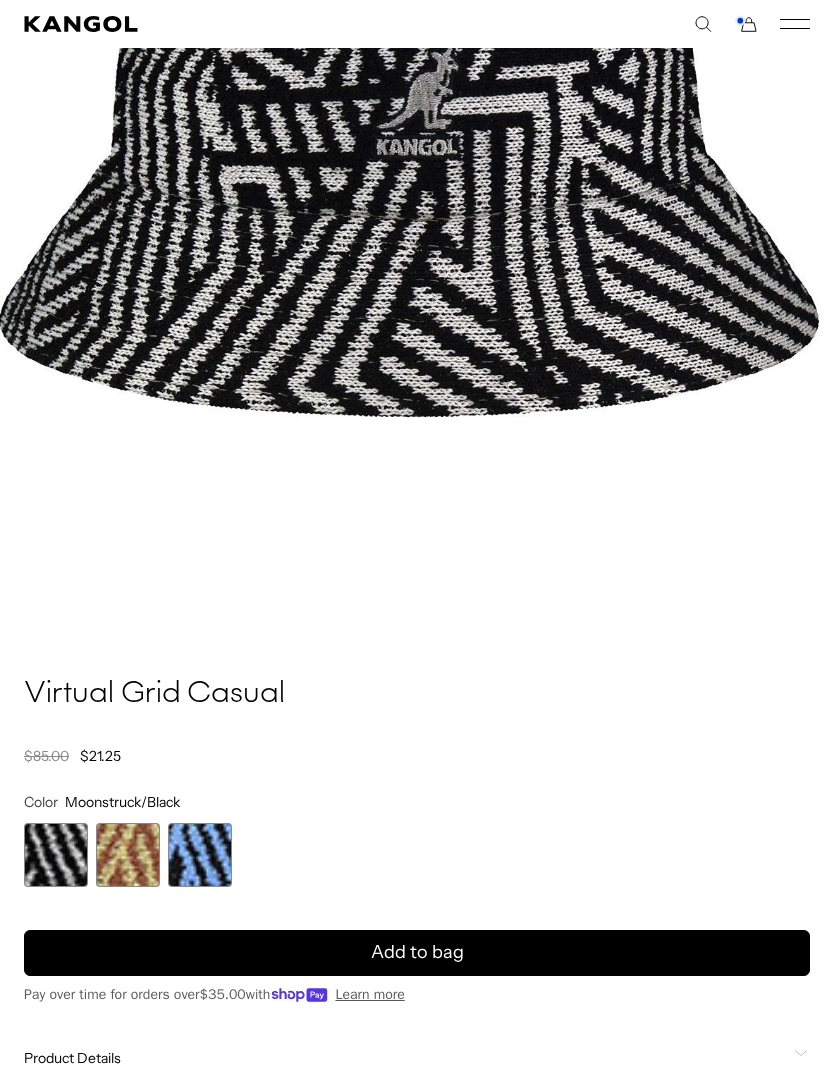 scroll, scrollTop: 0, scrollLeft: 0, axis: both 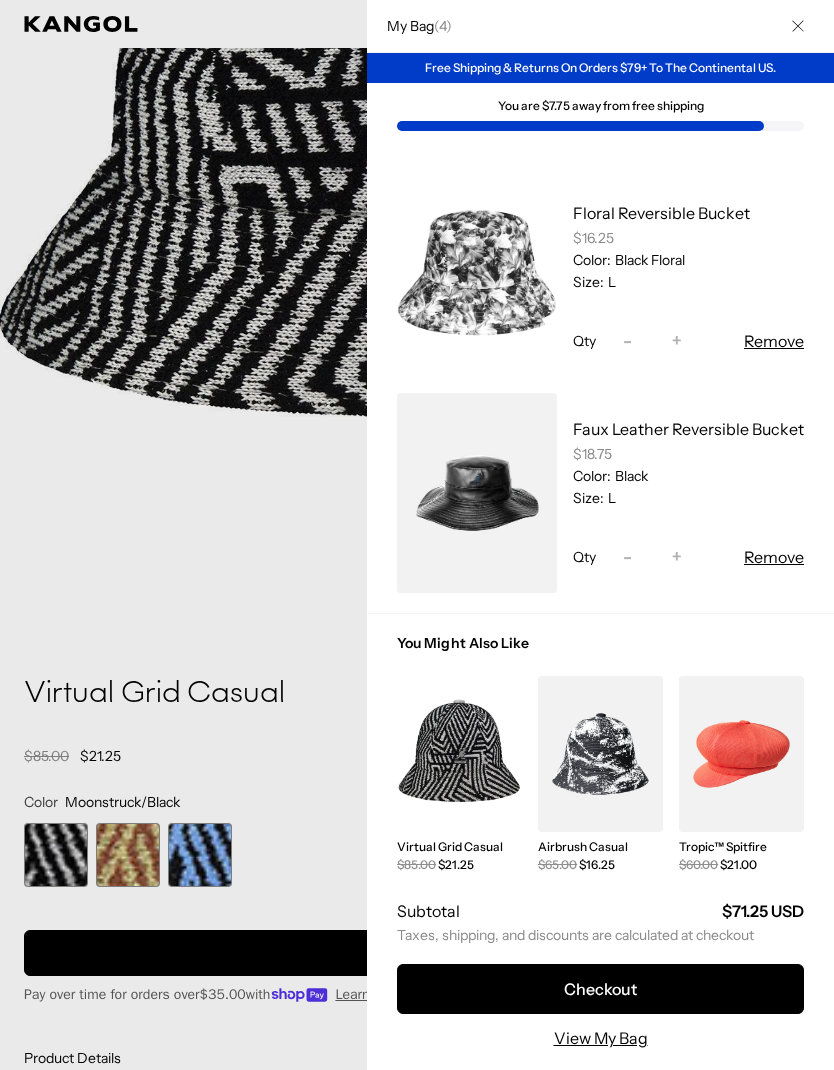 click at bounding box center (417, 535) 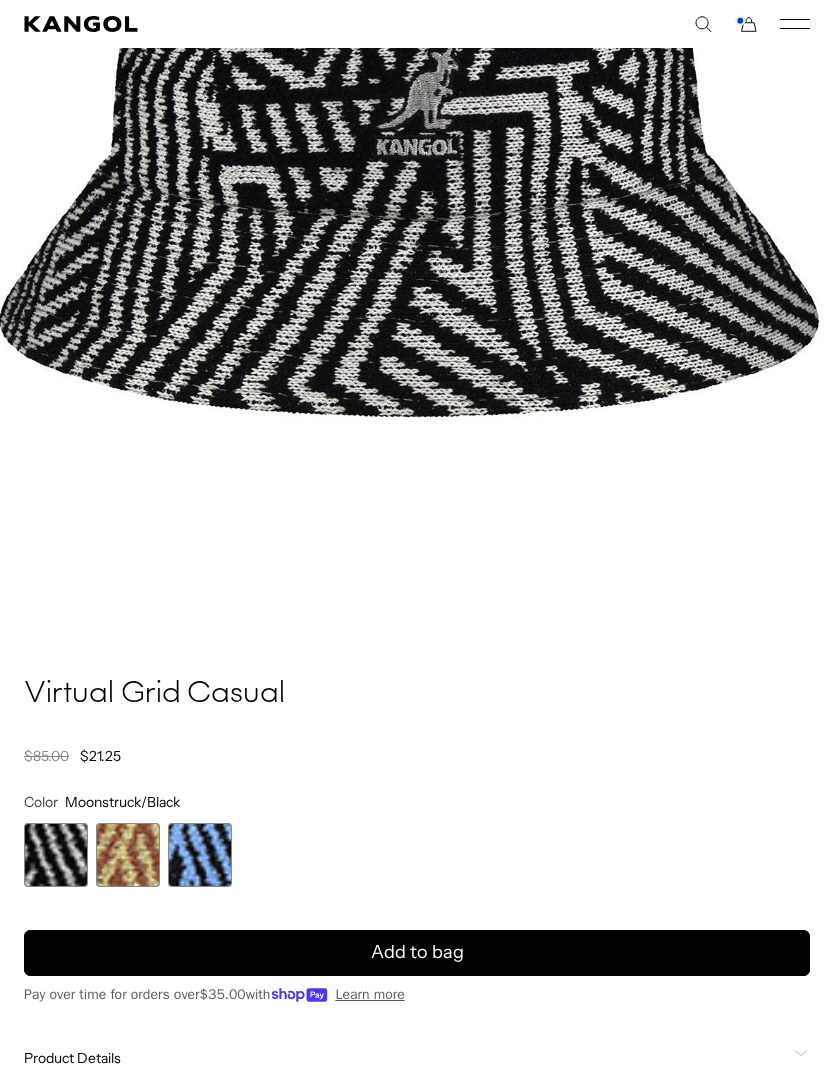 click on "Add to bag" at bounding box center (417, 953) 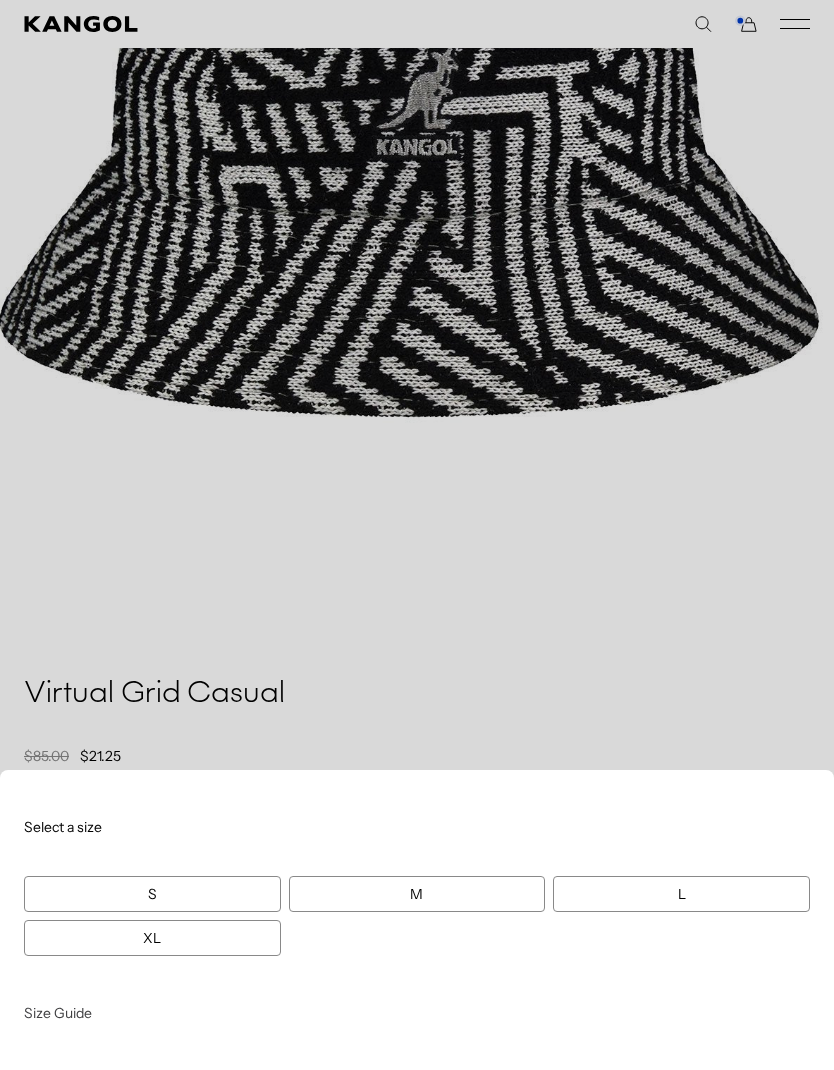 scroll, scrollTop: 0, scrollLeft: 412, axis: horizontal 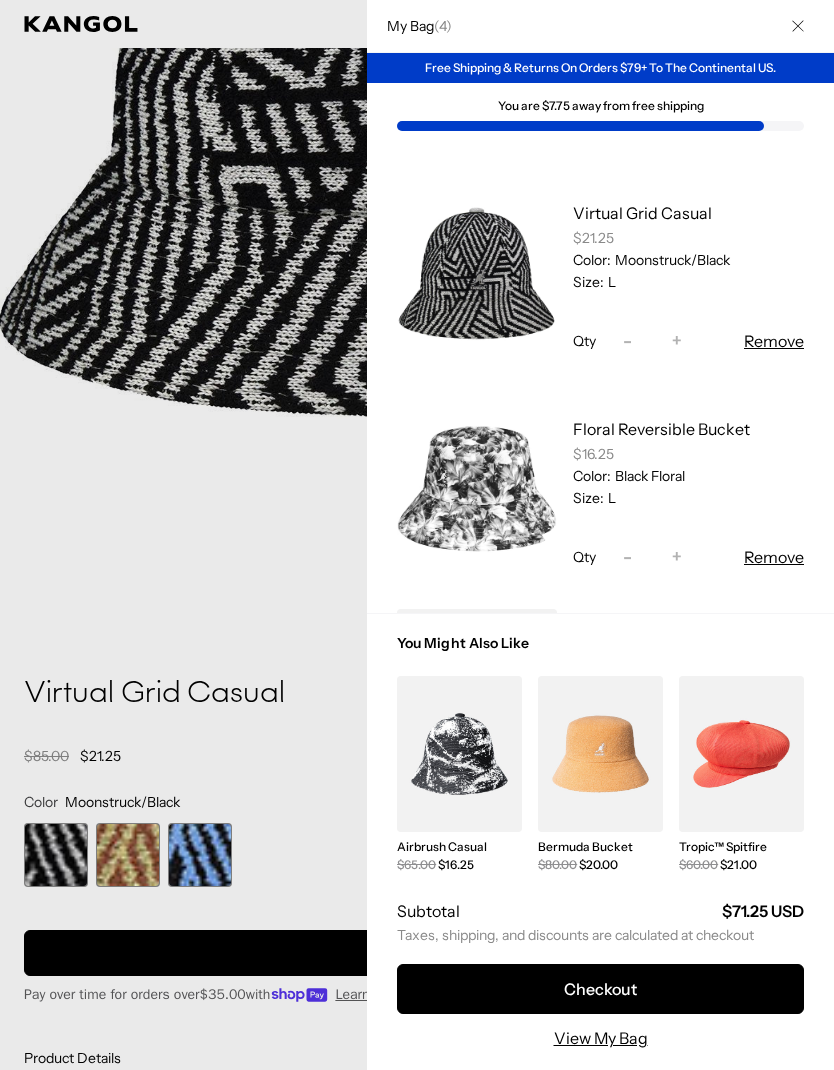 click at bounding box center [417, 535] 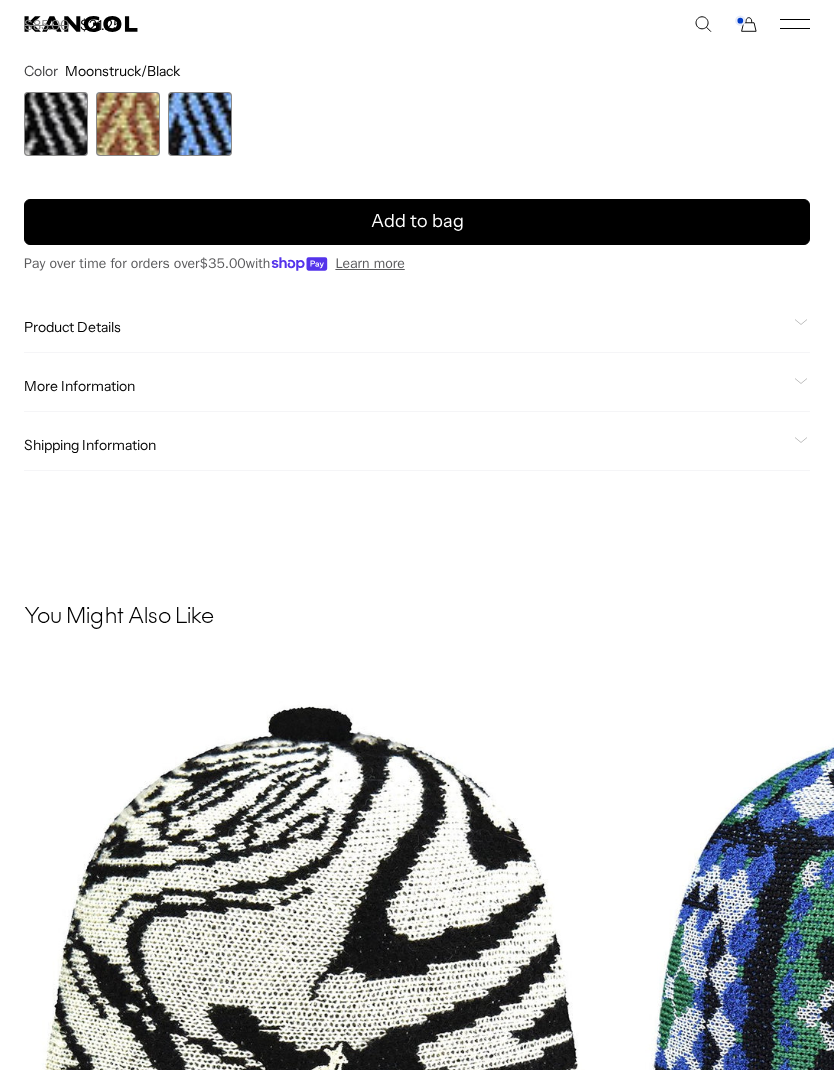 scroll, scrollTop: 1262, scrollLeft: 0, axis: vertical 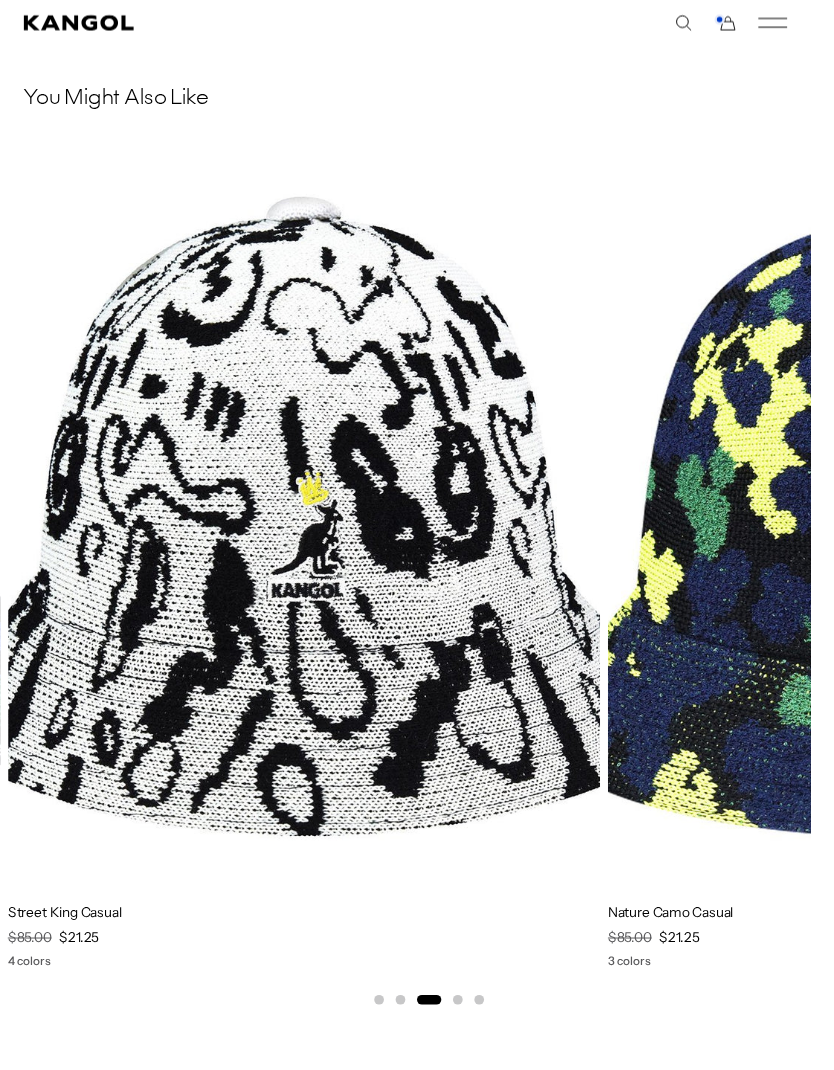 click at bounding box center [0, 0] 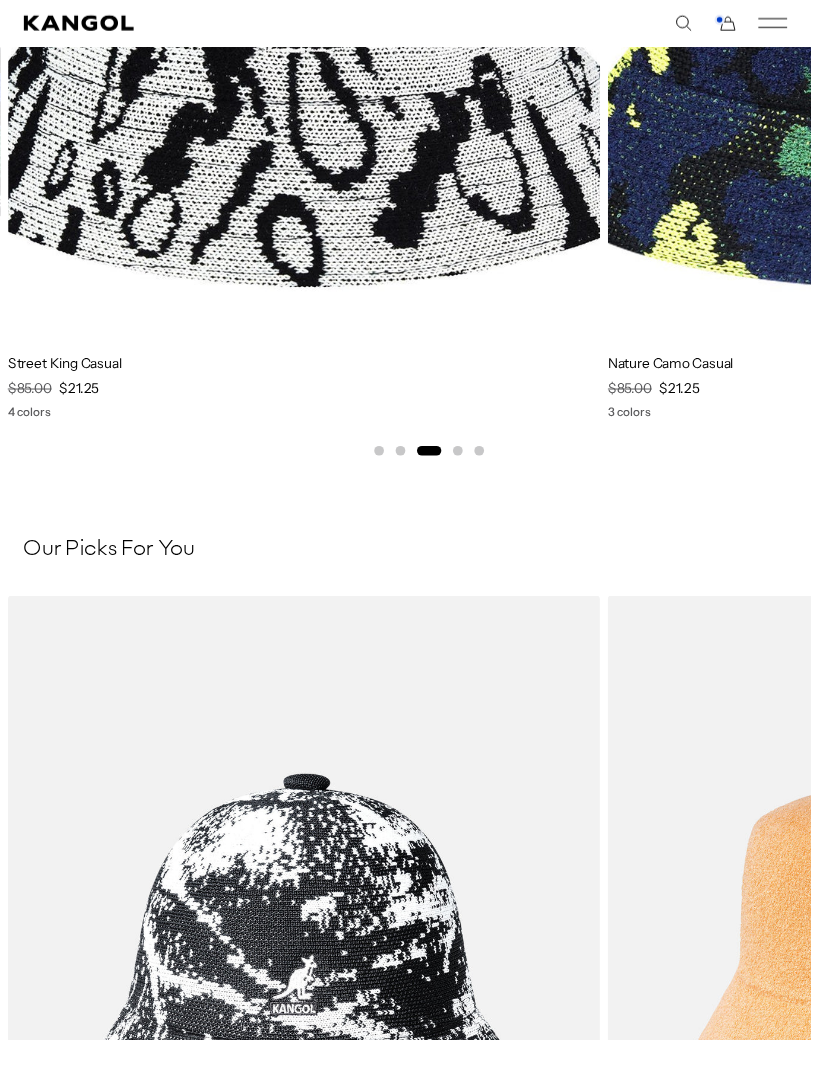 scroll, scrollTop: 2678, scrollLeft: 0, axis: vertical 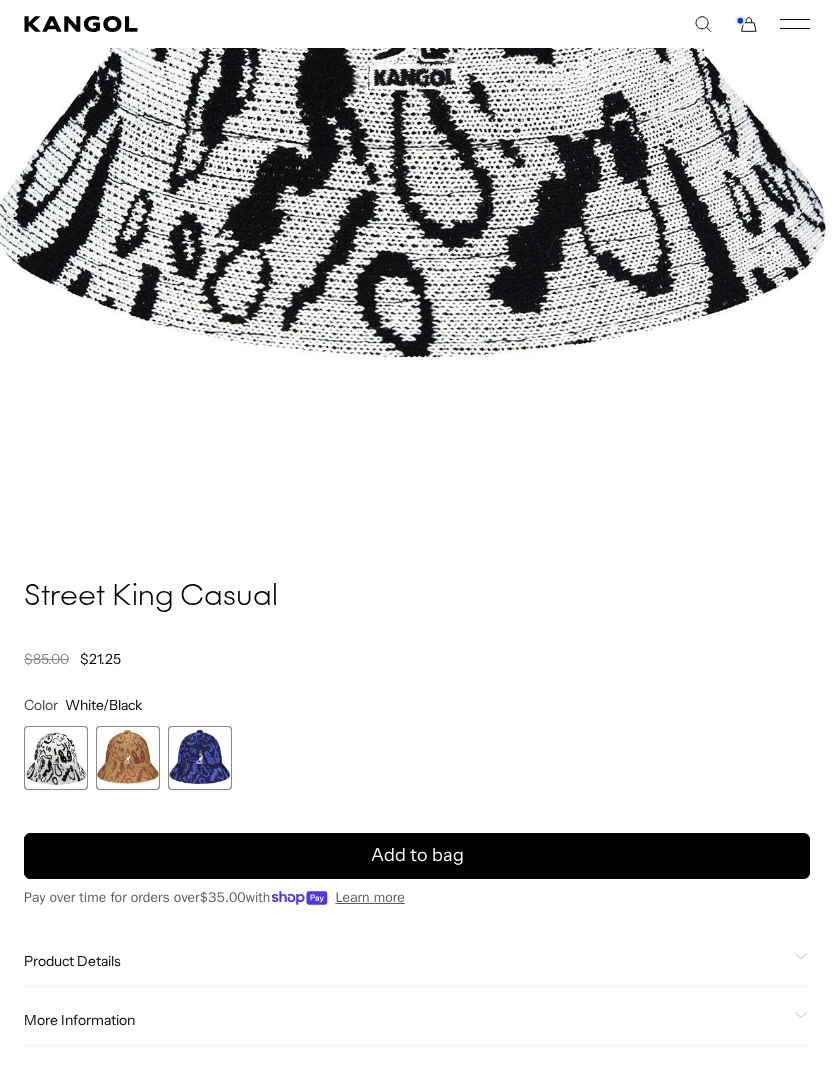 click at bounding box center [200, 758] 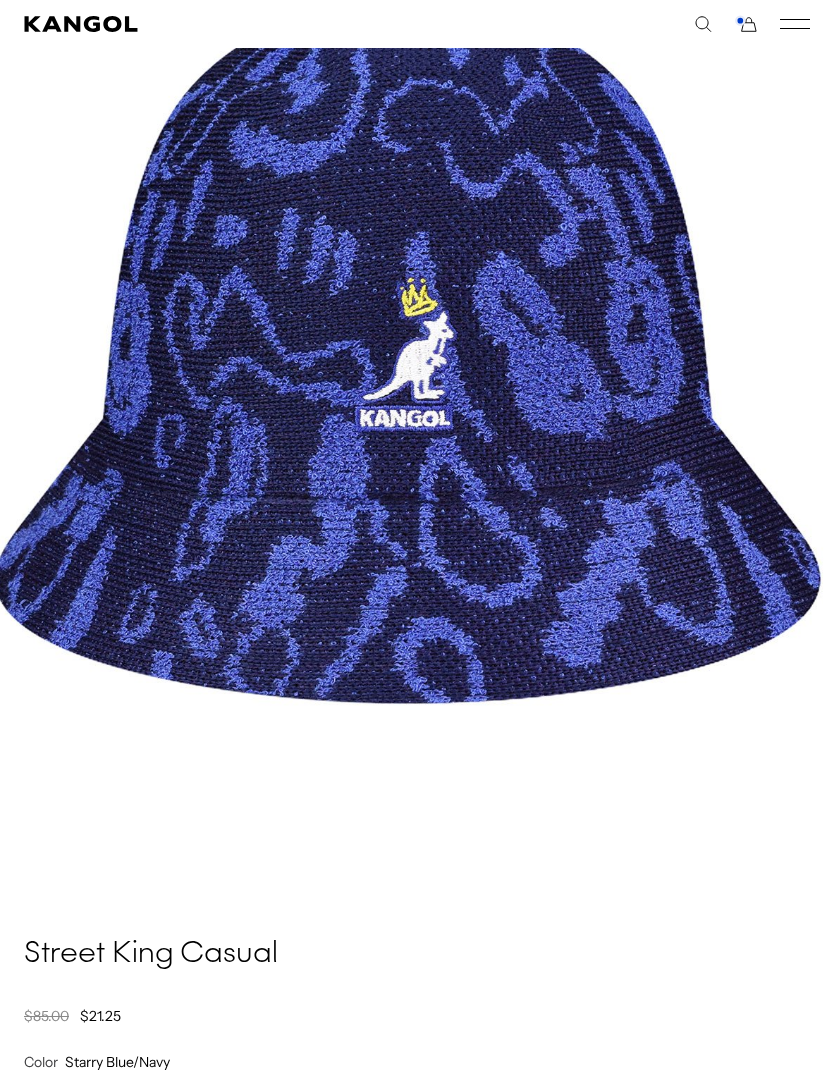 scroll, scrollTop: 357, scrollLeft: 0, axis: vertical 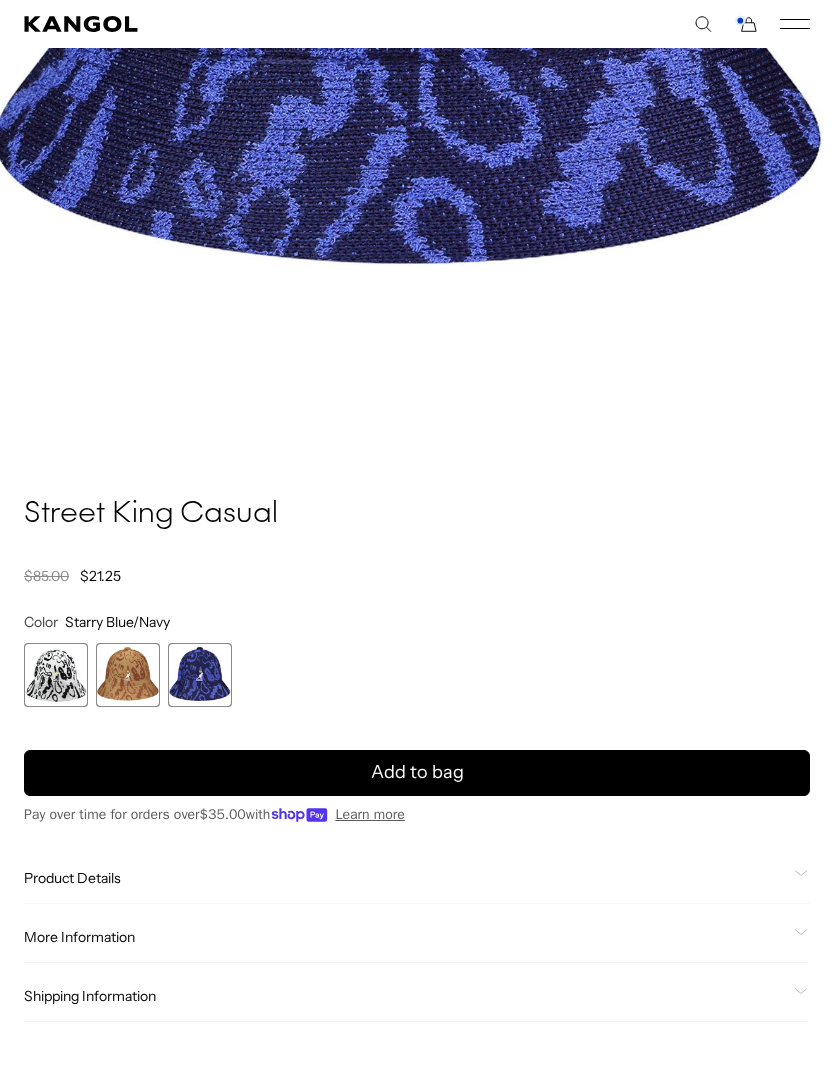 click on "Add to bag" at bounding box center [417, 773] 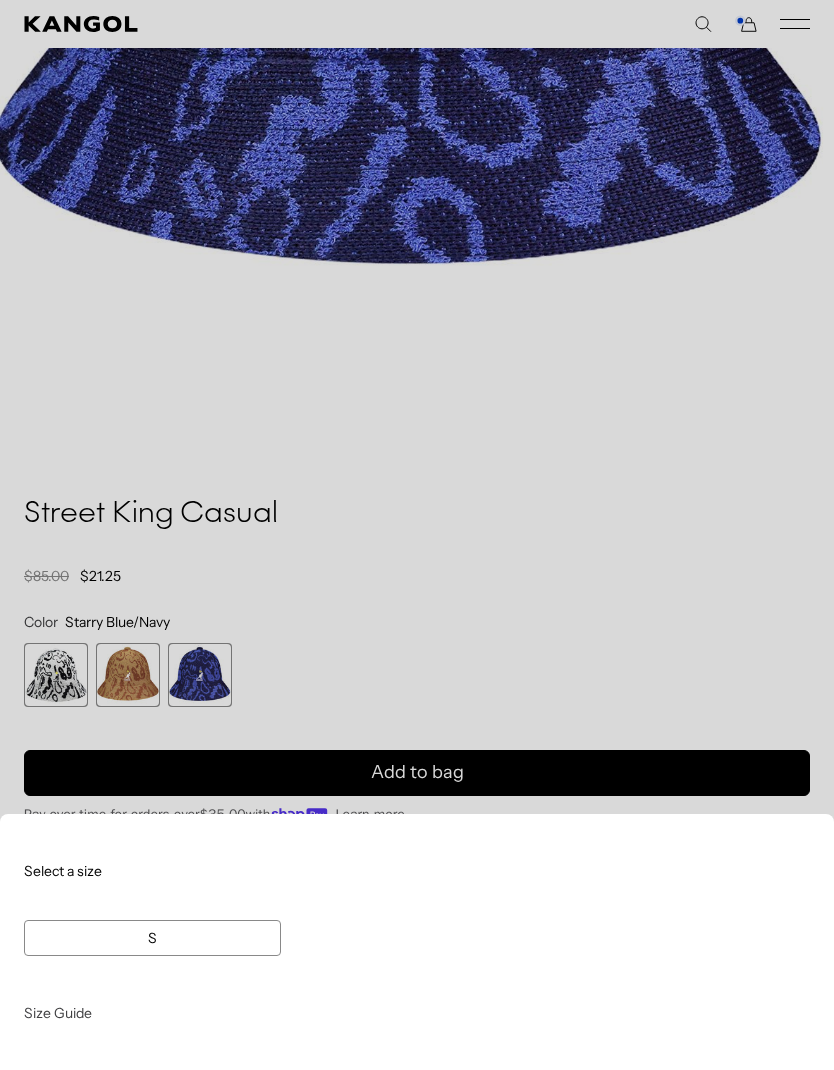 scroll, scrollTop: 0, scrollLeft: 412, axis: horizontal 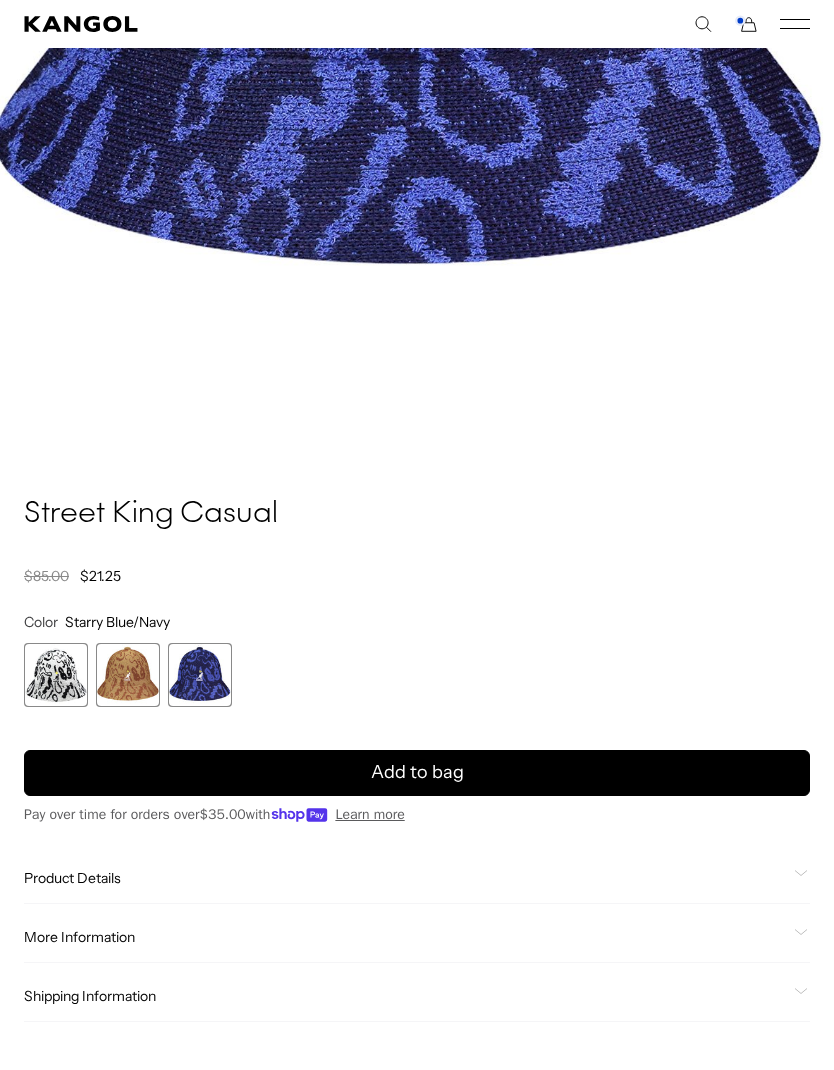 click at bounding box center [128, 675] 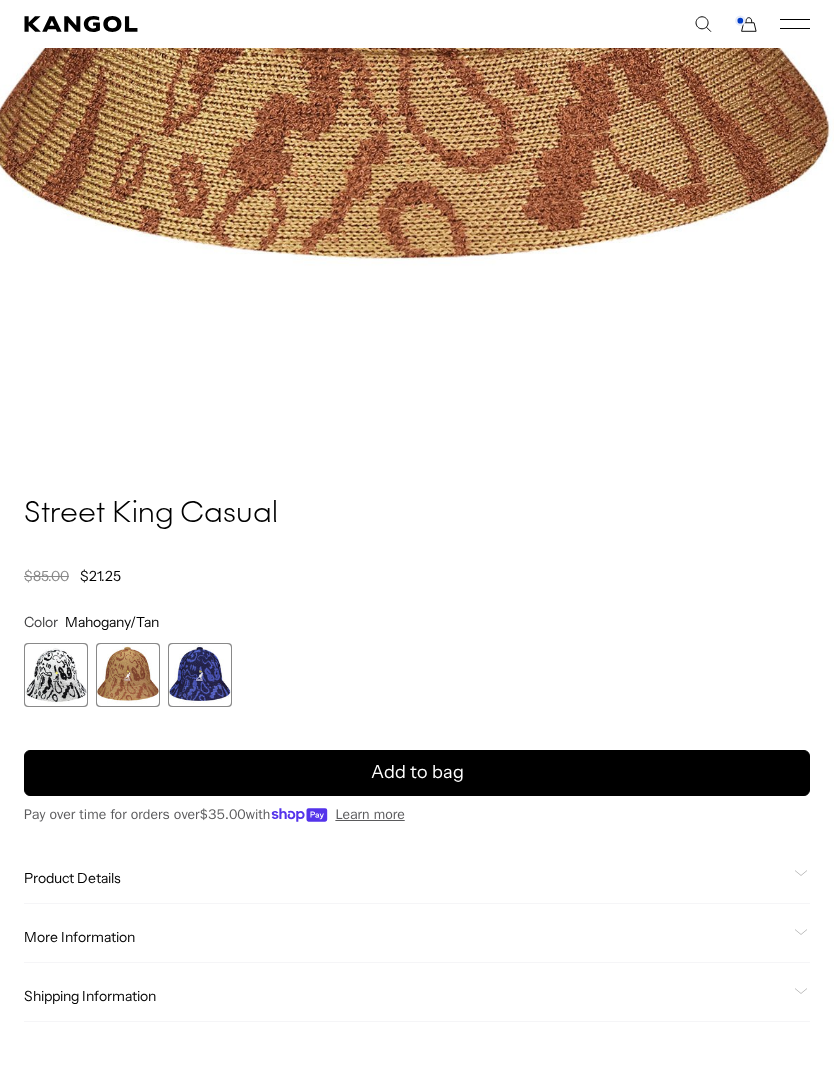 click on "Add to bag" at bounding box center [417, 773] 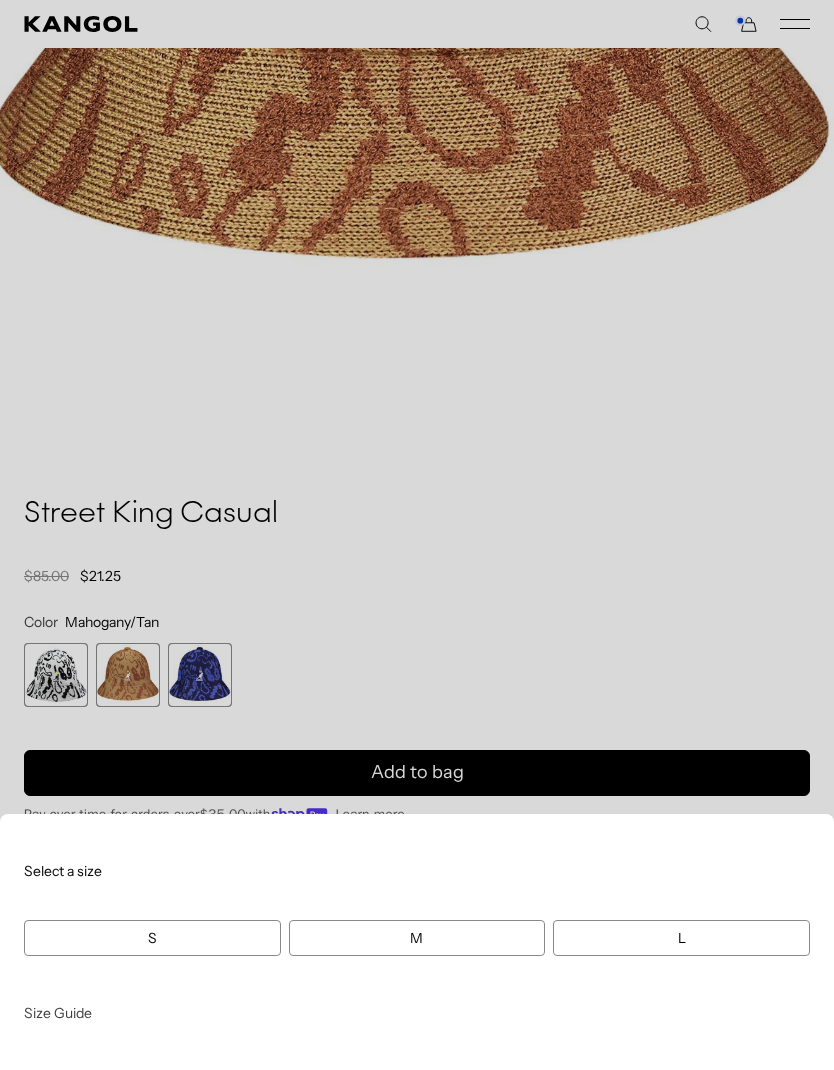 scroll, scrollTop: 0, scrollLeft: 412, axis: horizontal 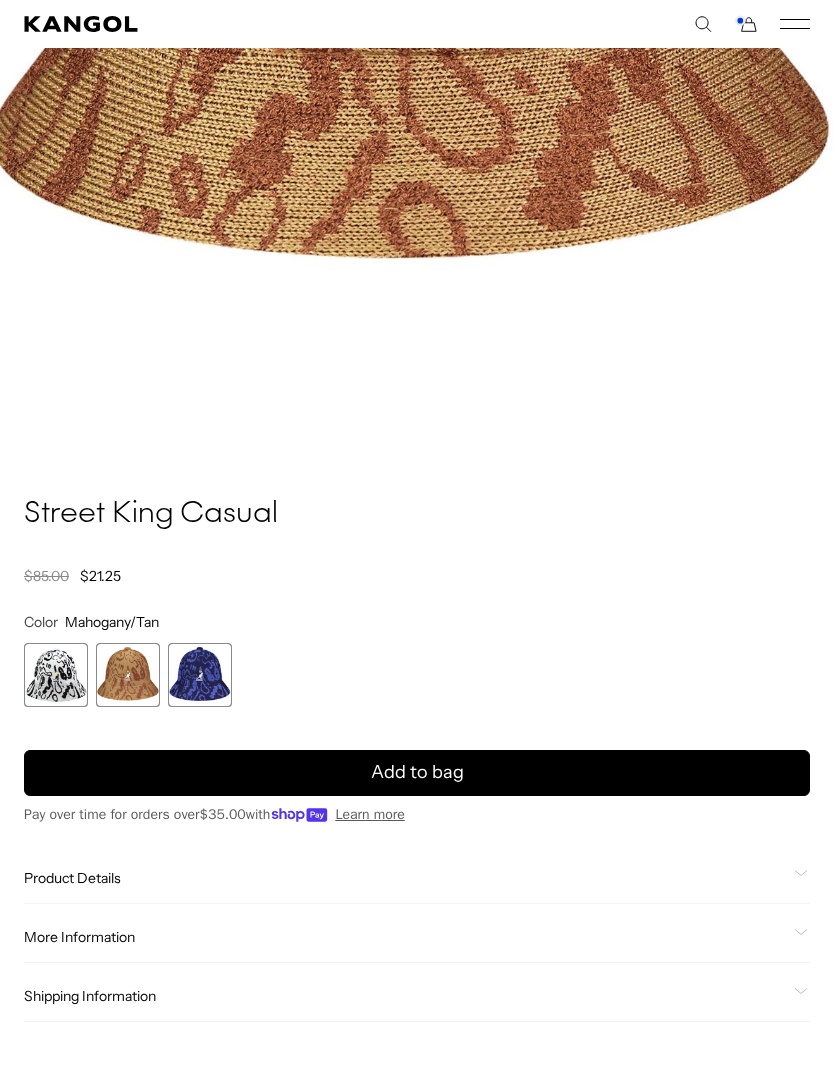 click at bounding box center (56, 675) 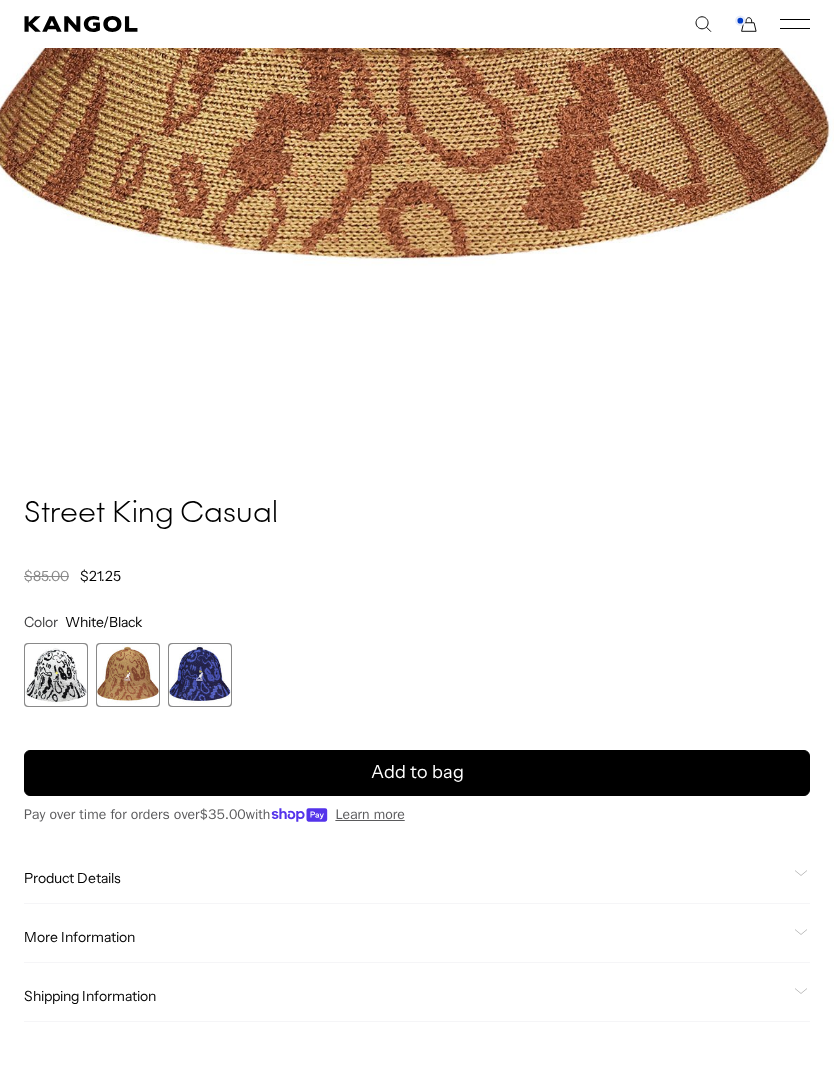 click on "Add to bag" at bounding box center (417, 773) 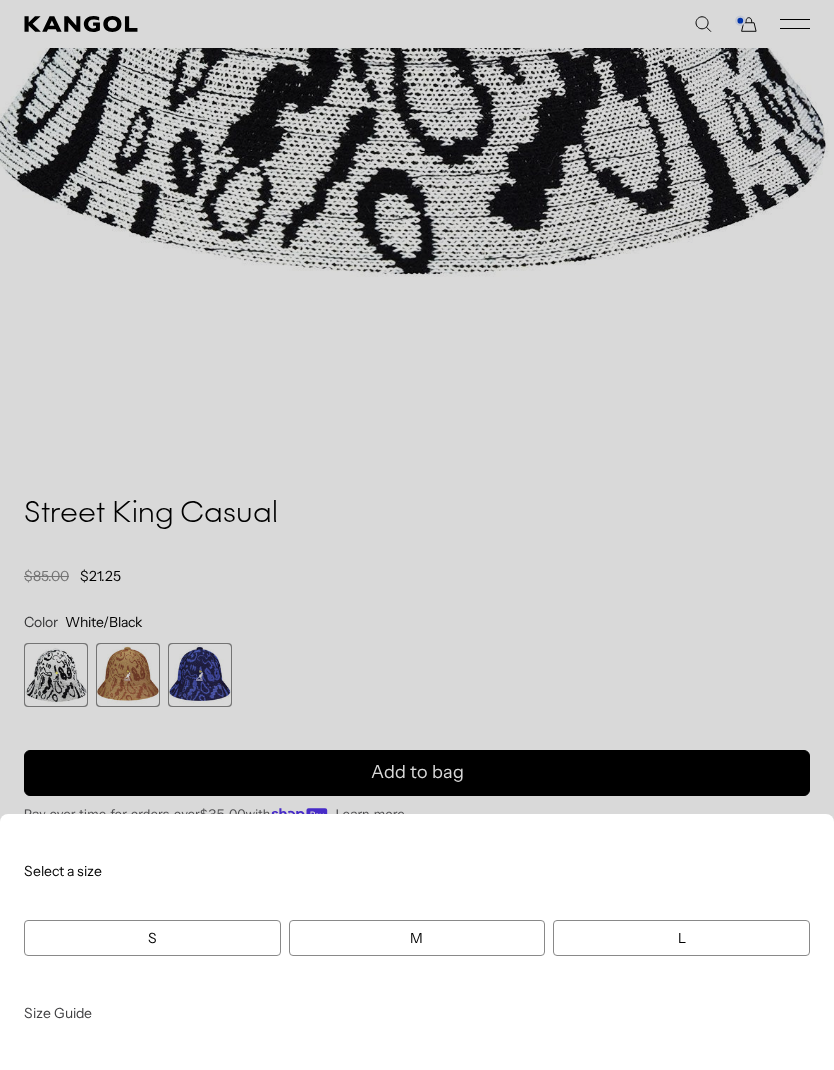 scroll, scrollTop: 0, scrollLeft: 0, axis: both 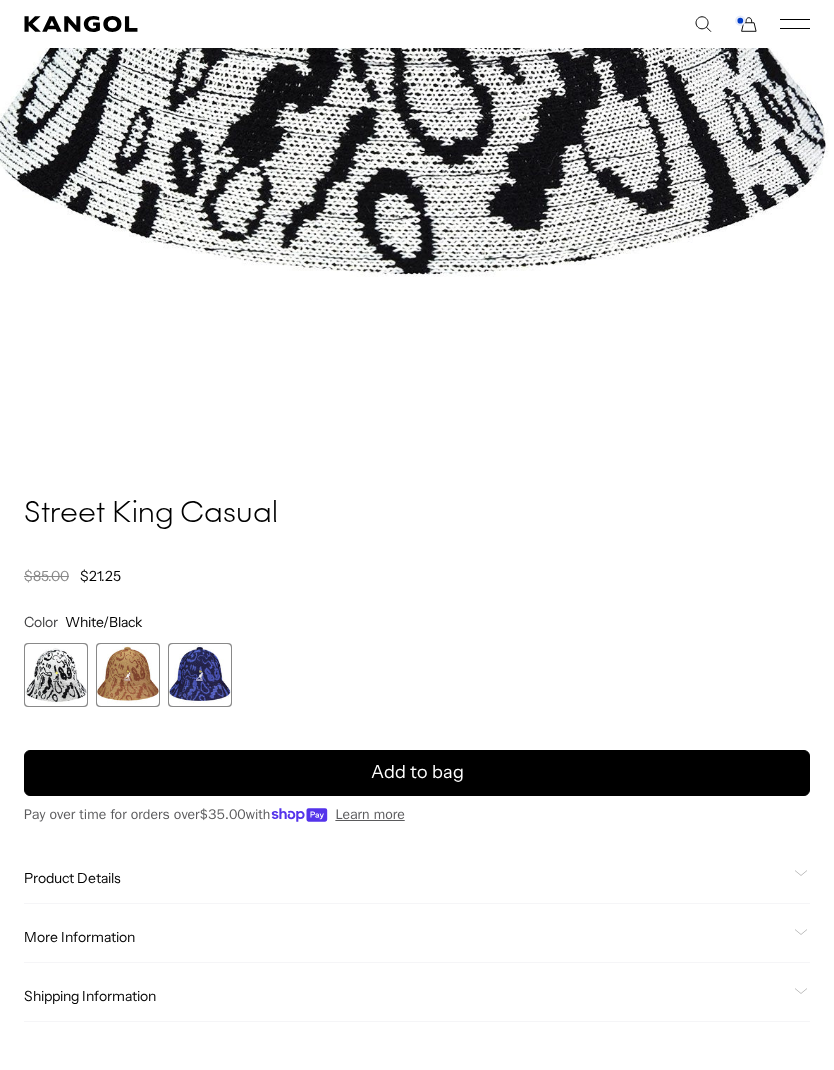 click on "Add to bag" at bounding box center (417, 773) 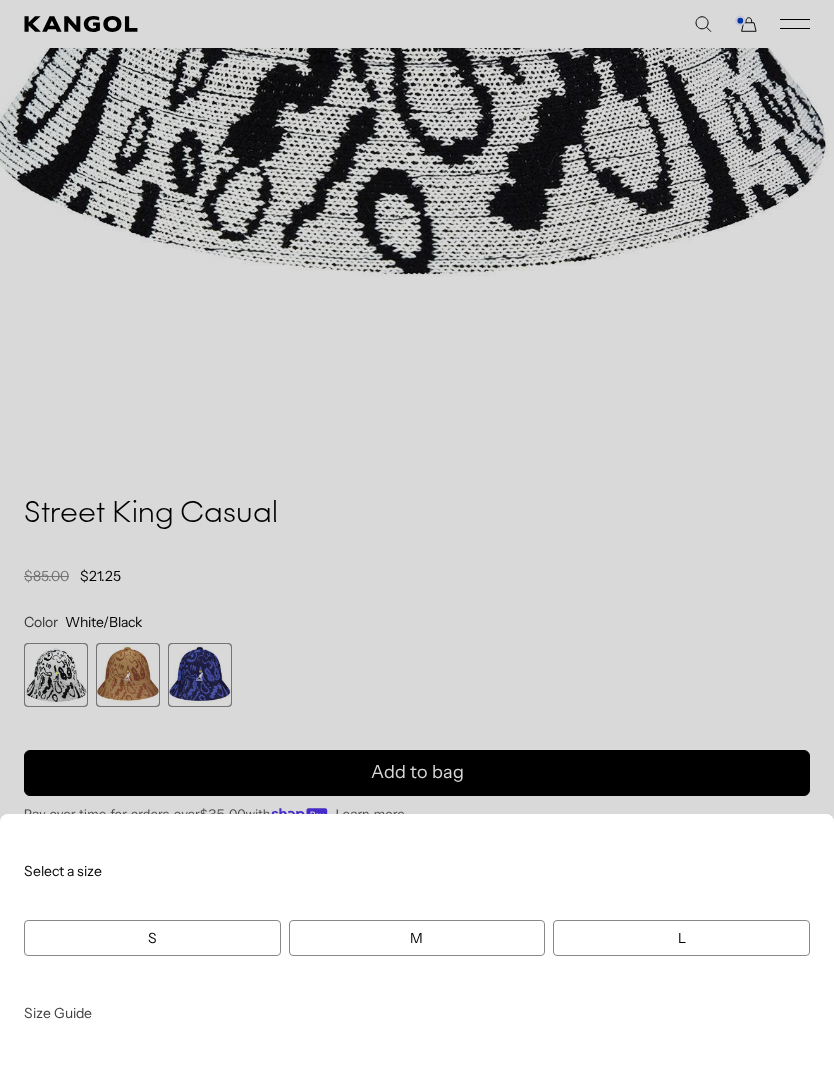 click on "L" at bounding box center [681, 938] 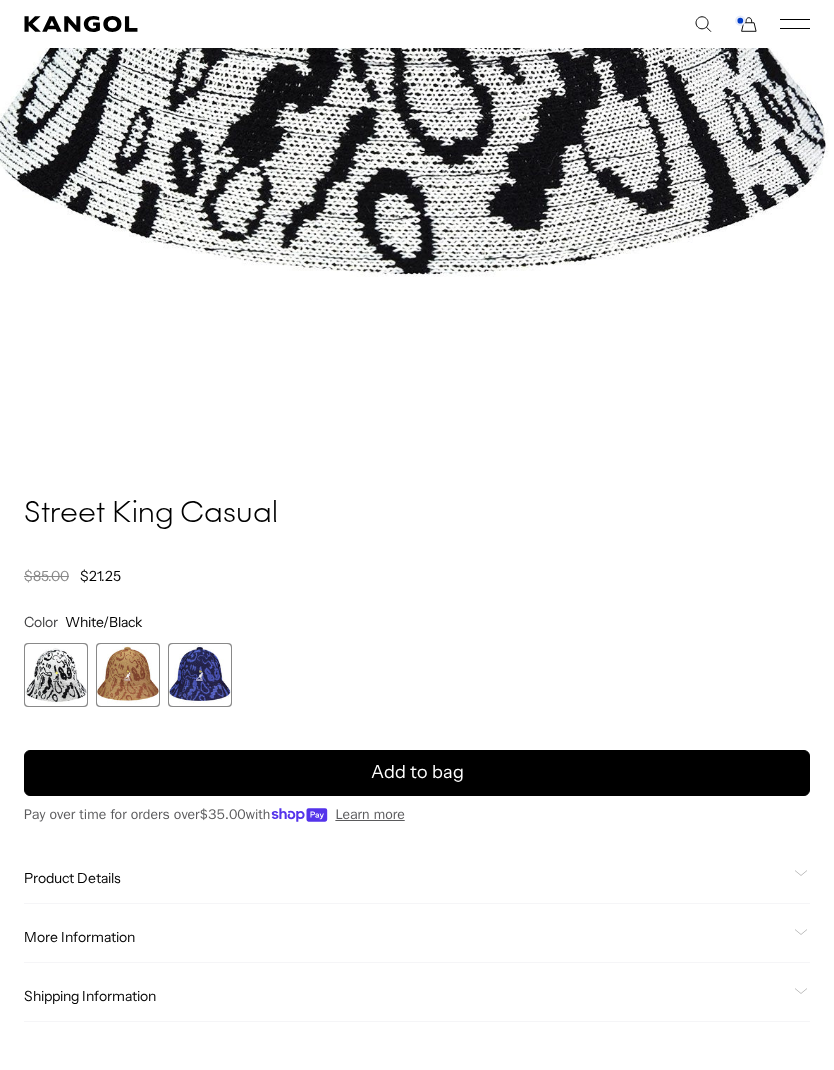 scroll, scrollTop: 0, scrollLeft: 0, axis: both 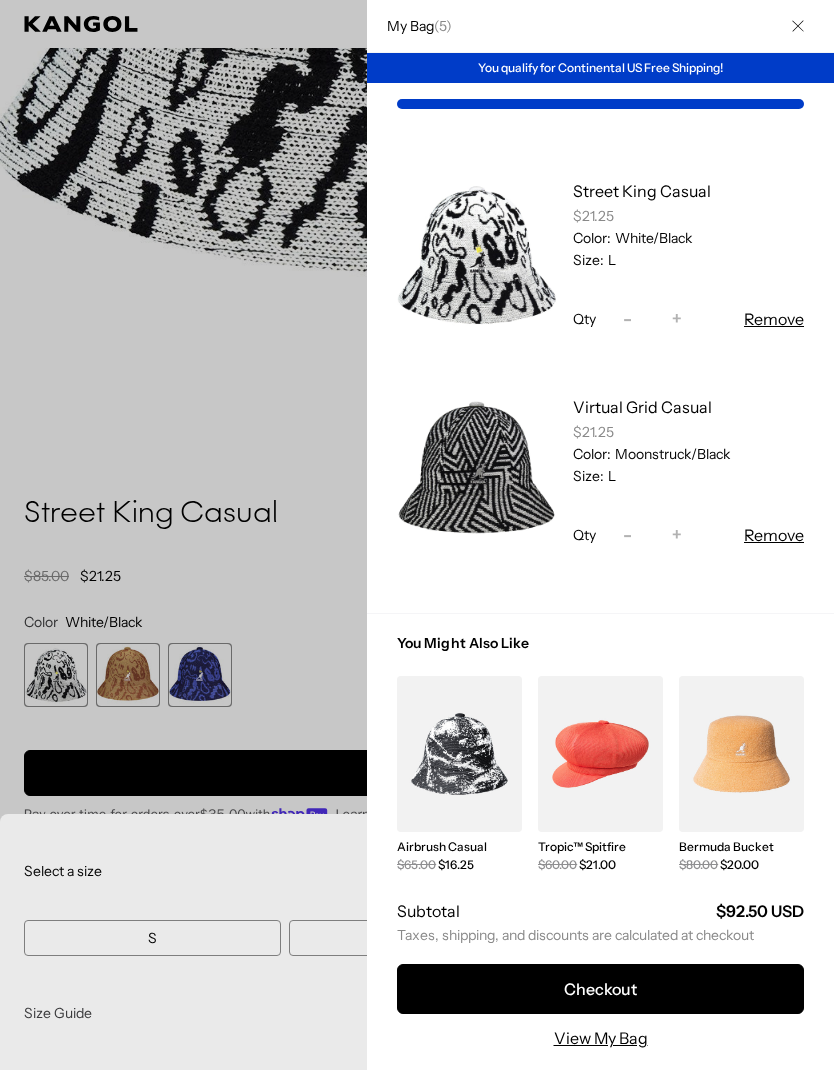 click at bounding box center [417, 535] 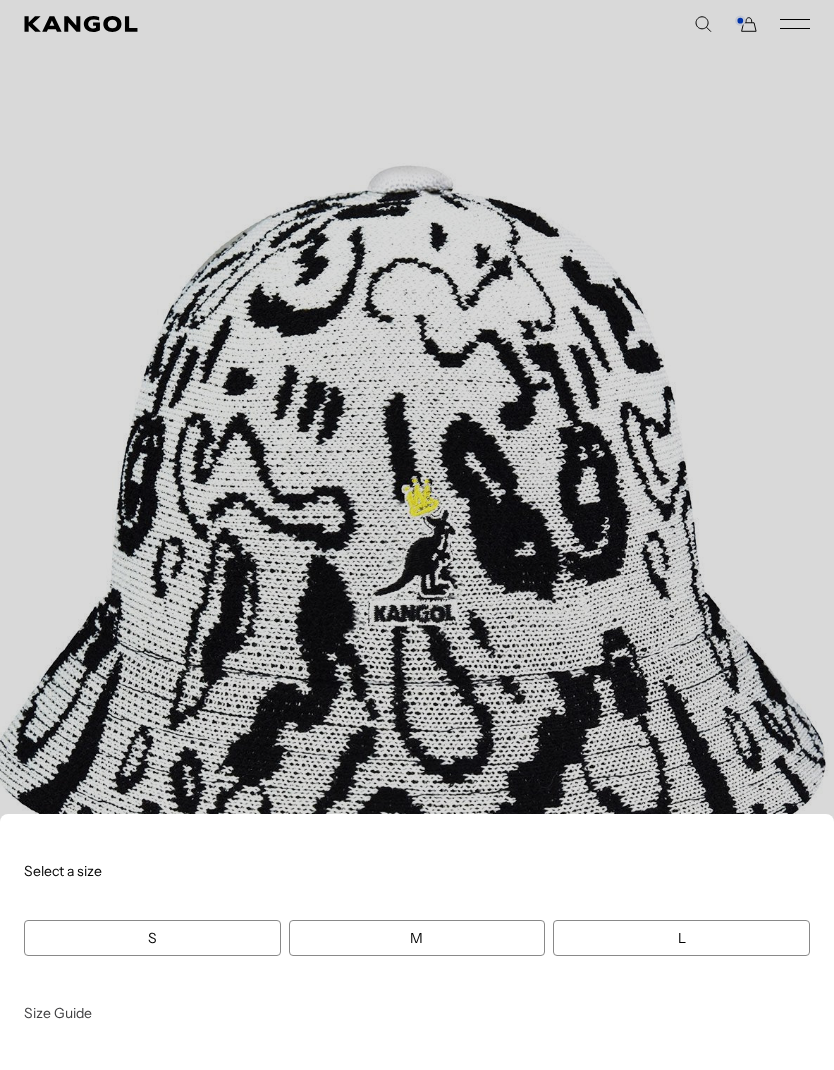 scroll, scrollTop: 188, scrollLeft: 0, axis: vertical 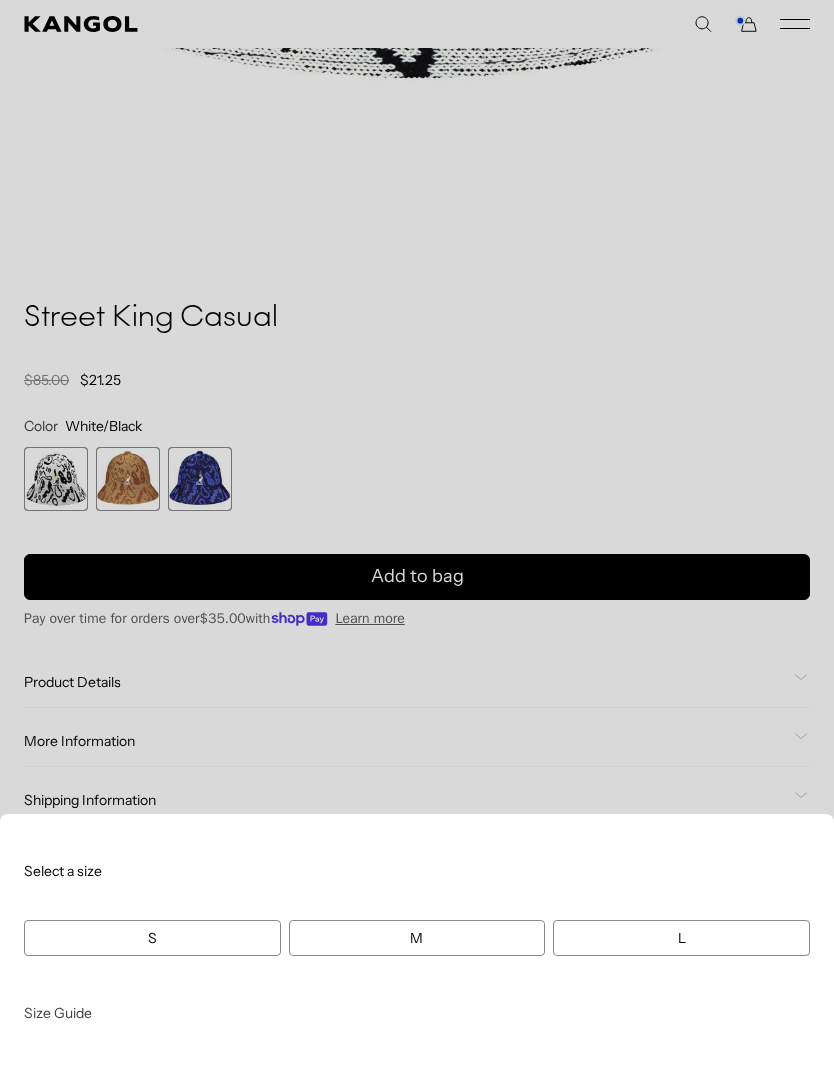 click at bounding box center [417, 535] 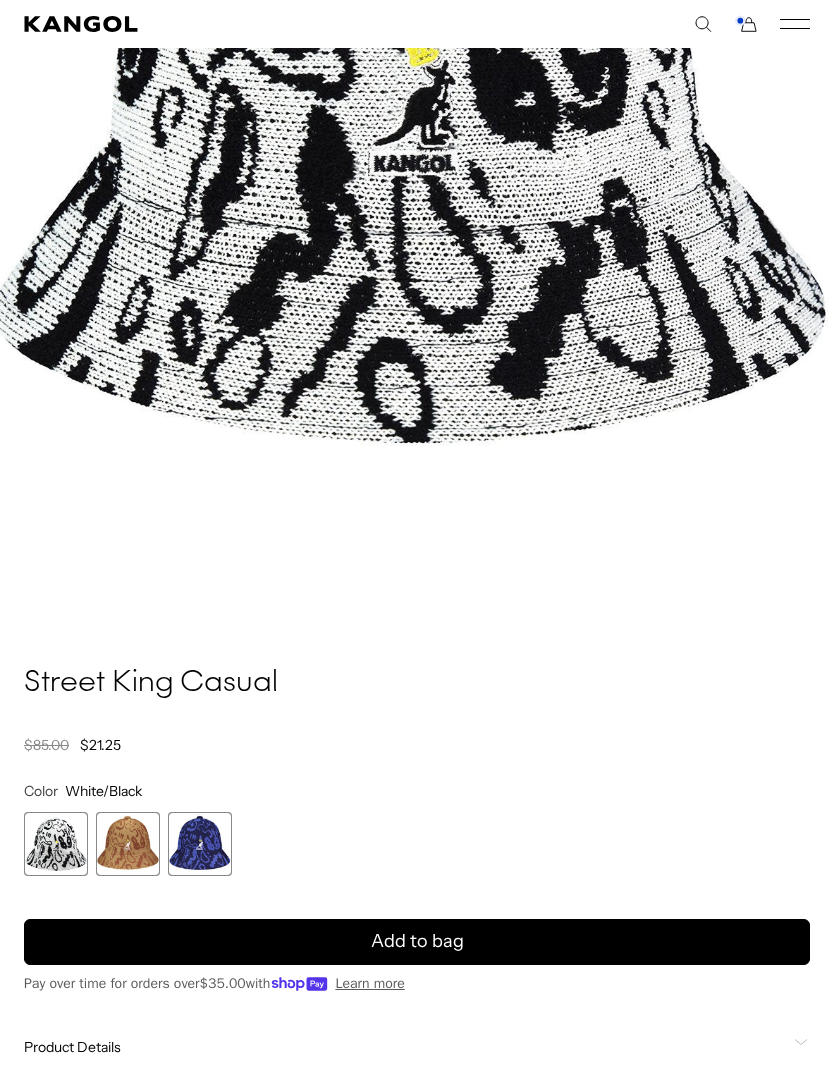 scroll, scrollTop: 449, scrollLeft: 0, axis: vertical 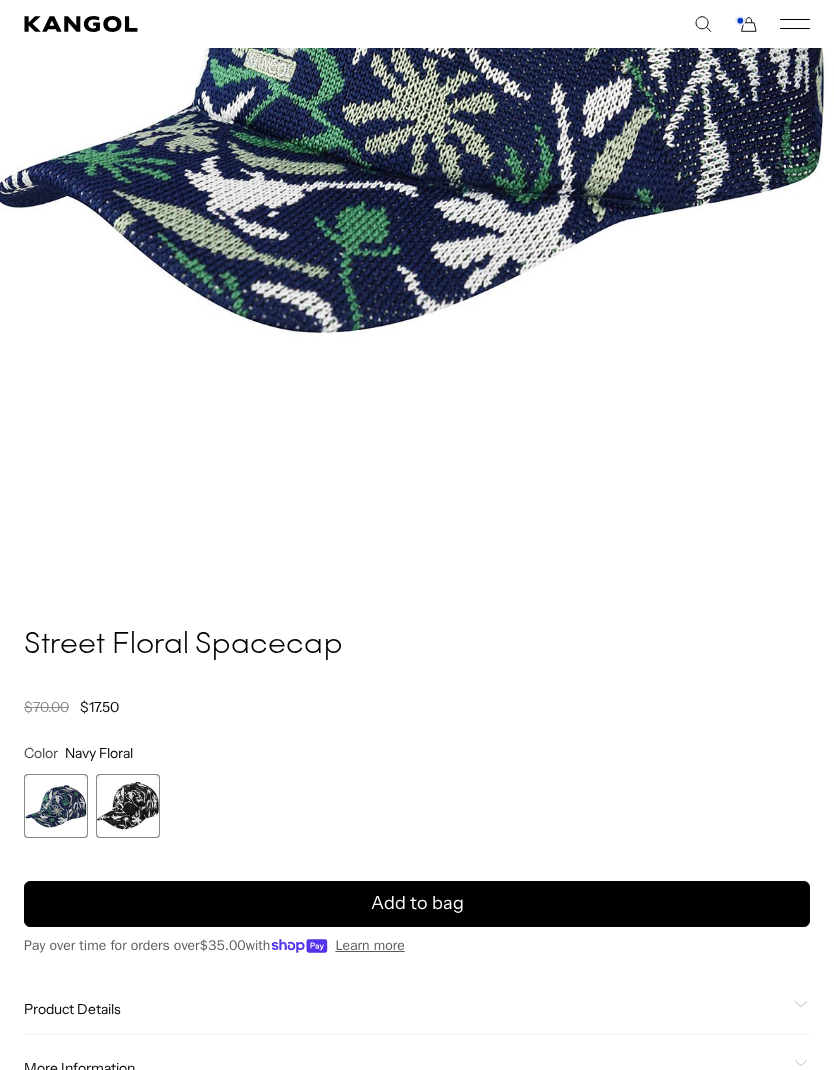 click at bounding box center (128, 806) 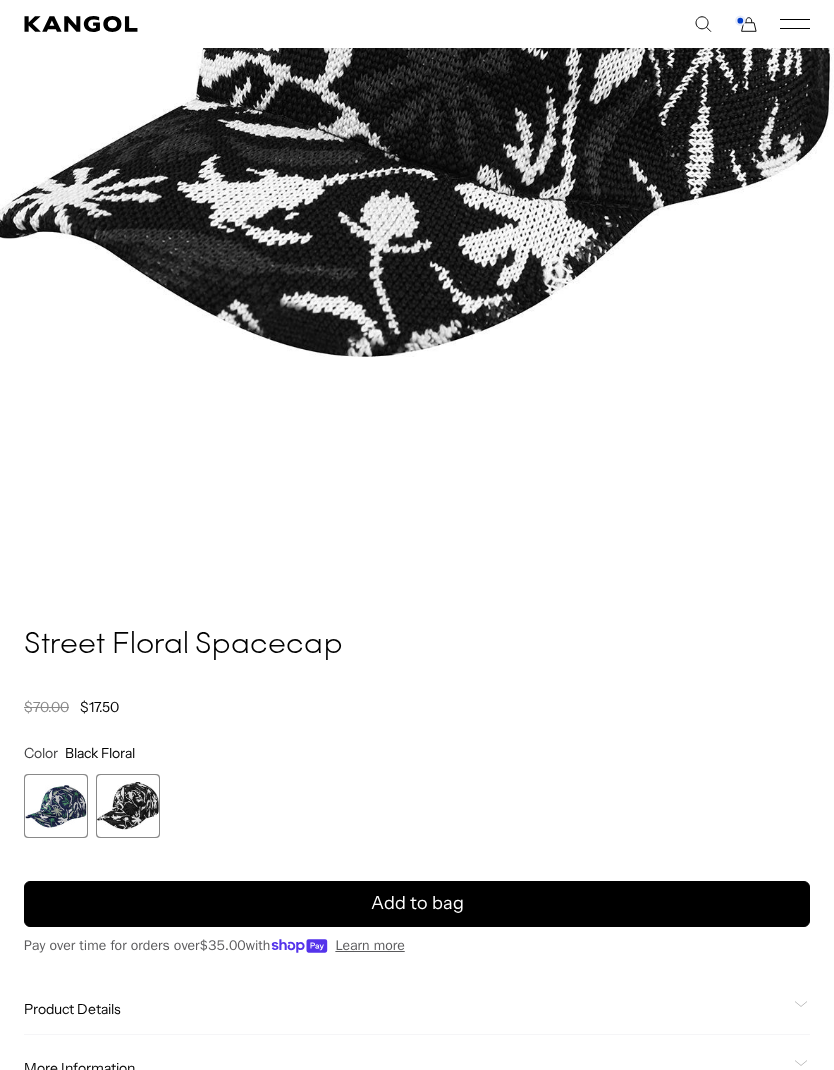 scroll, scrollTop: 0, scrollLeft: 412, axis: horizontal 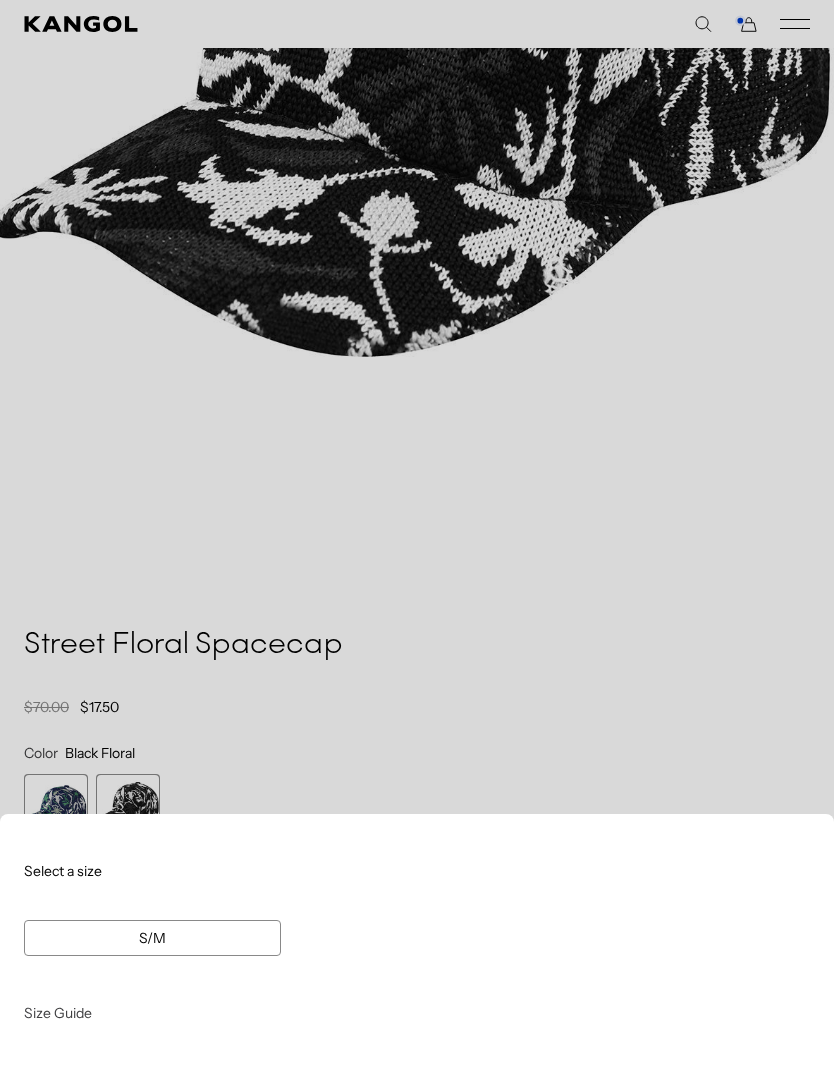 click at bounding box center (417, 535) 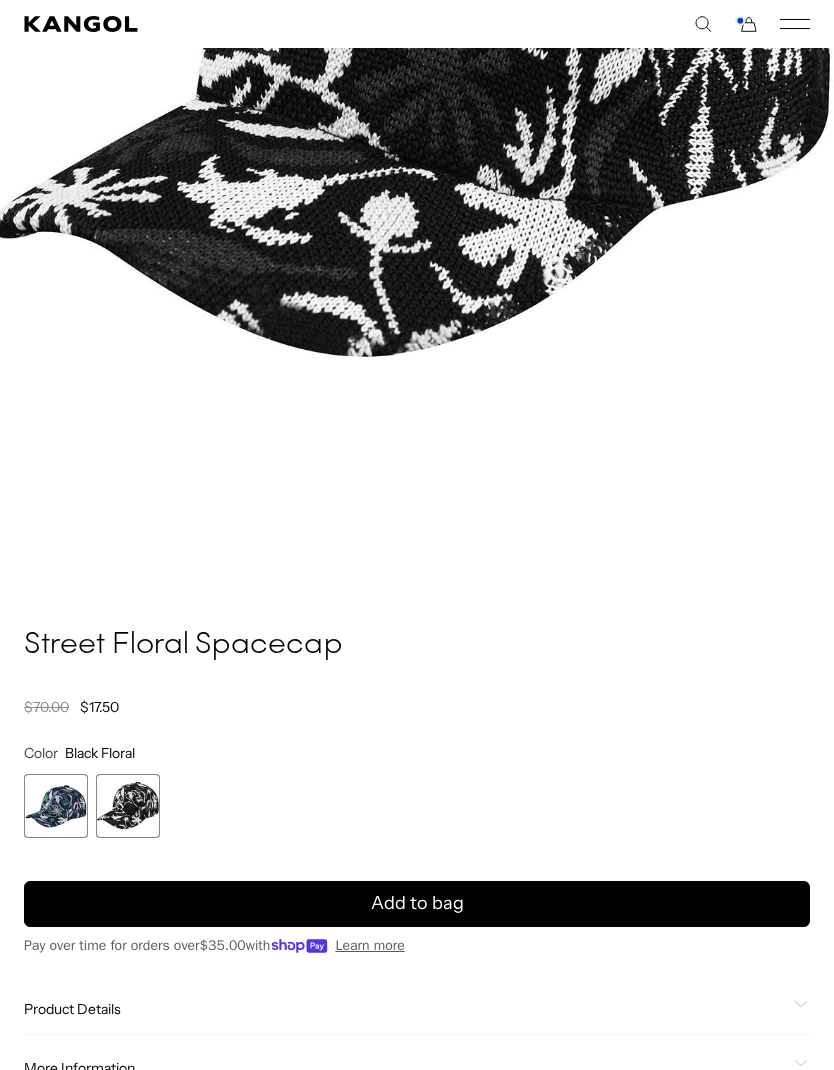 scroll, scrollTop: 0, scrollLeft: 0, axis: both 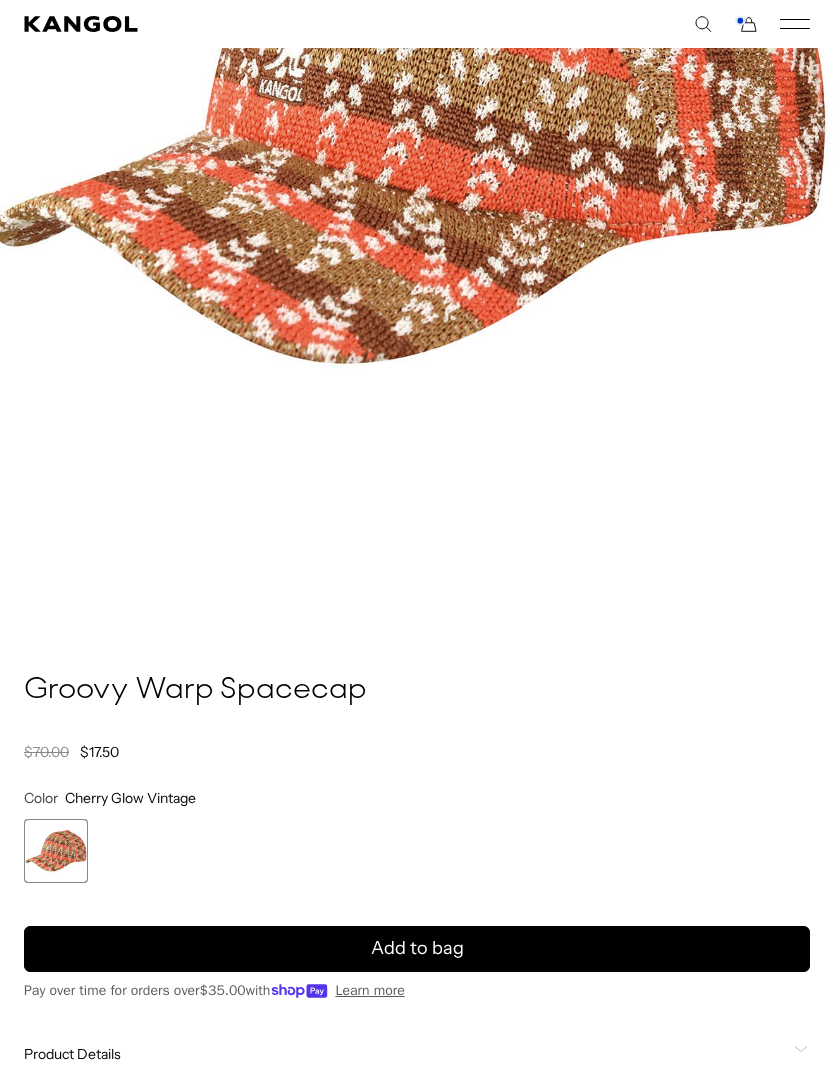 click on "Add to bag" at bounding box center (417, 949) 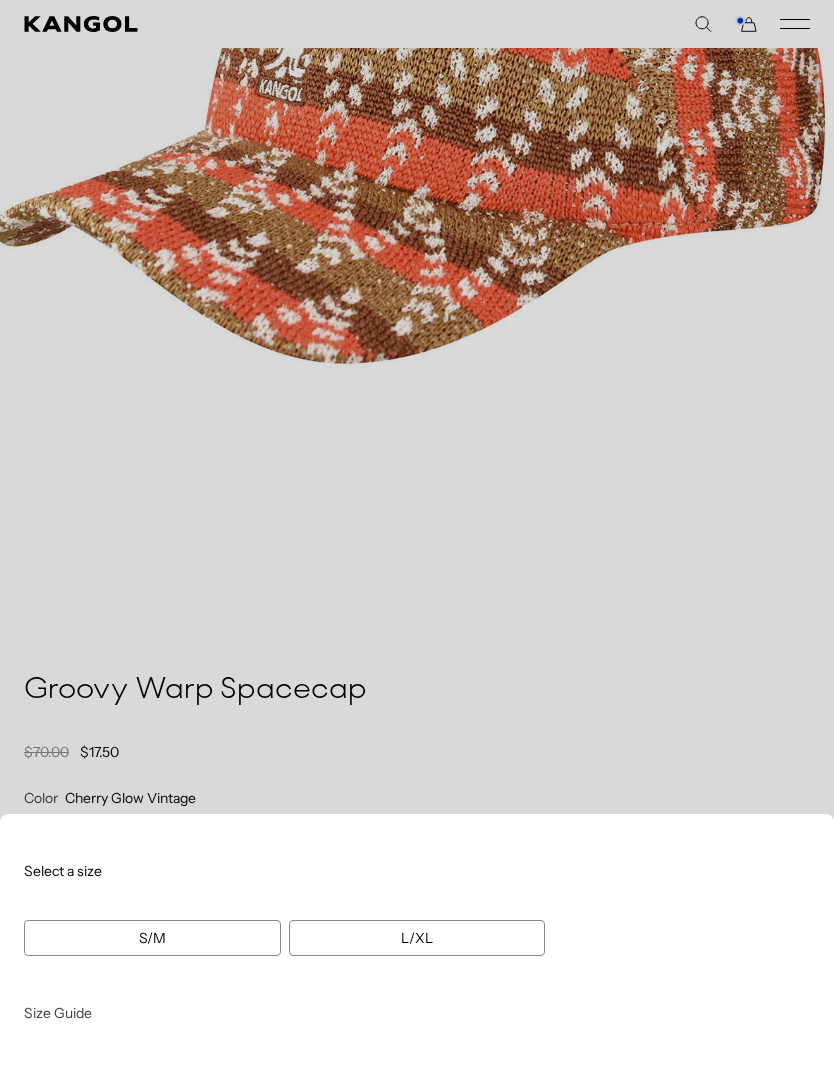 scroll, scrollTop: 0, scrollLeft: 0, axis: both 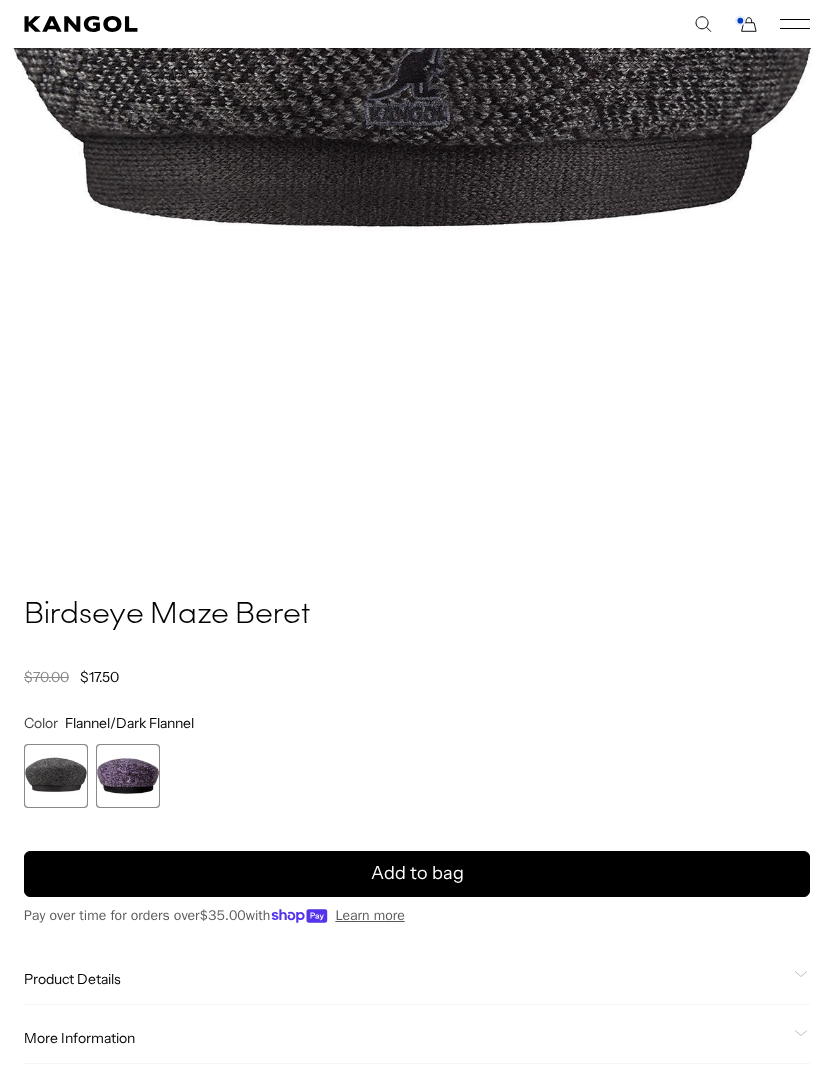 click at bounding box center (56, 776) 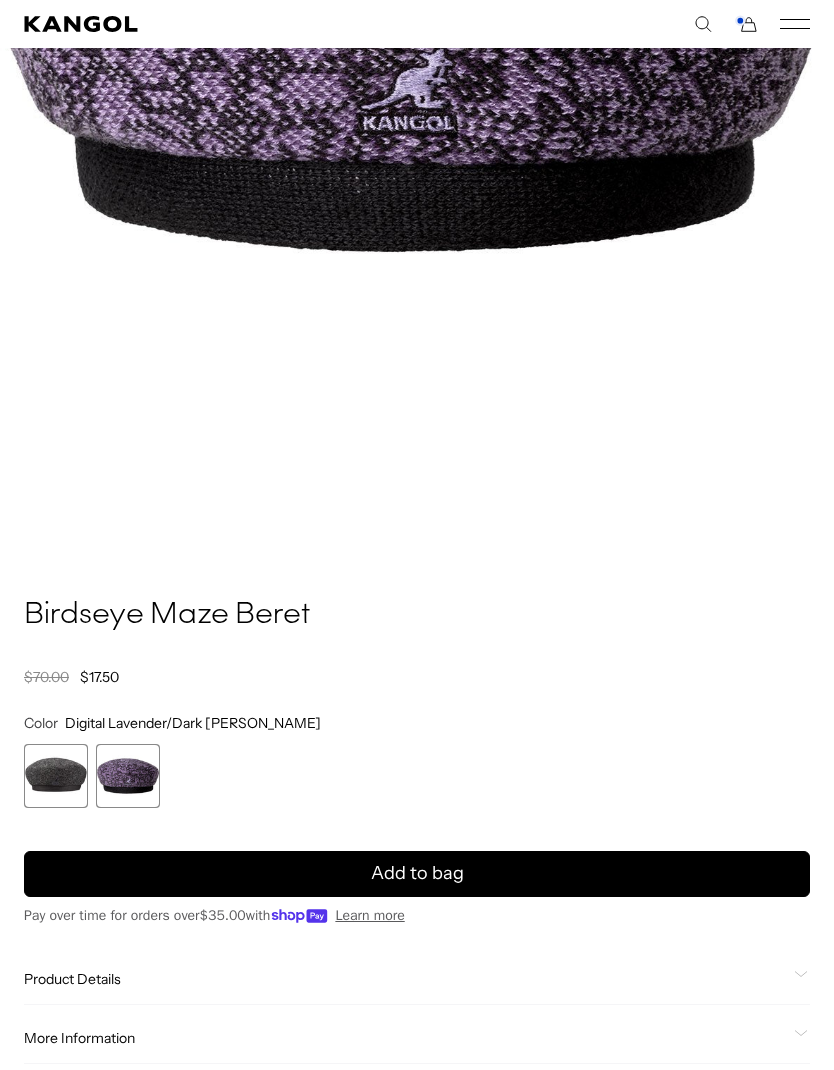 scroll, scrollTop: 0, scrollLeft: 0, axis: both 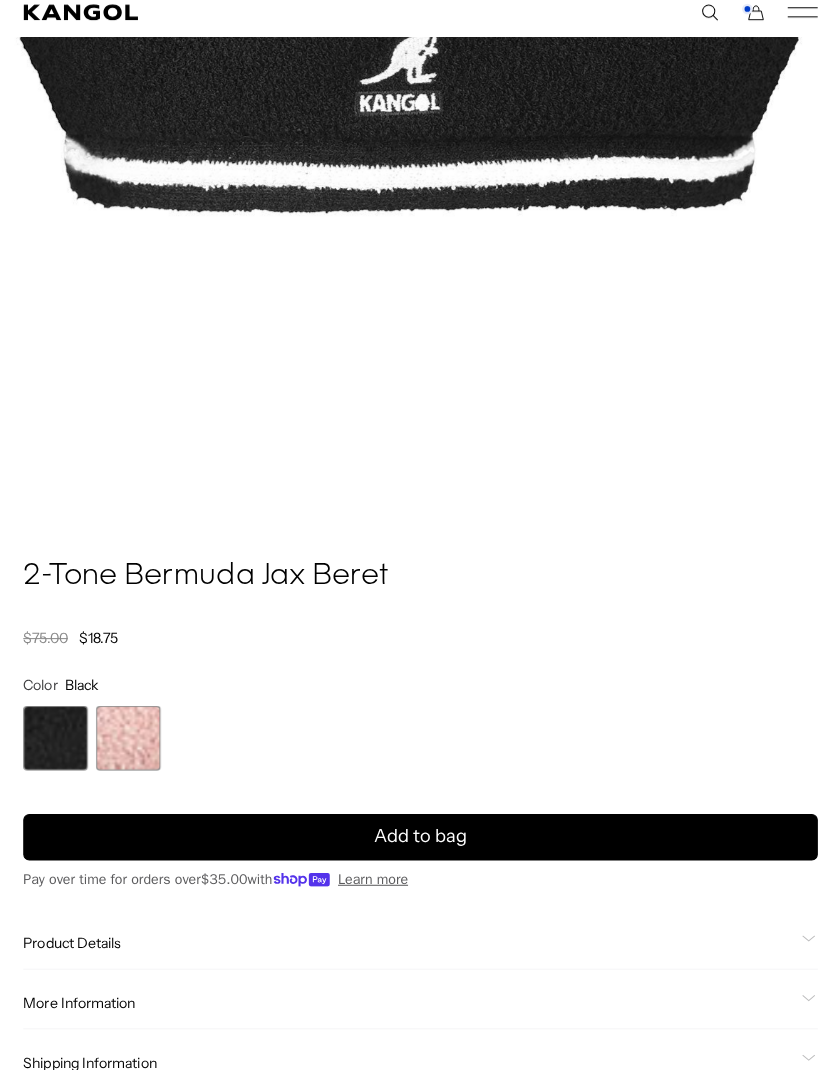 click on "Add to bag" at bounding box center [417, 840] 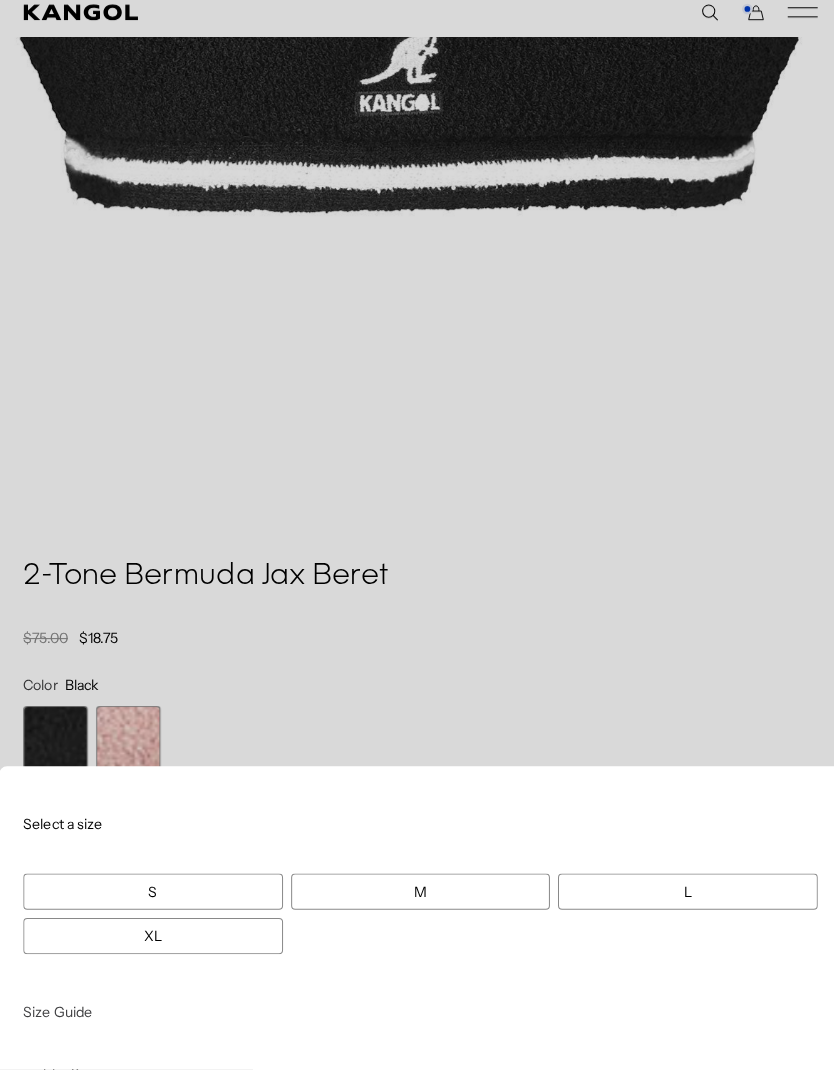 click on "L" at bounding box center [681, 894] 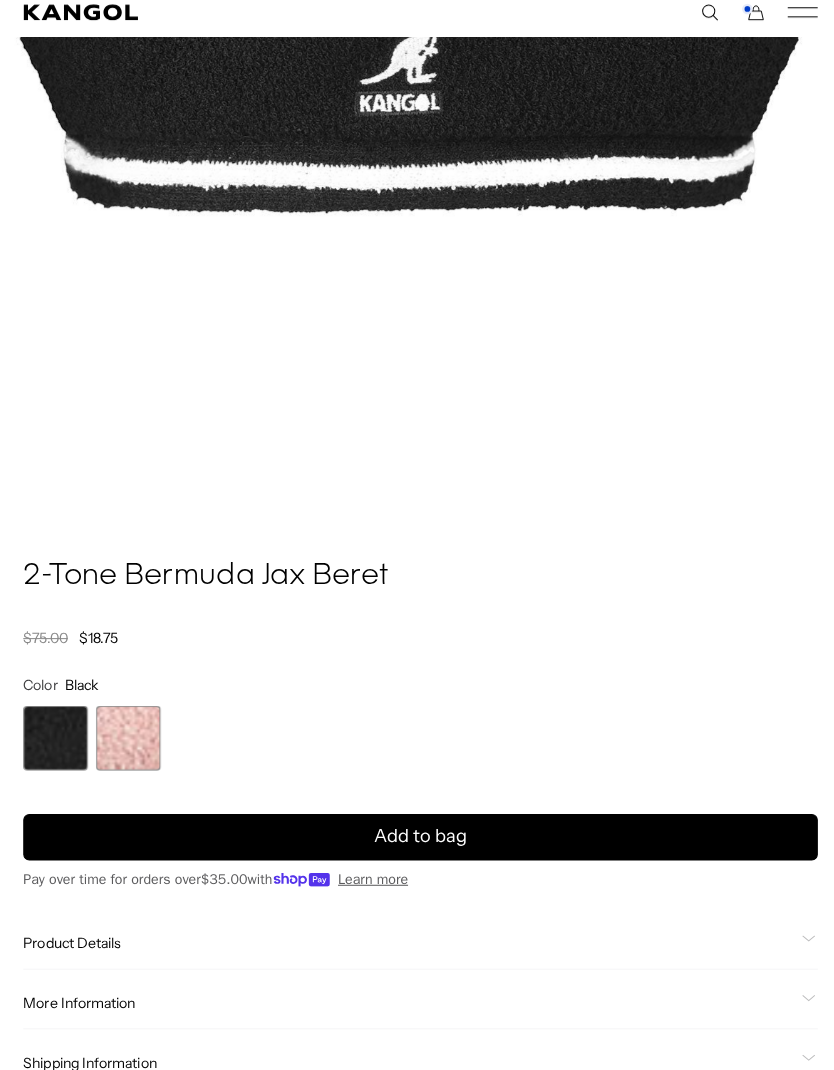 scroll, scrollTop: 0, scrollLeft: 0, axis: both 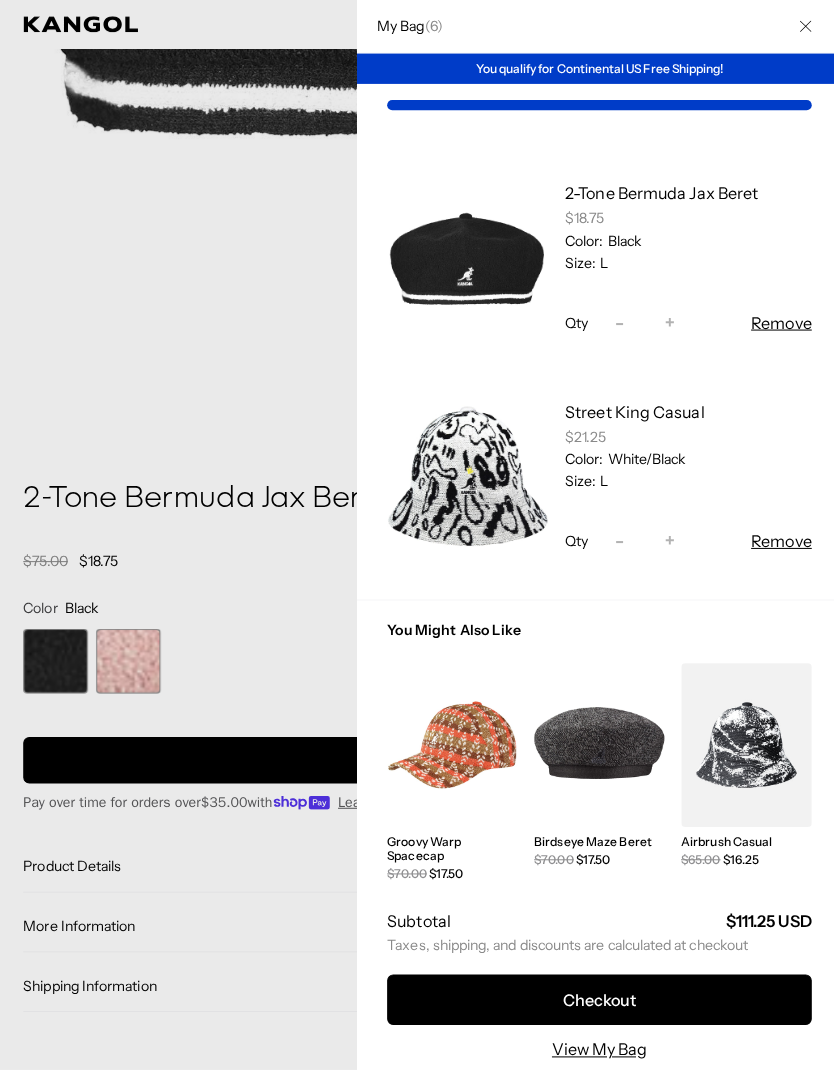 click at bounding box center [417, 535] 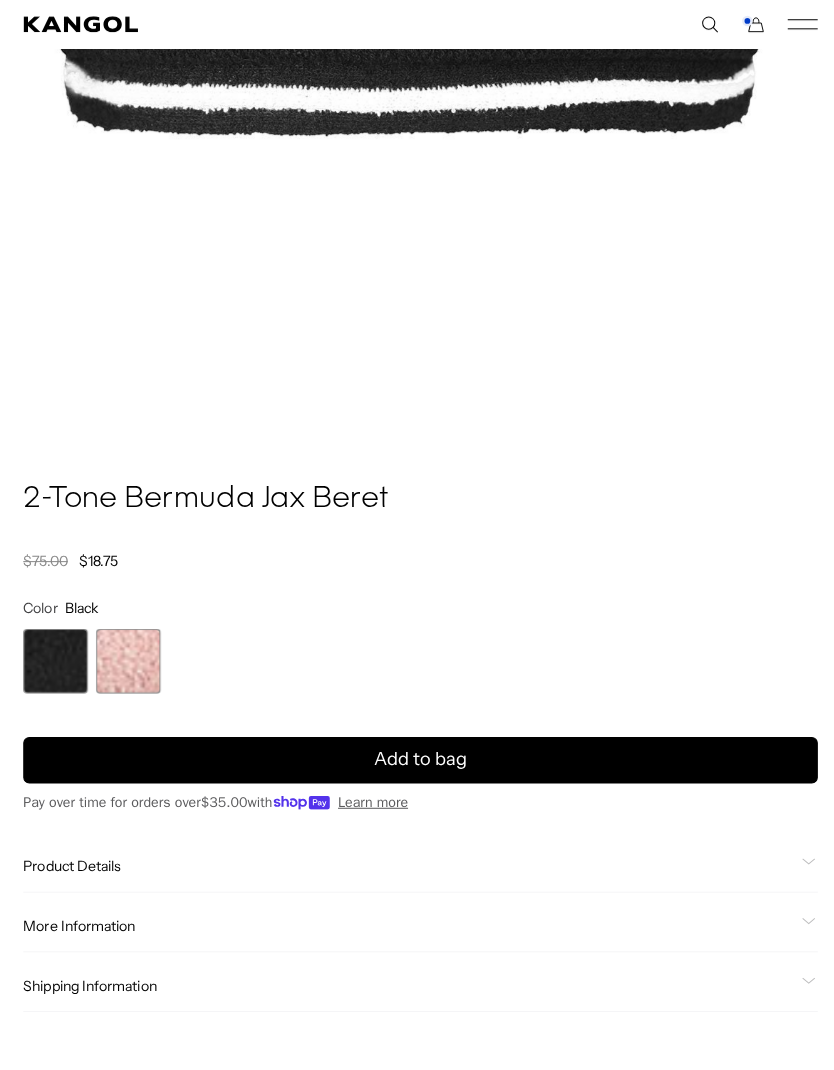 scroll, scrollTop: 0, scrollLeft: 0, axis: both 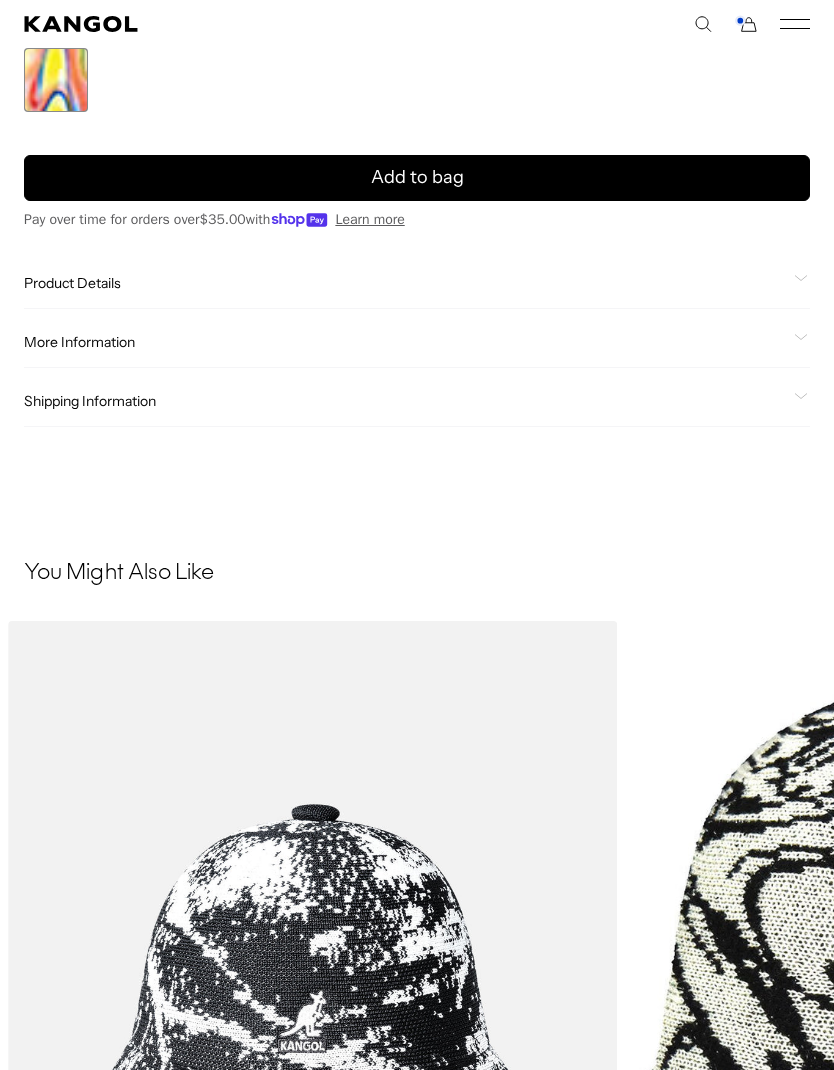 click on "More Information" 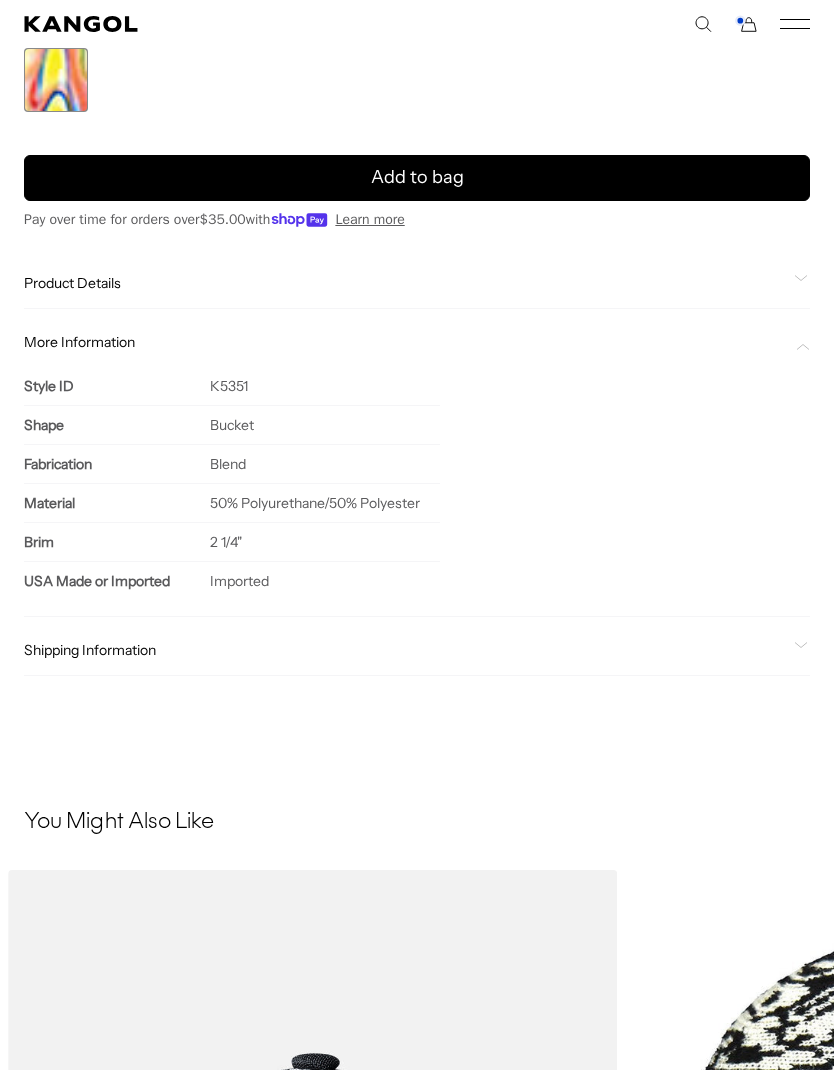 scroll, scrollTop: 0, scrollLeft: 0, axis: both 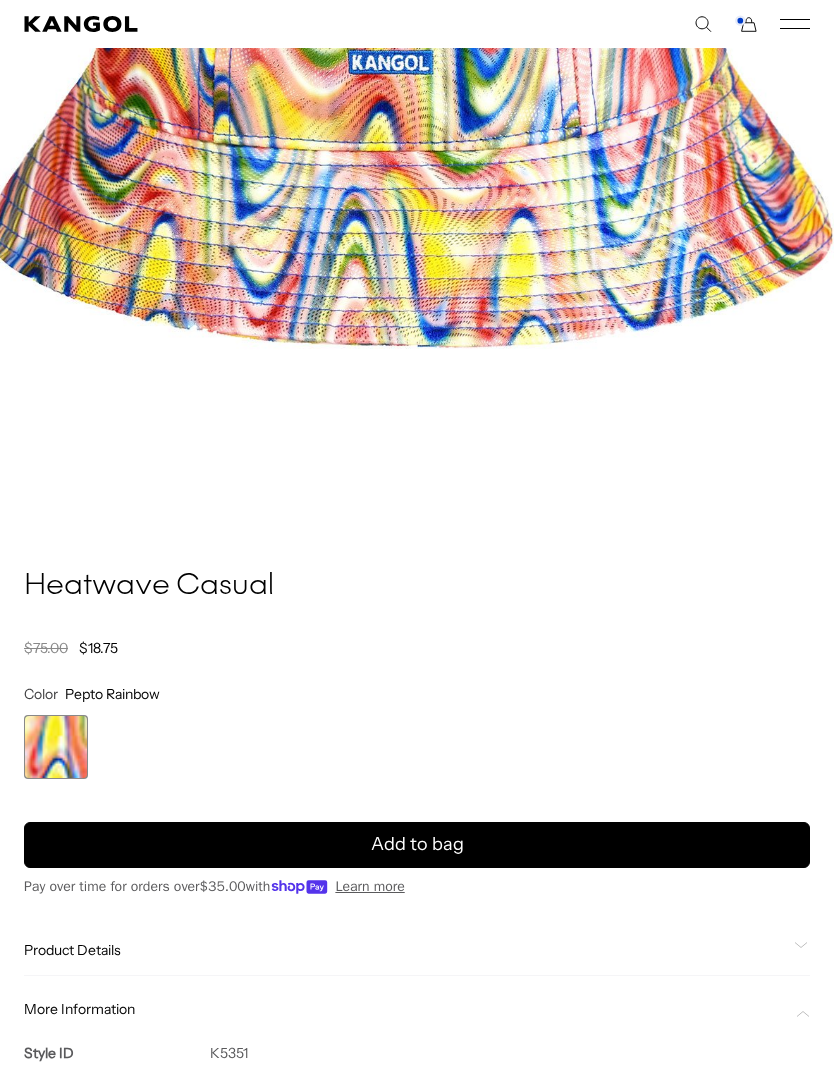 click on "Add to bag" at bounding box center [417, 845] 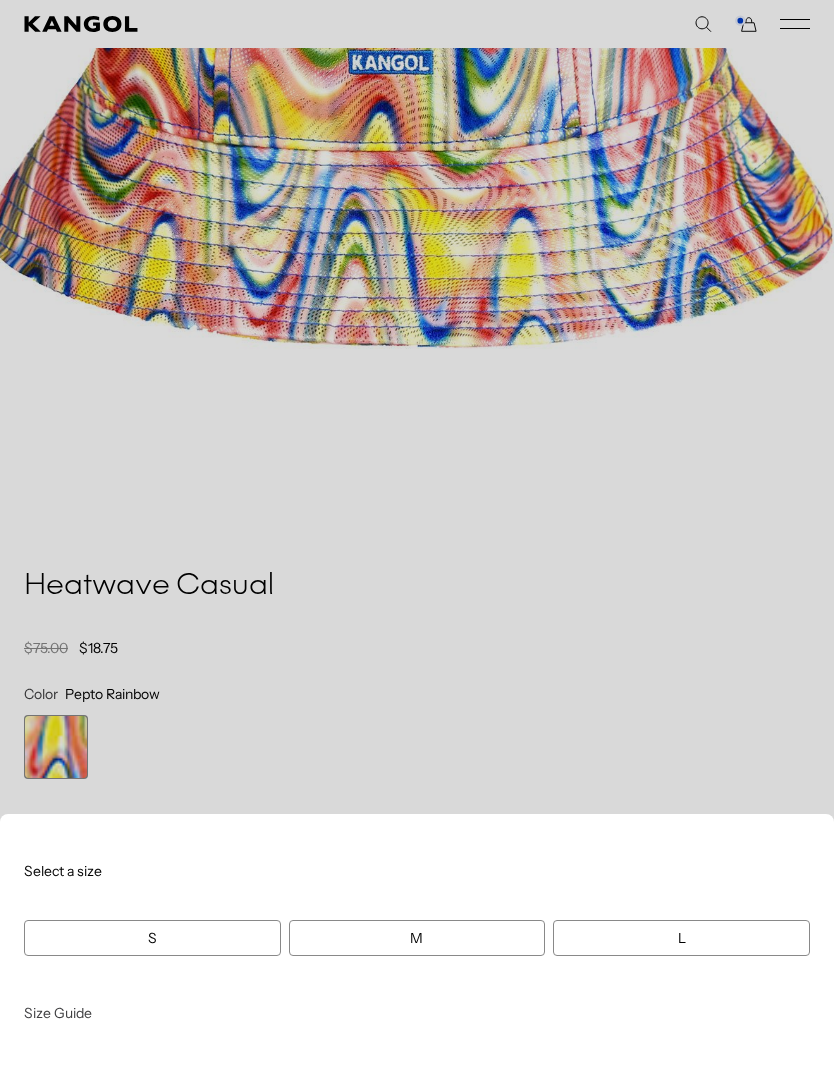 scroll, scrollTop: 0, scrollLeft: 412, axis: horizontal 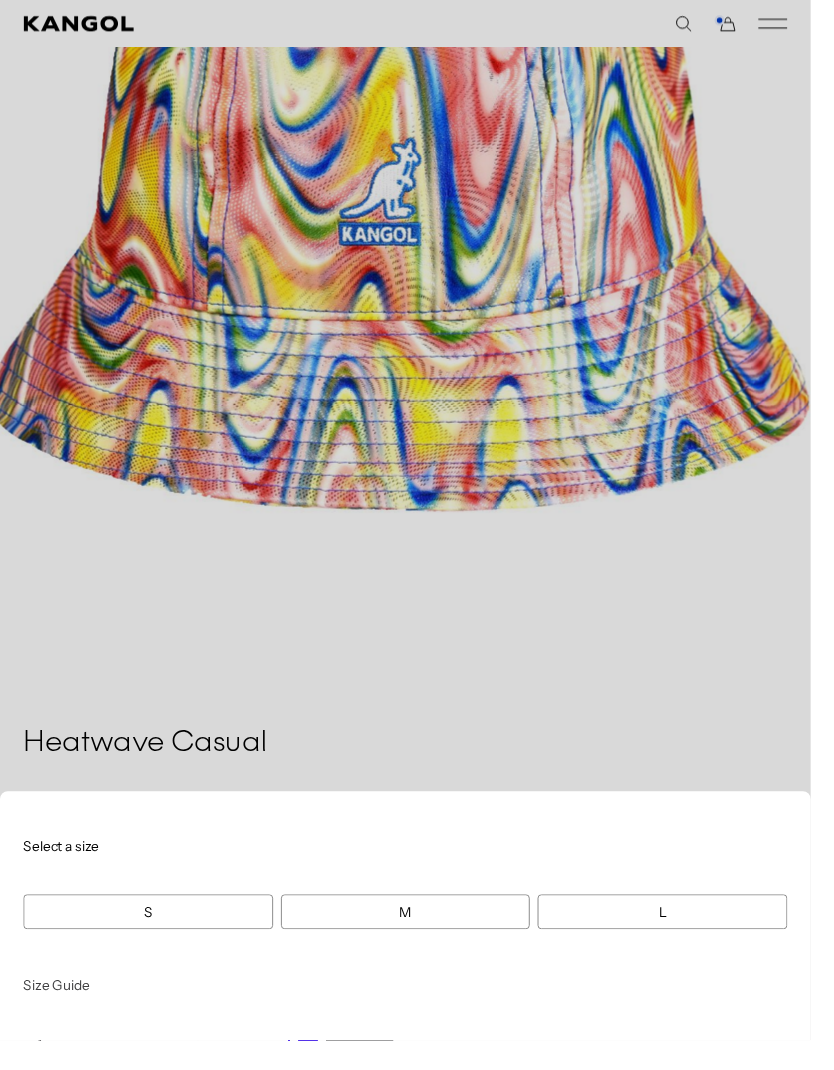 click on "L" at bounding box center (681, 938) 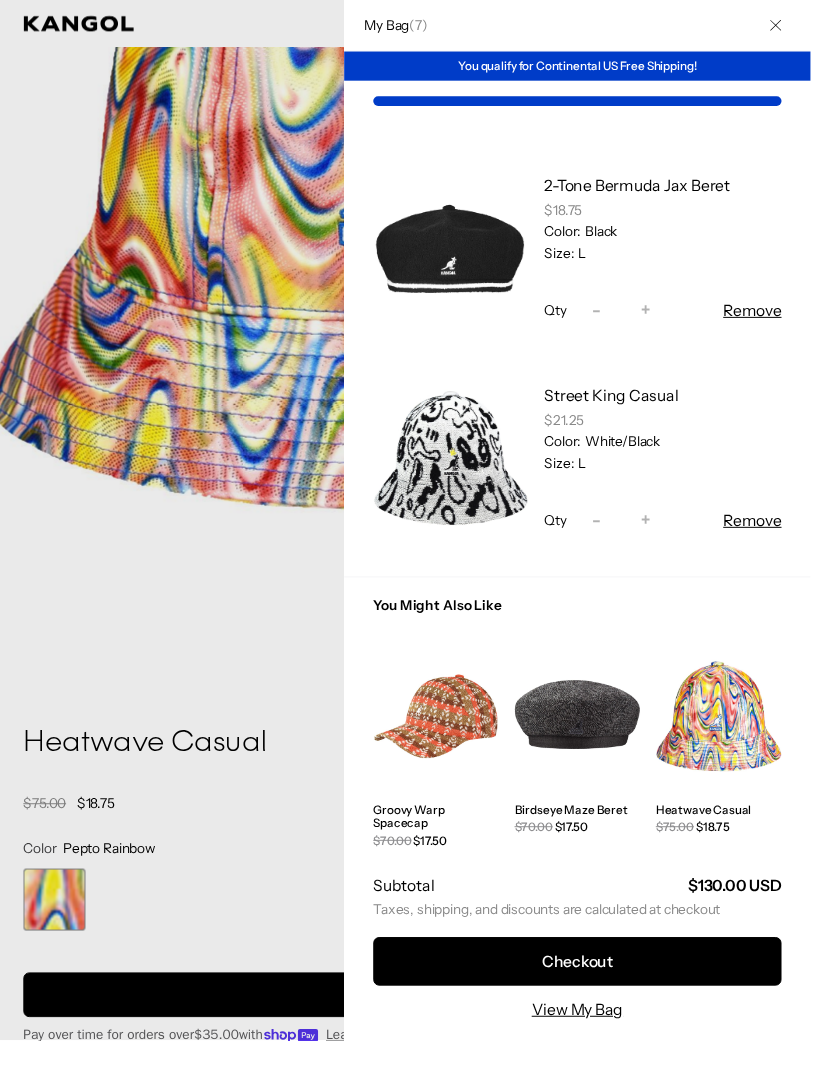 scroll, scrollTop: 0, scrollLeft: 0, axis: both 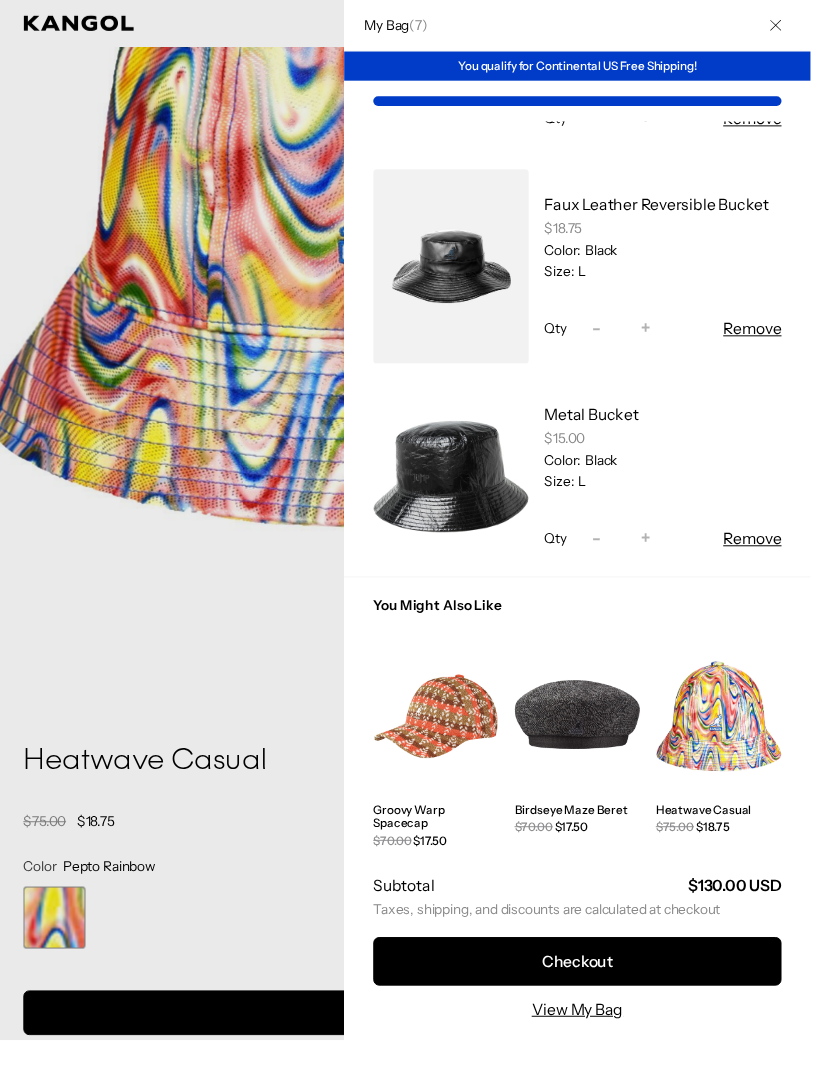 click at bounding box center [417, 535] 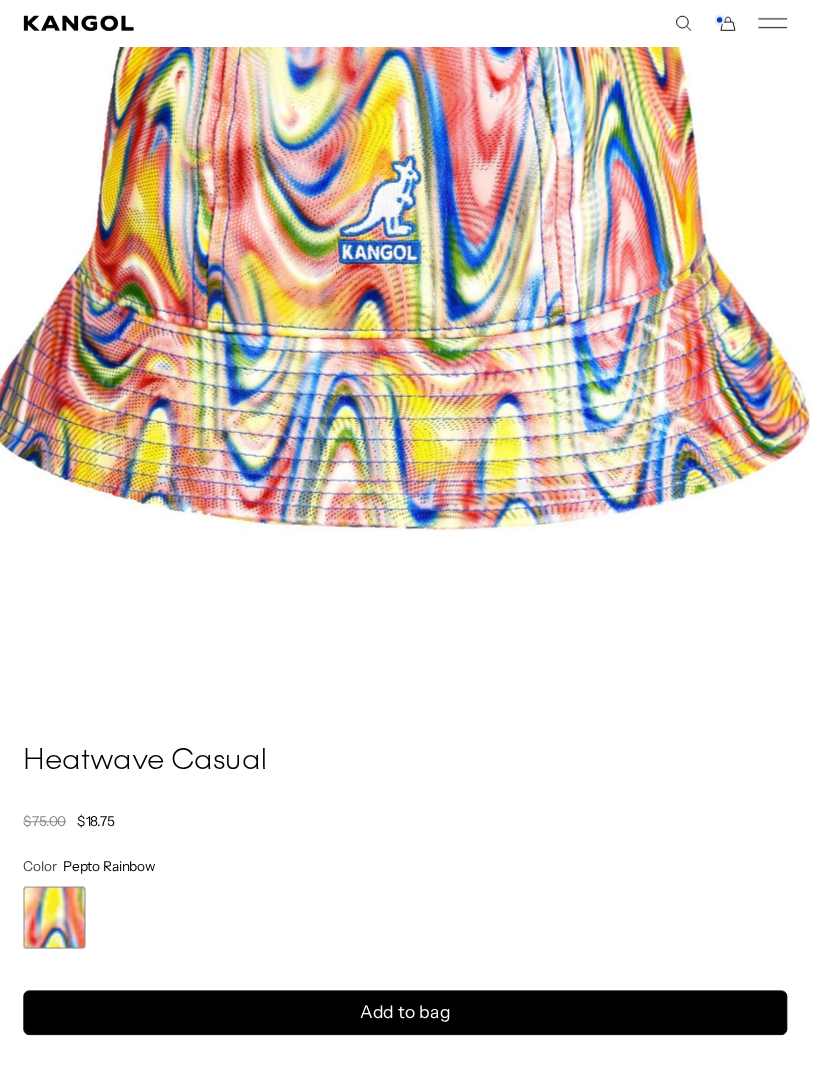 scroll, scrollTop: 842, scrollLeft: 0, axis: vertical 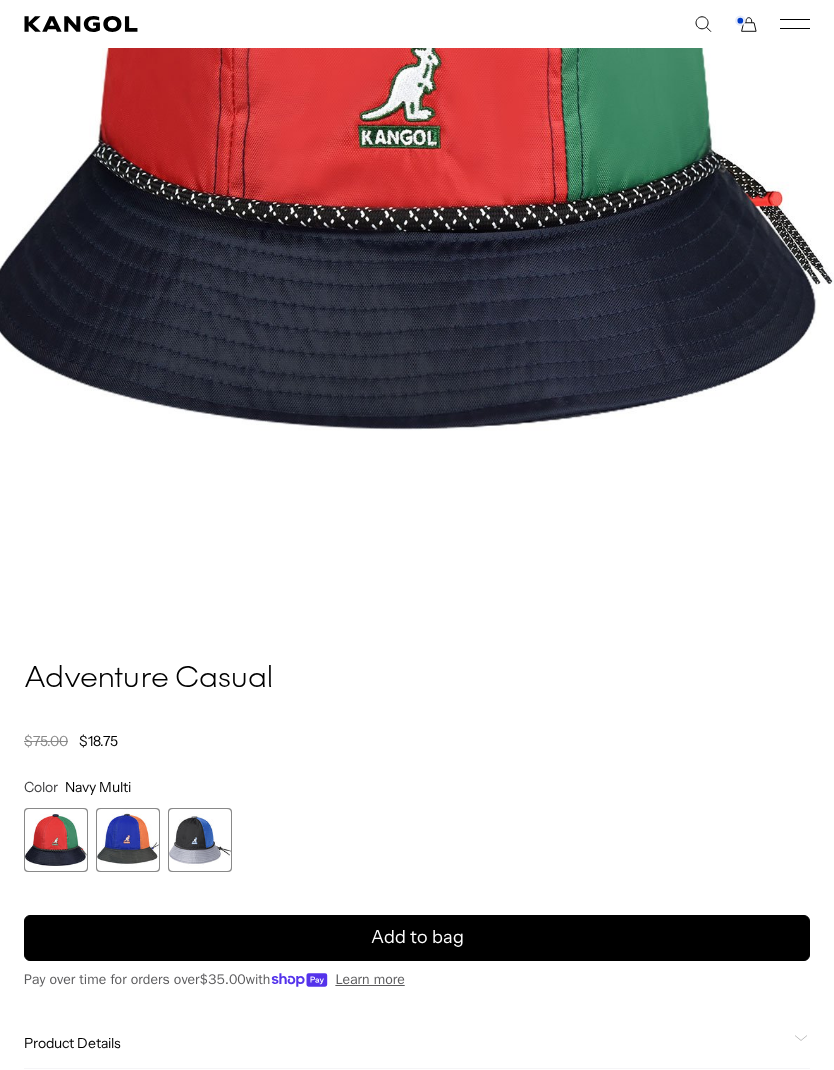 click at bounding box center (56, 840) 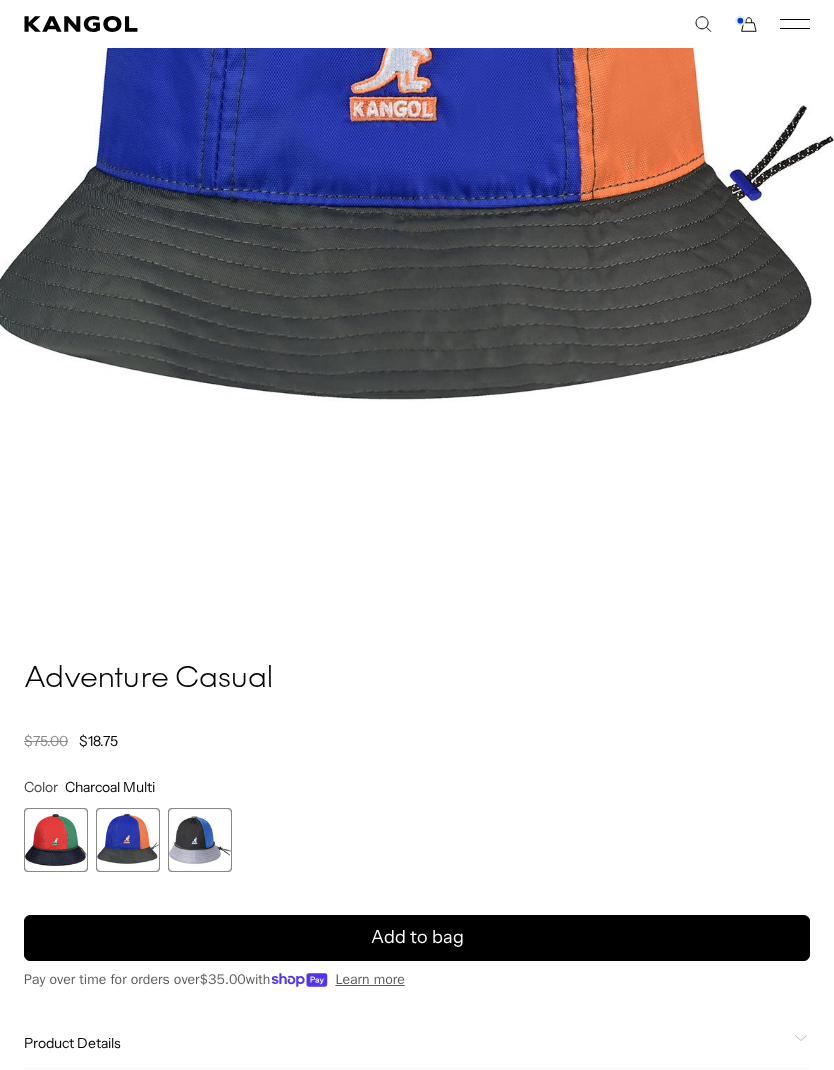 scroll, scrollTop: 0, scrollLeft: 0, axis: both 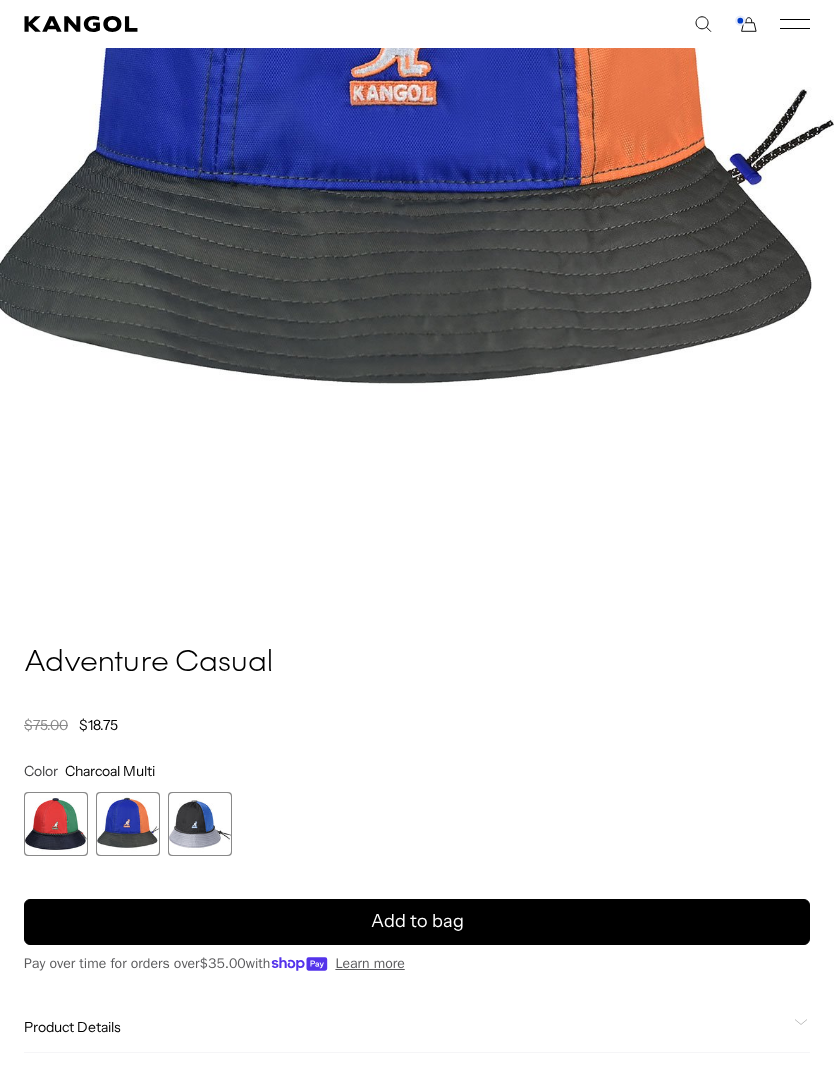 click at bounding box center (56, 824) 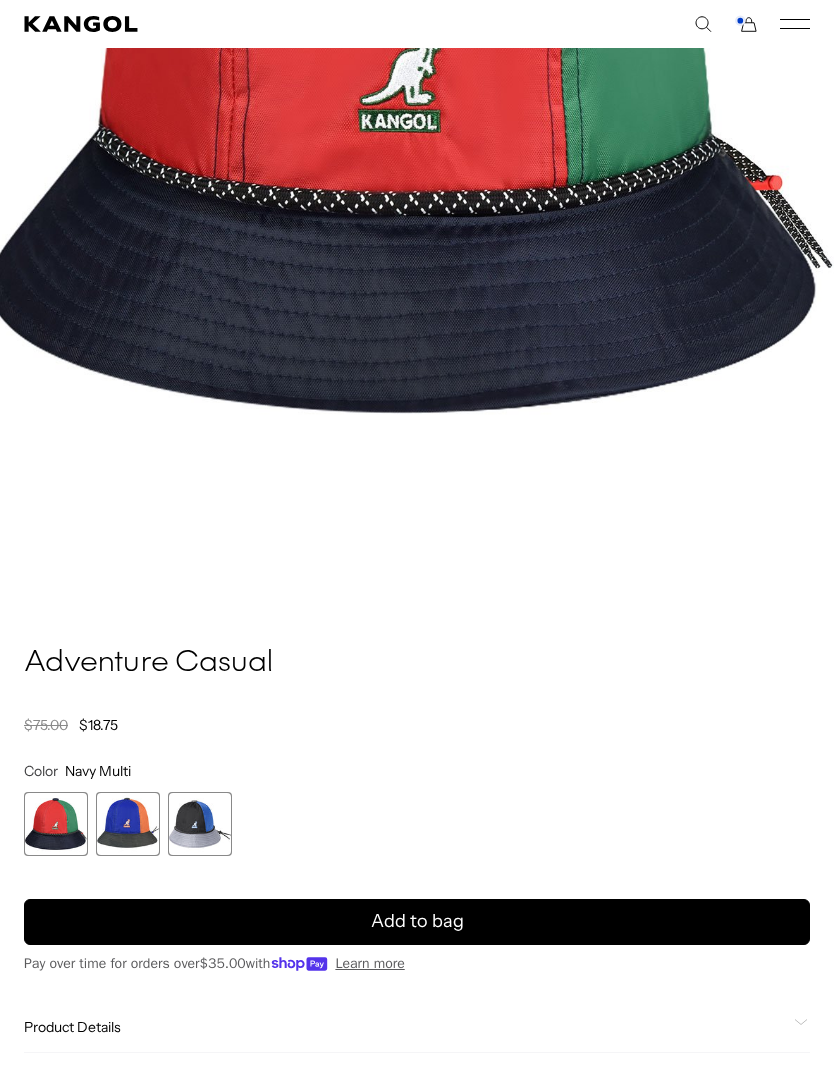 scroll, scrollTop: 0, scrollLeft: 412, axis: horizontal 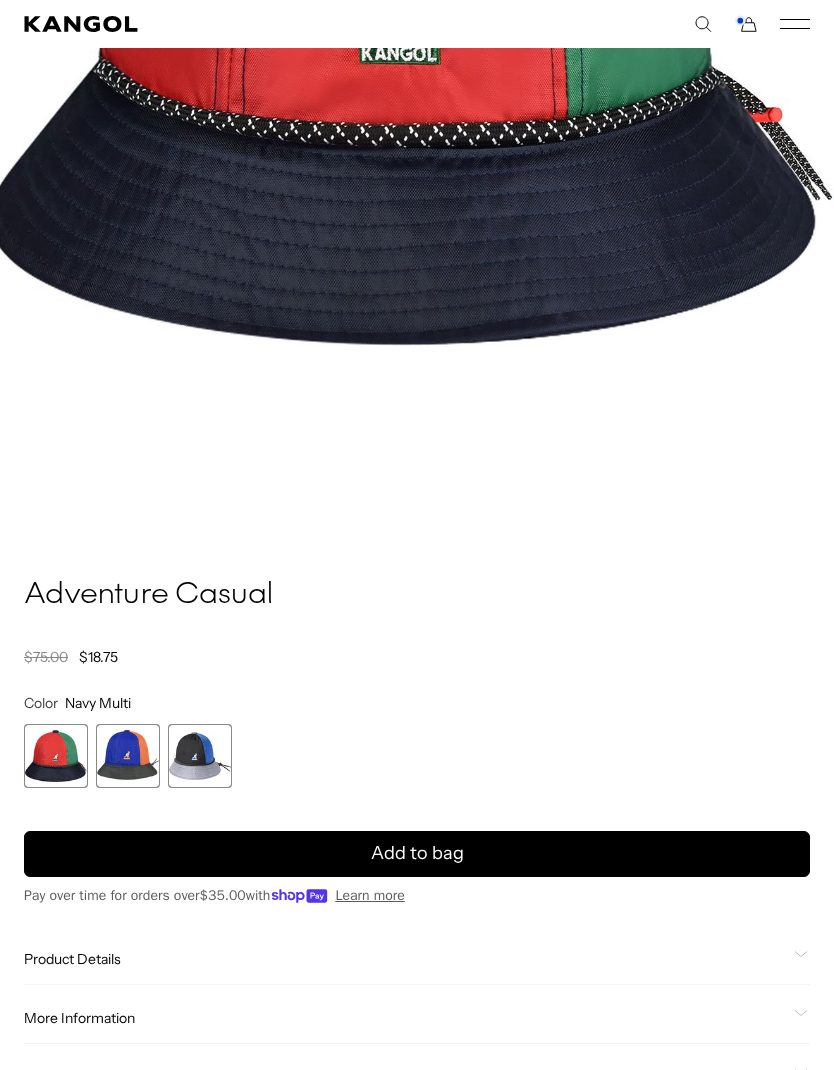 click on "Add to bag" at bounding box center [417, 854] 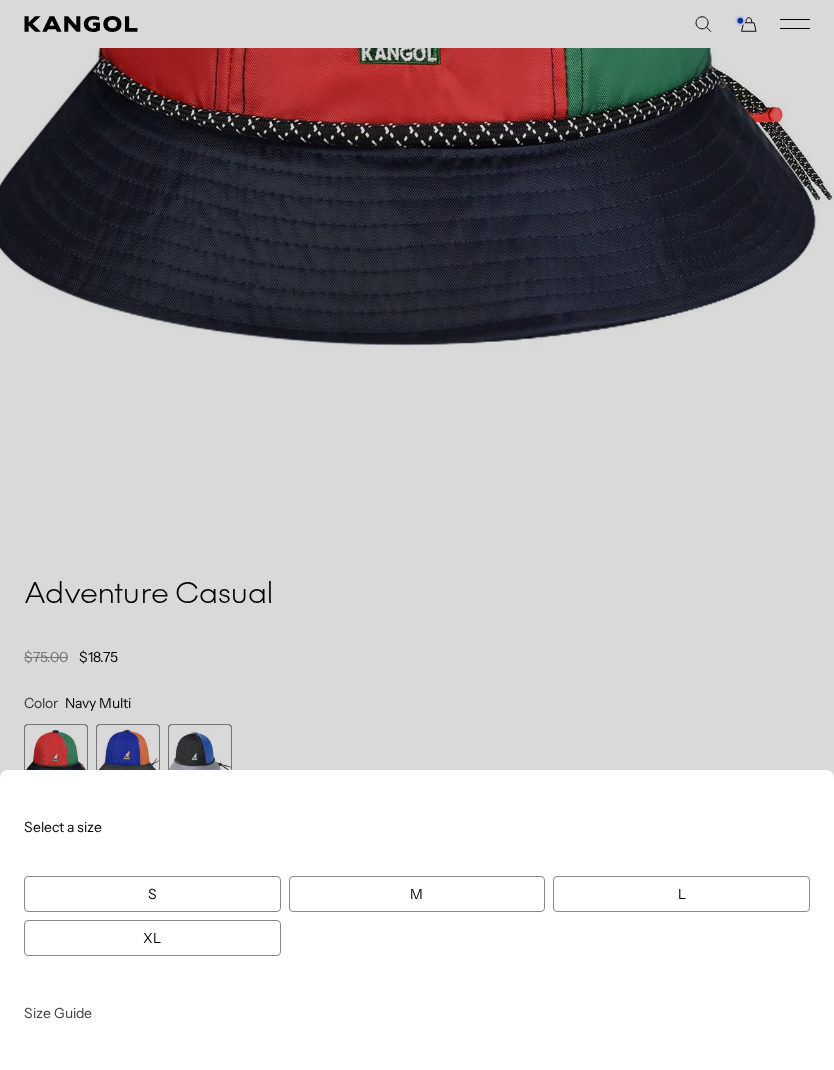 click on "L" at bounding box center [681, 894] 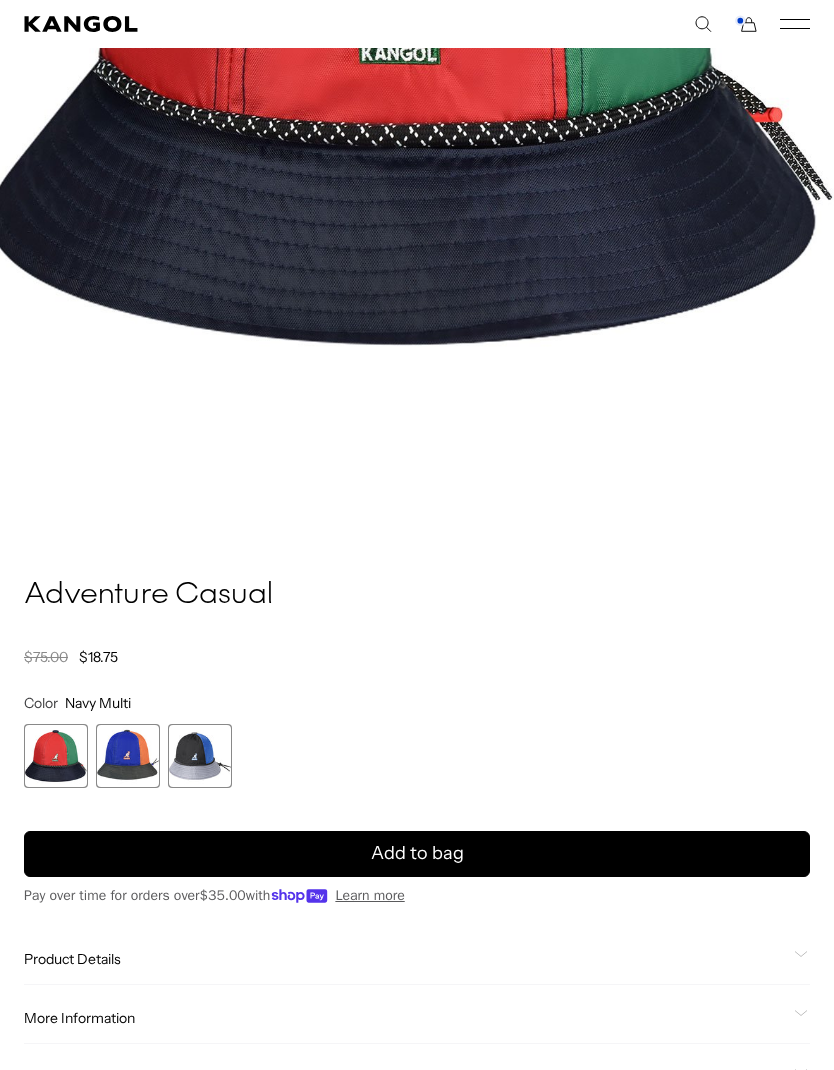 scroll, scrollTop: 0, scrollLeft: 412, axis: horizontal 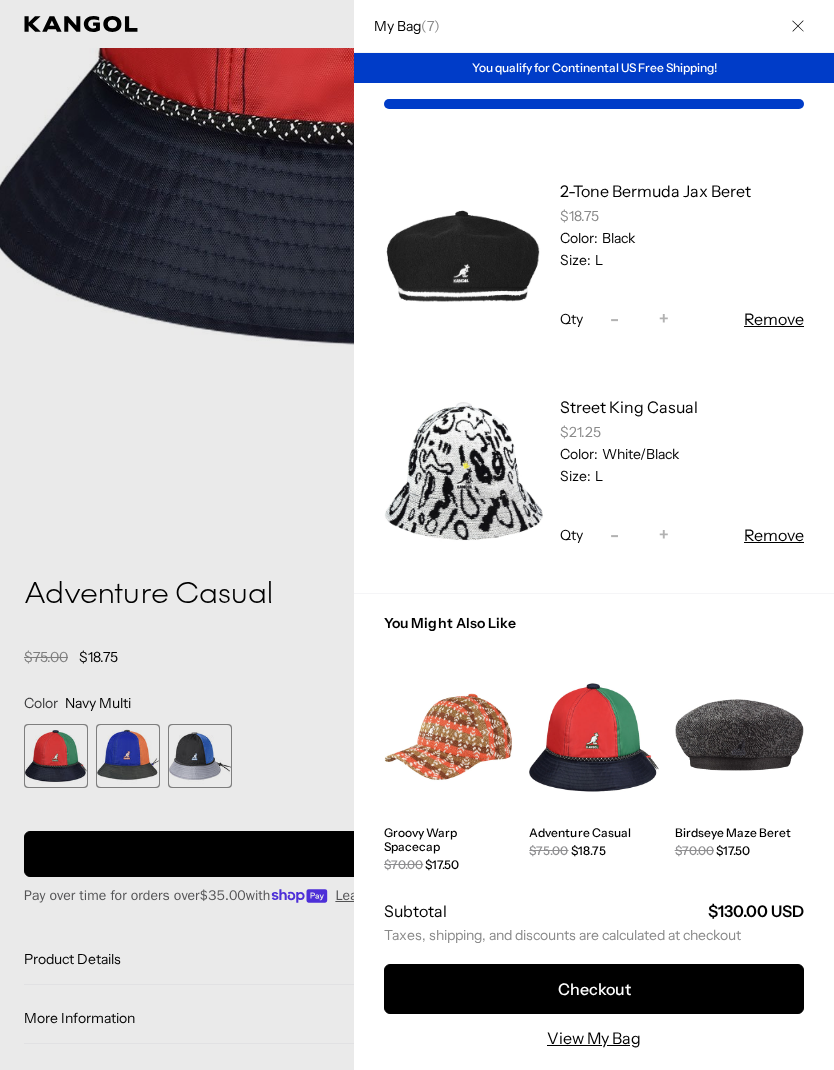 click at bounding box center [417, 535] 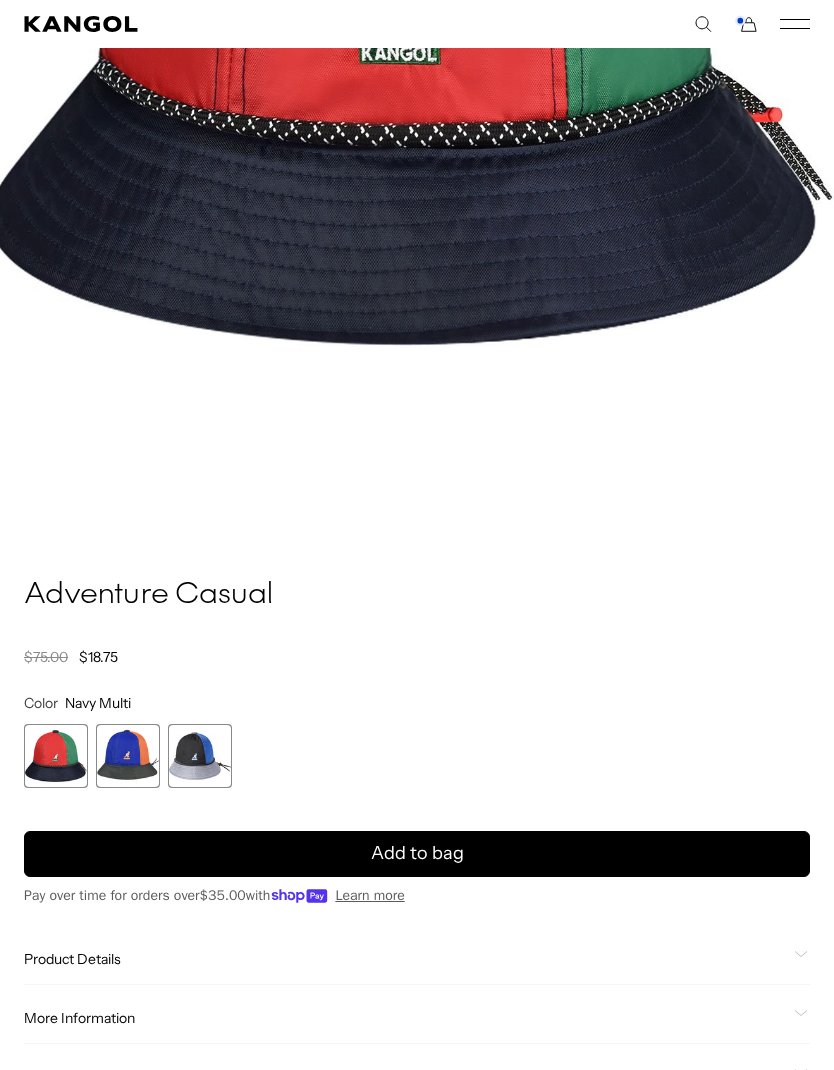 scroll, scrollTop: 0, scrollLeft: 412, axis: horizontal 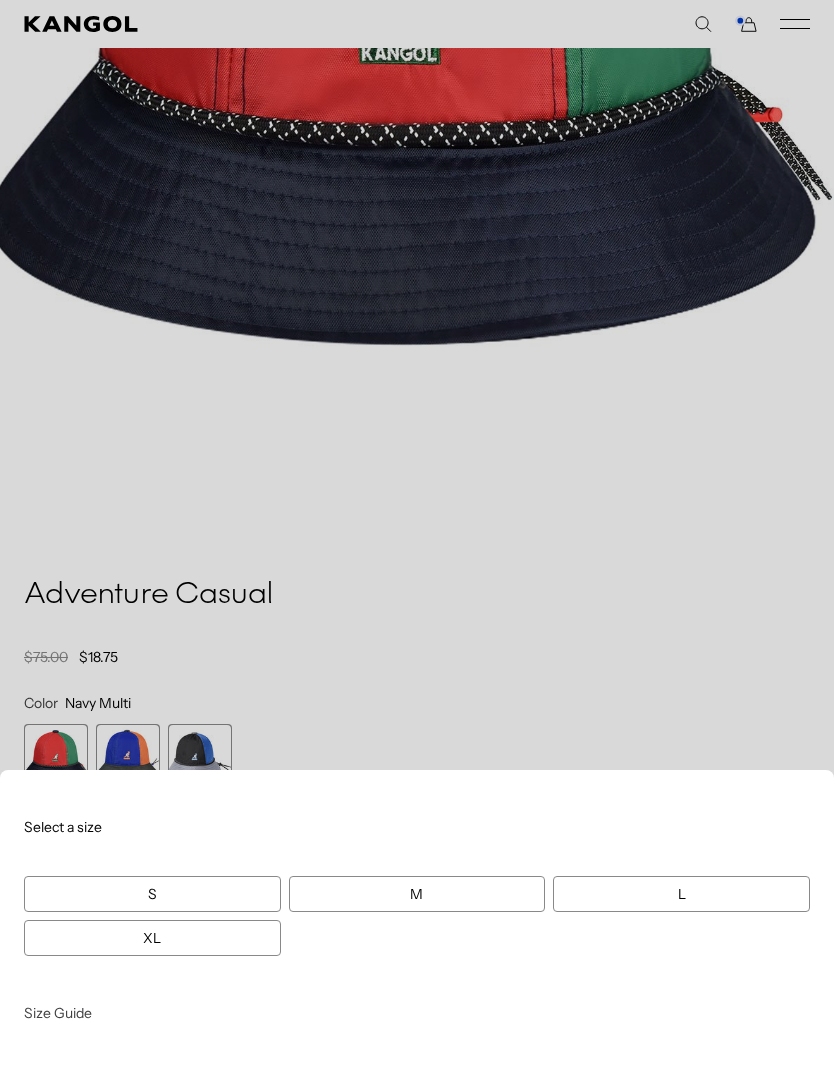 click on "L" at bounding box center [681, 894] 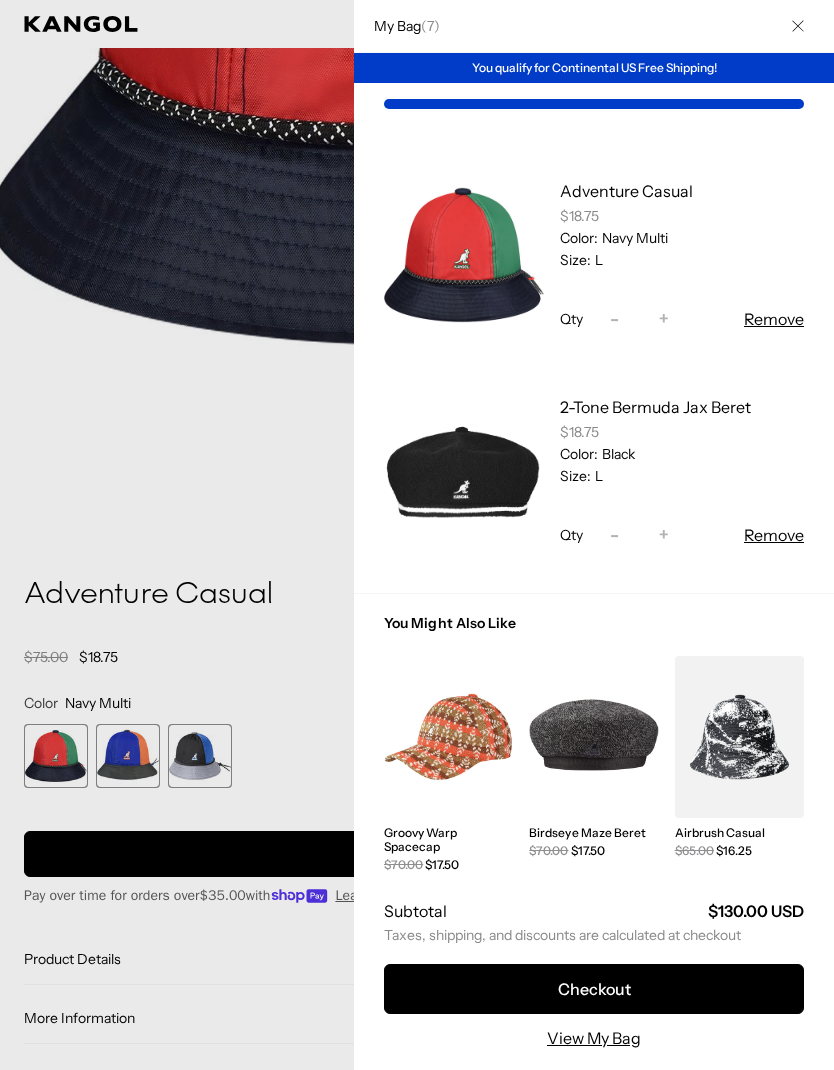 scroll, scrollTop: 0, scrollLeft: 0, axis: both 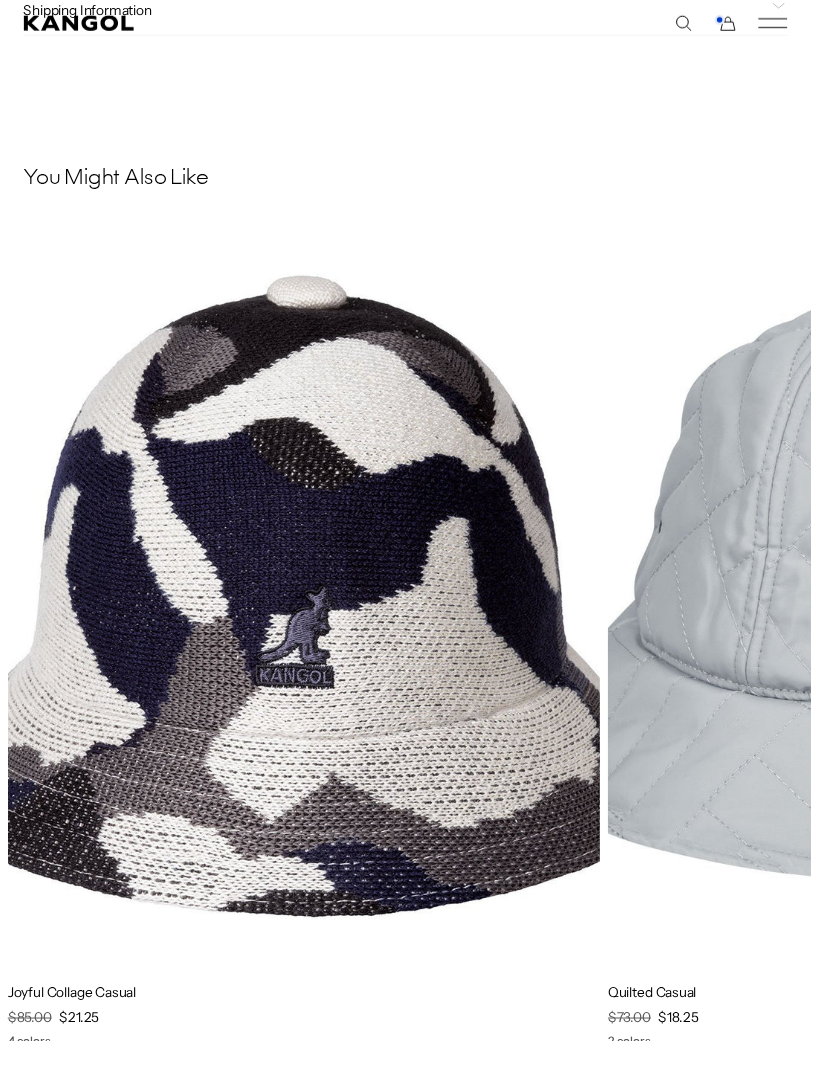 click at bounding box center [0, 0] 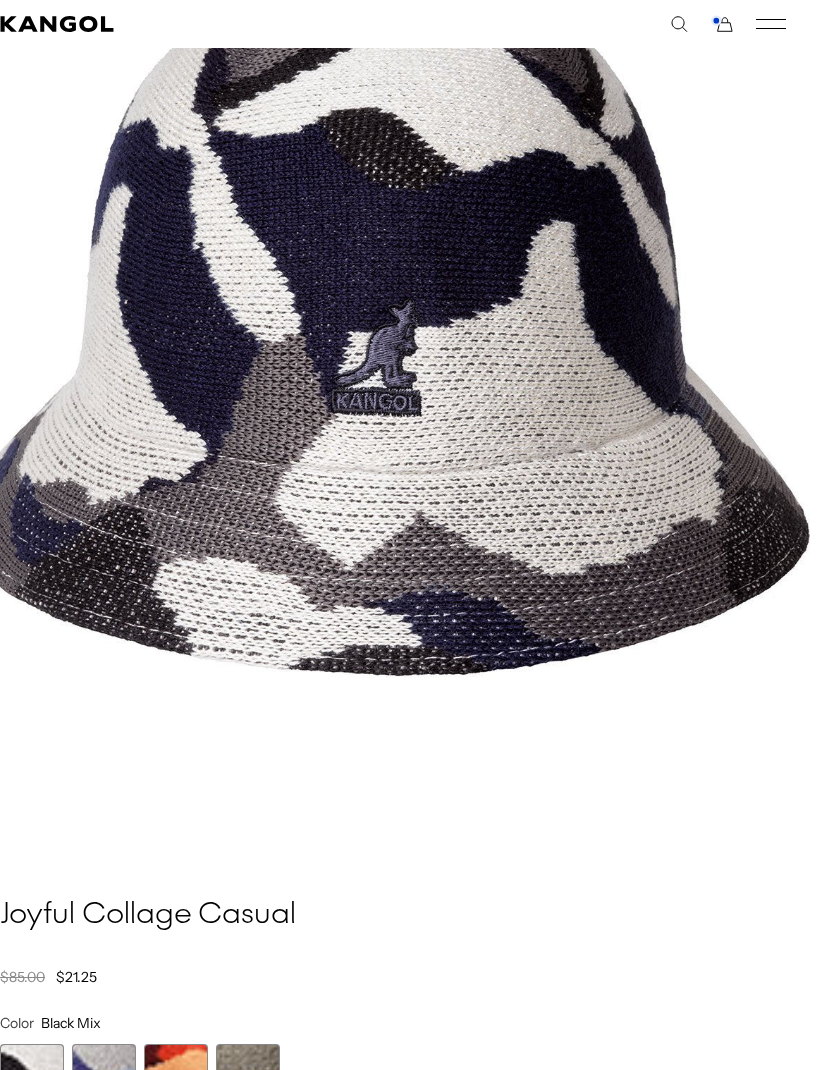 scroll, scrollTop: 408, scrollLeft: 24, axis: both 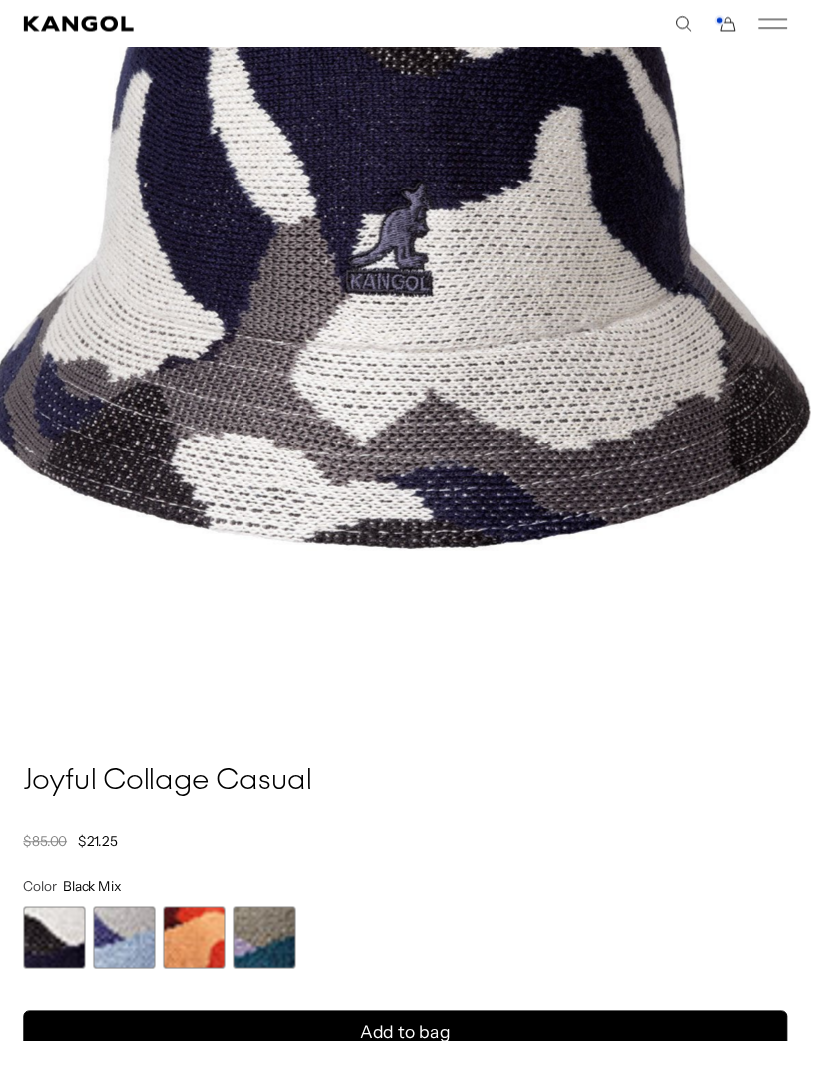 click at bounding box center [128, 964] 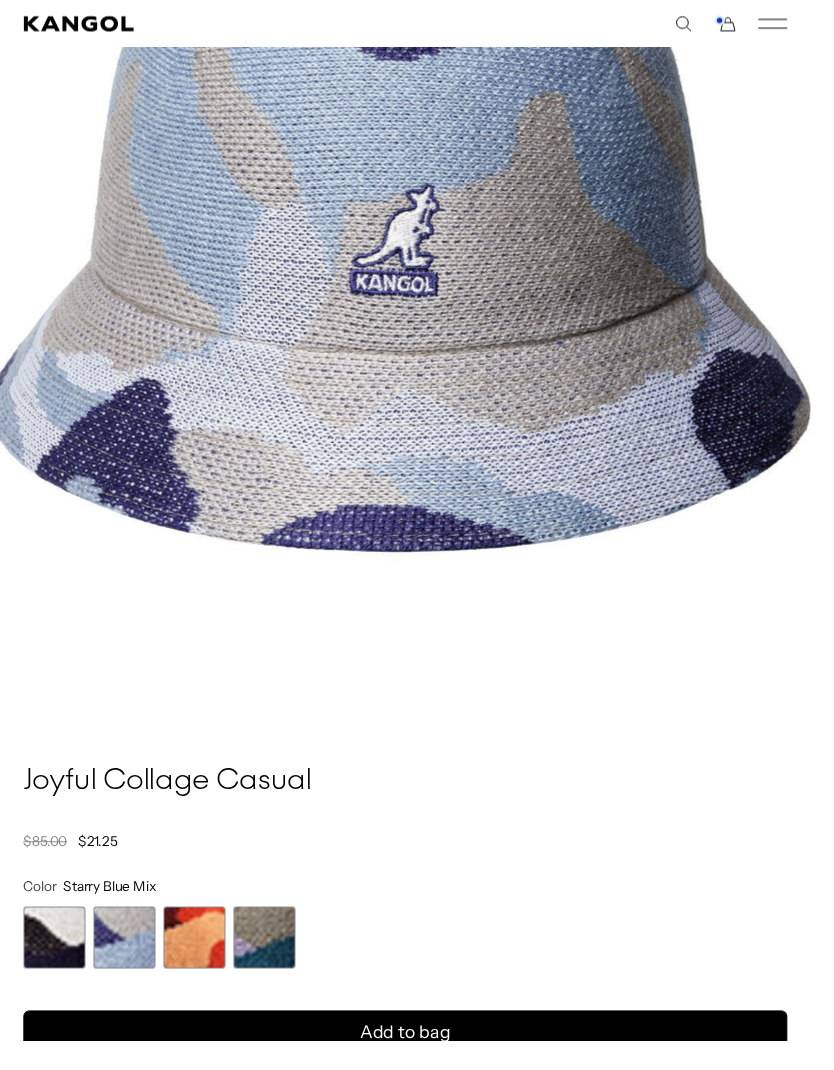 scroll, scrollTop: 0, scrollLeft: 0, axis: both 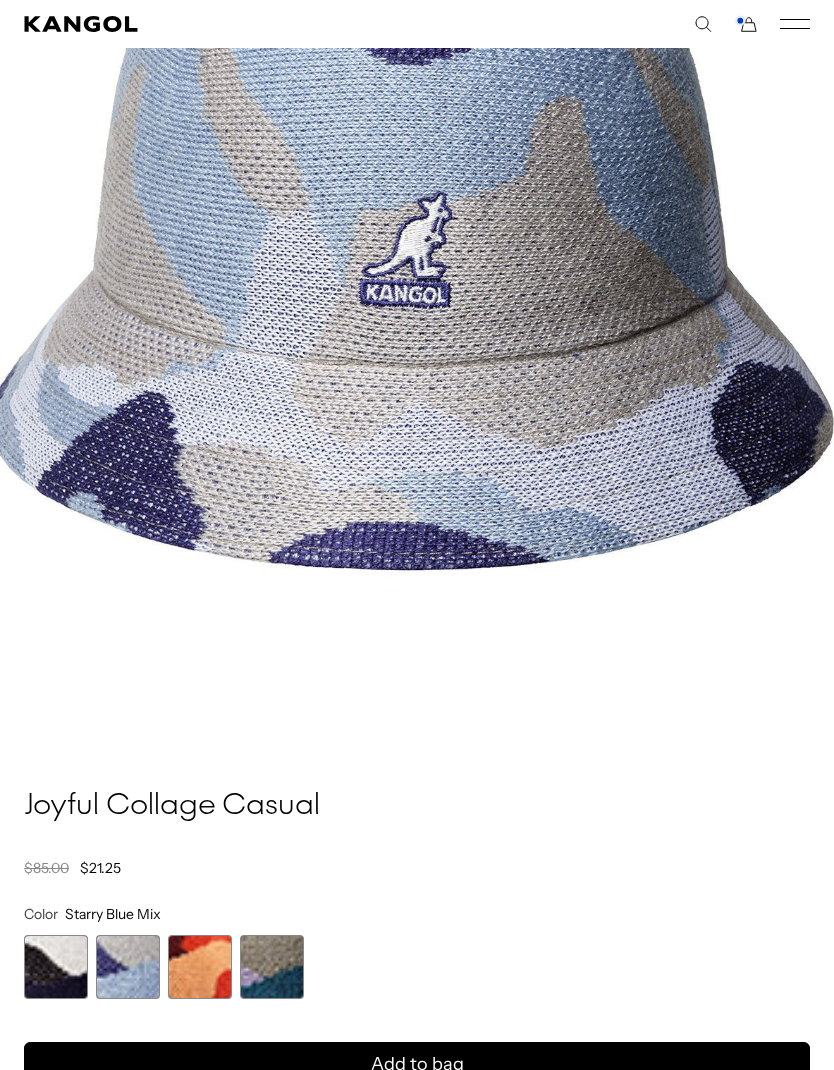 click at bounding box center [200, 967] 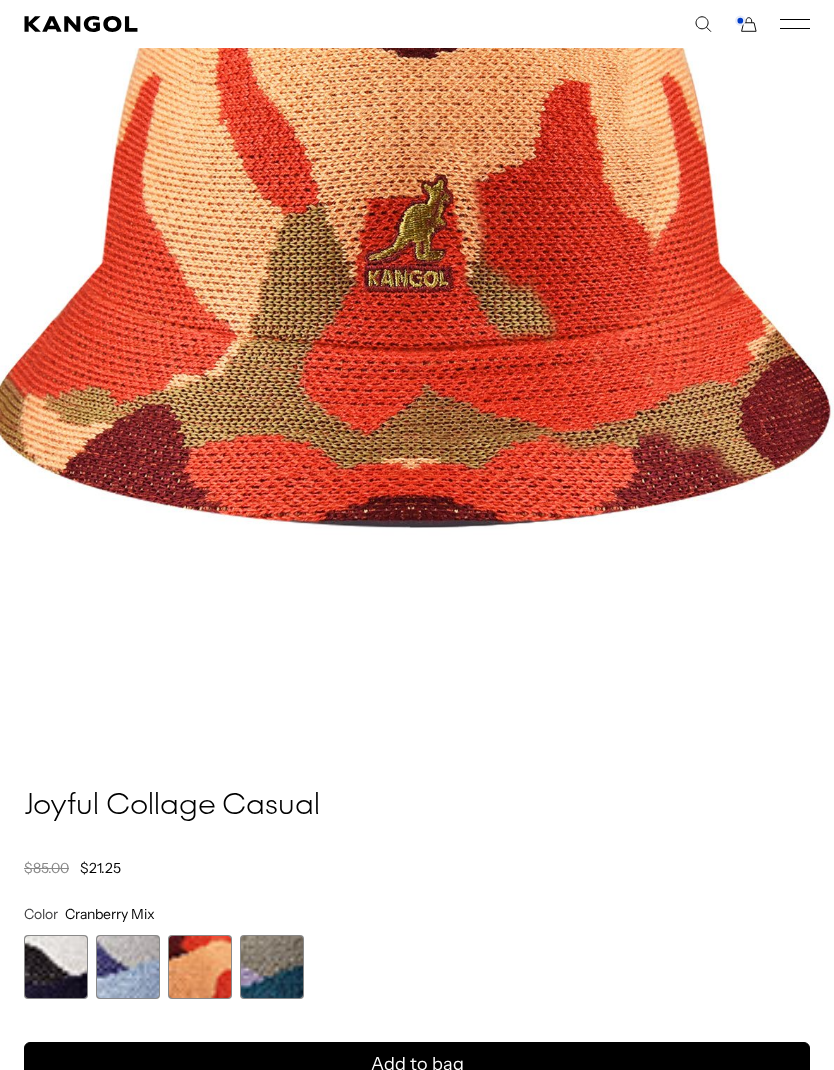 click at bounding box center [272, 967] 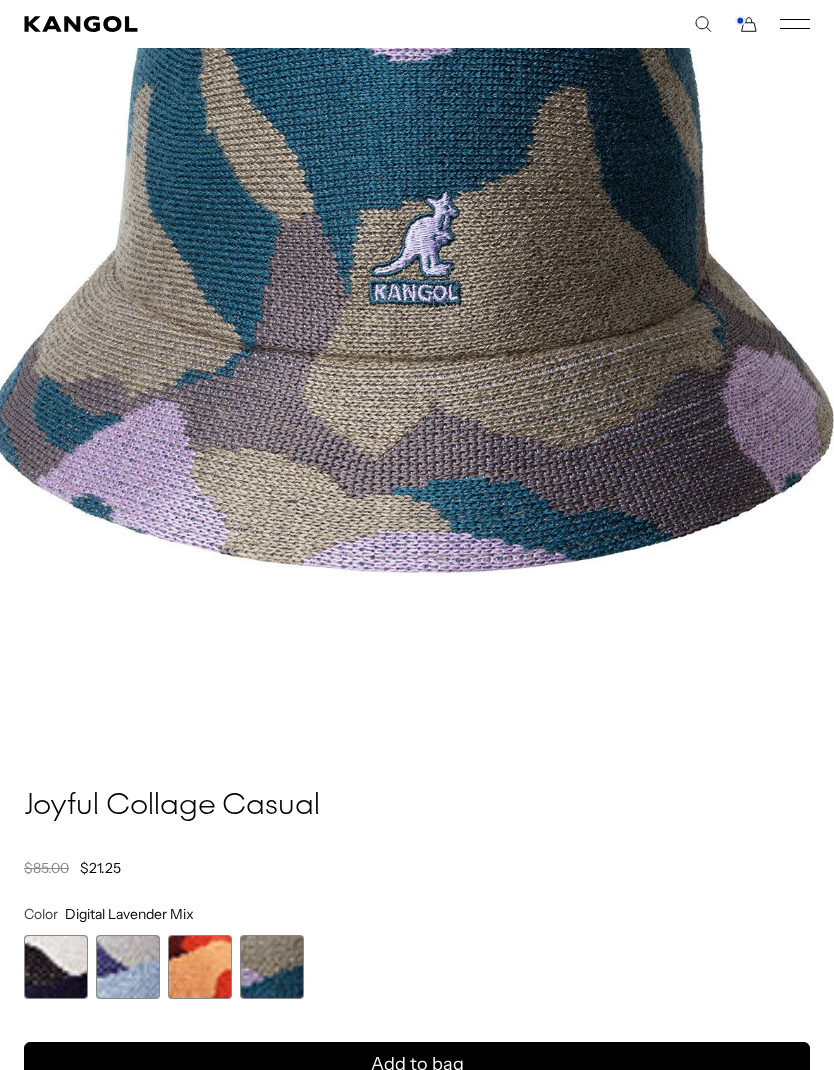 scroll, scrollTop: 0, scrollLeft: 412, axis: horizontal 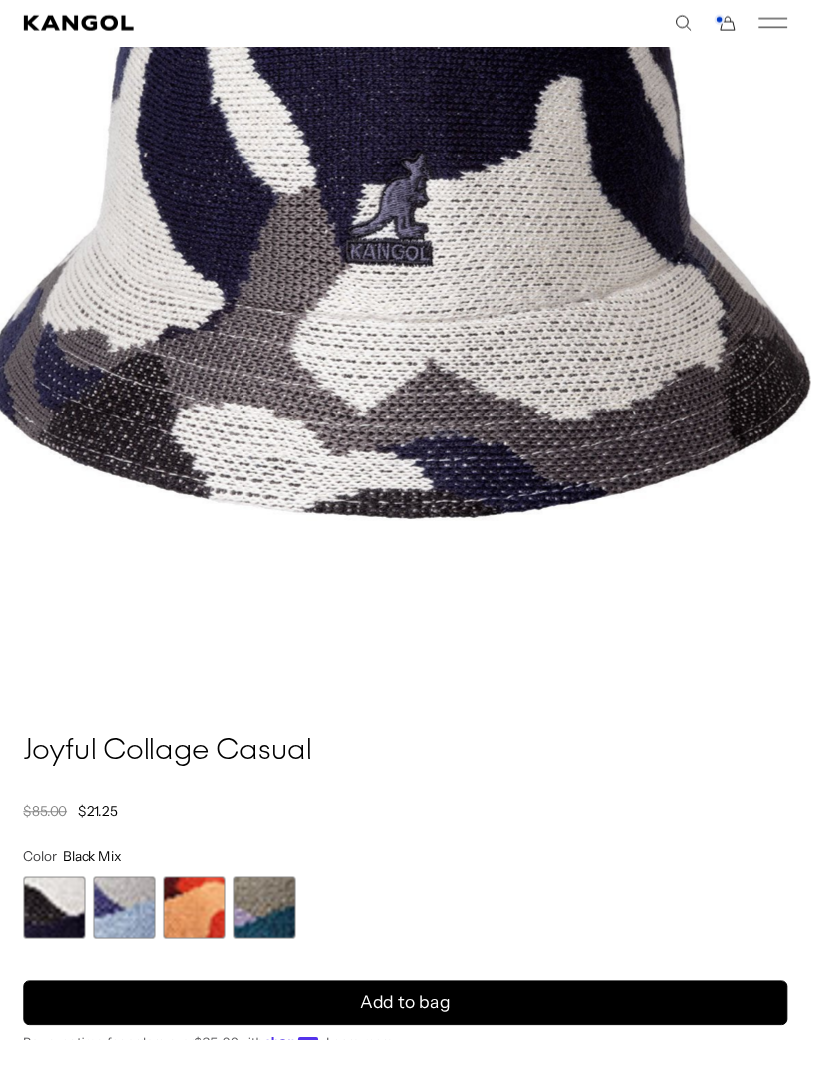 click on "Add to bag" at bounding box center (417, 1032) 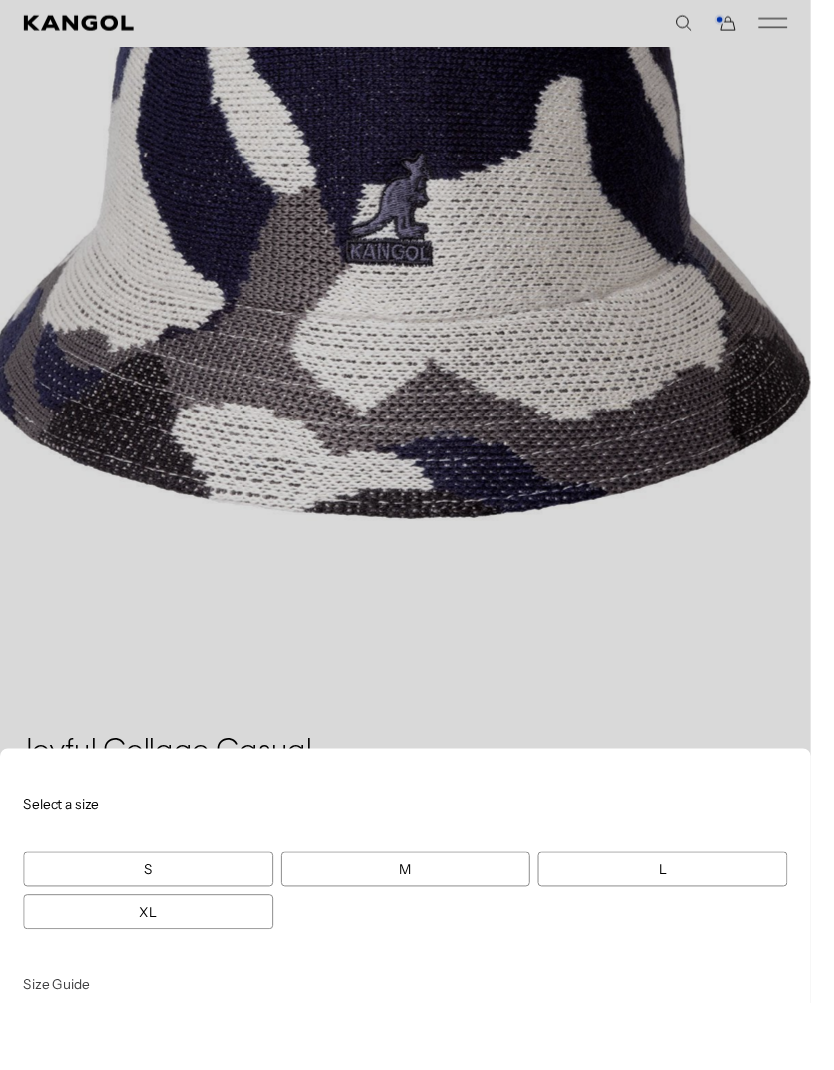 scroll, scrollTop: 633, scrollLeft: 0, axis: vertical 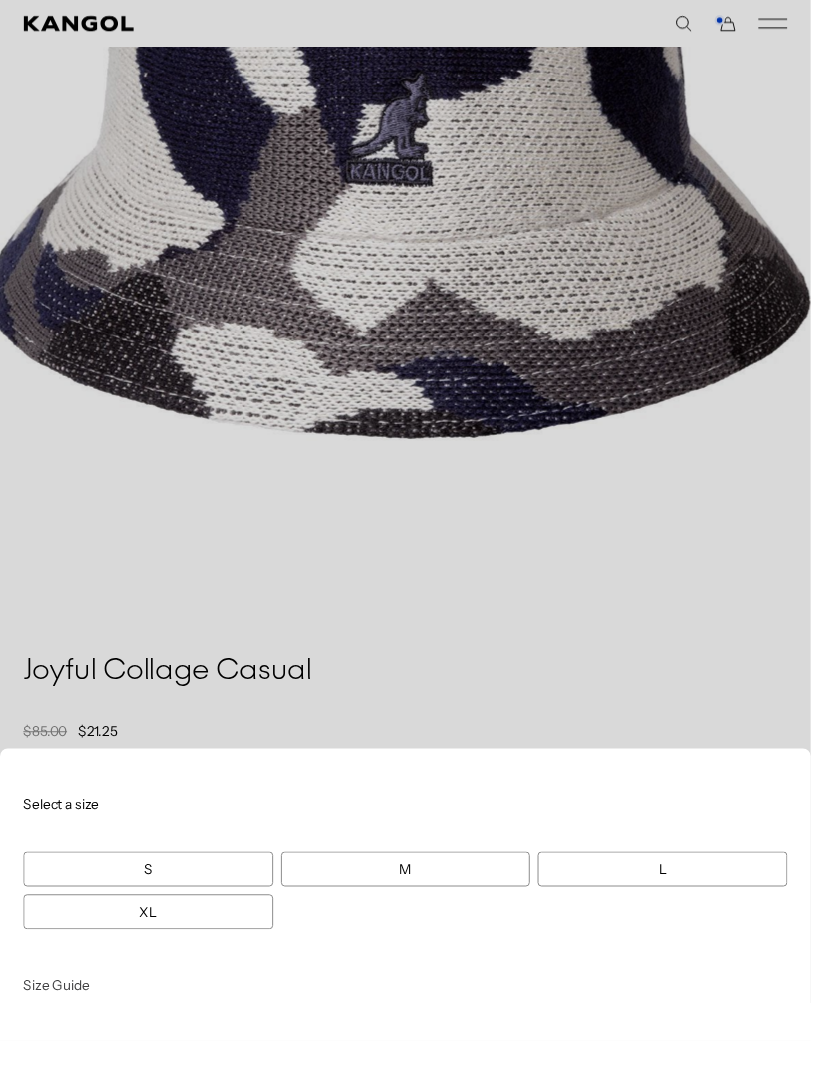 click on "L" at bounding box center [681, 894] 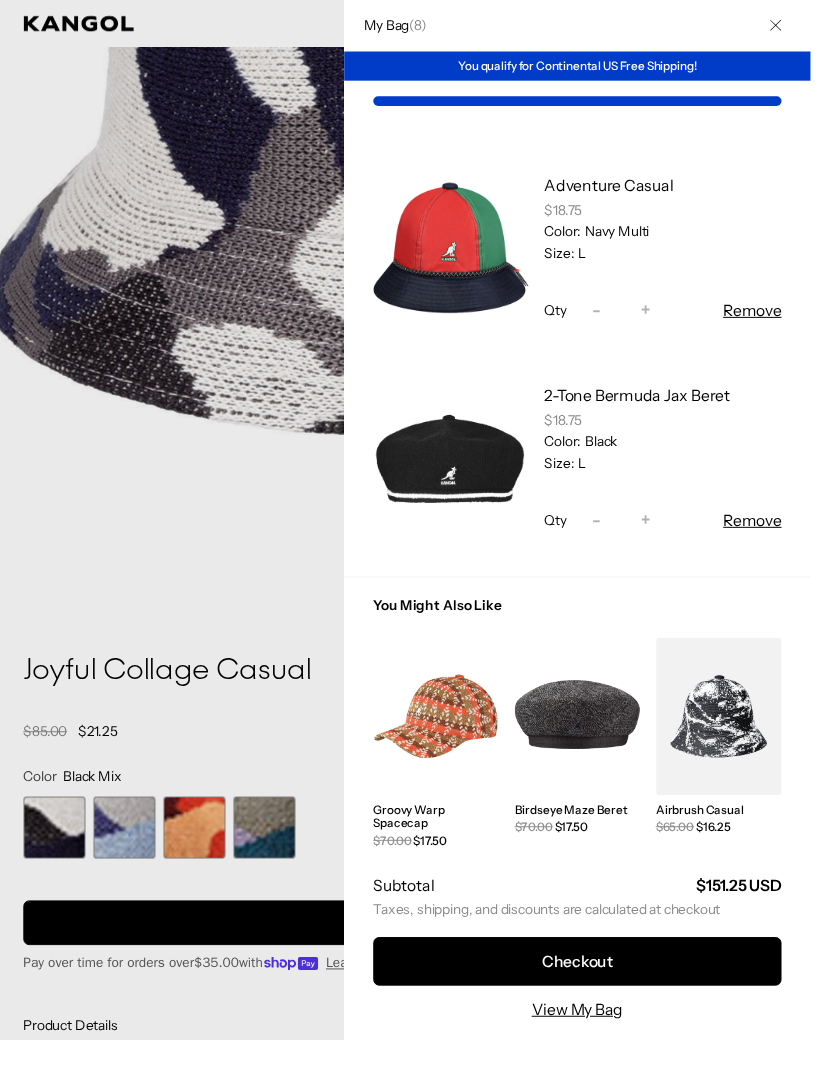 scroll, scrollTop: 0, scrollLeft: 0, axis: both 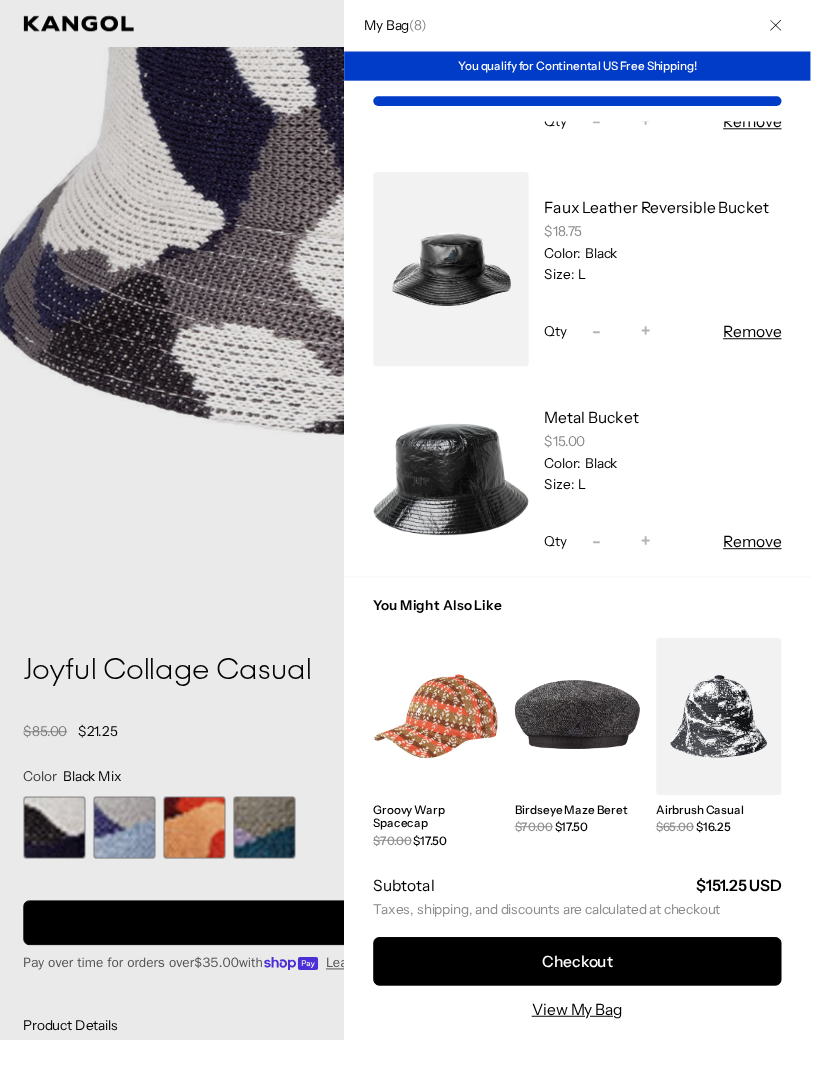 click at bounding box center (417, 535) 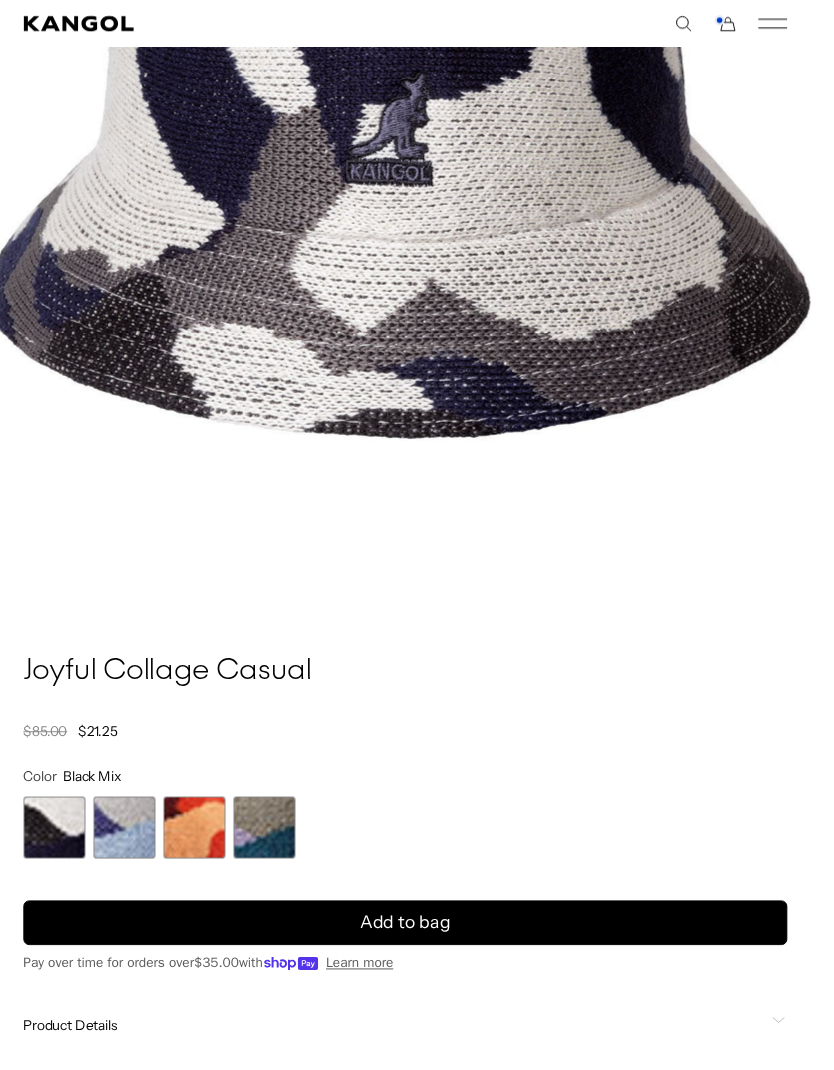 scroll, scrollTop: 0, scrollLeft: 0, axis: both 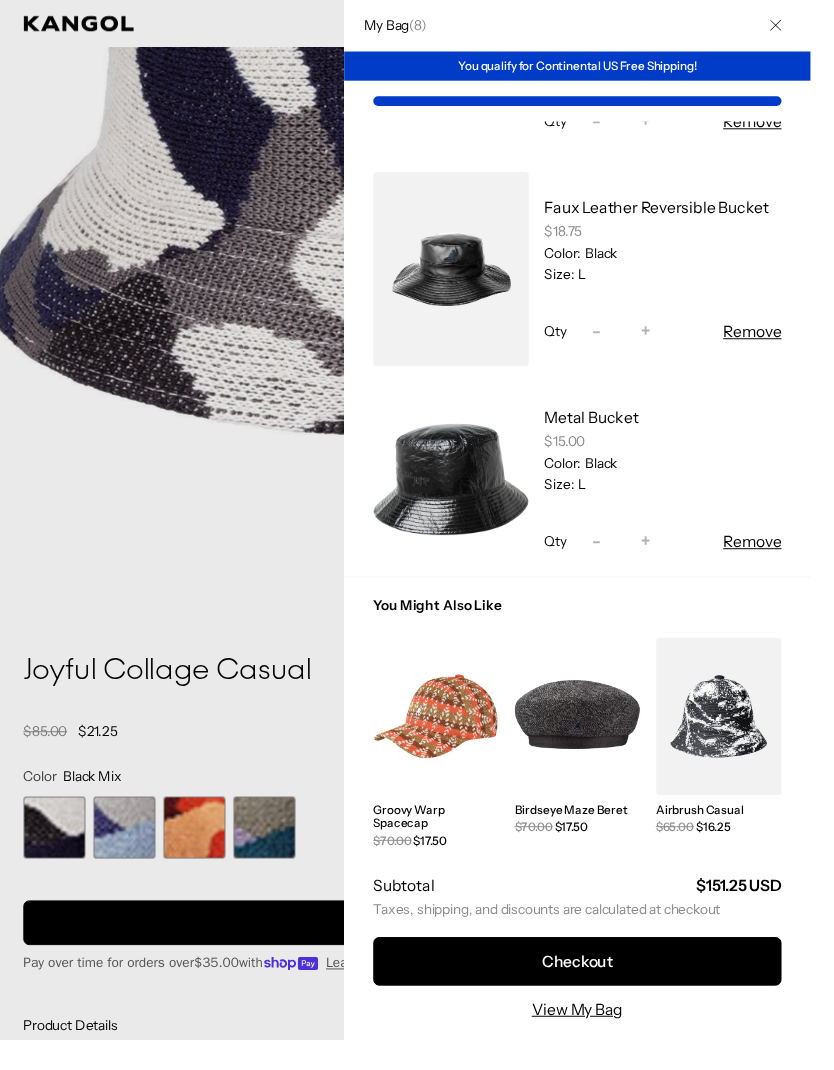 click at bounding box center (417, 535) 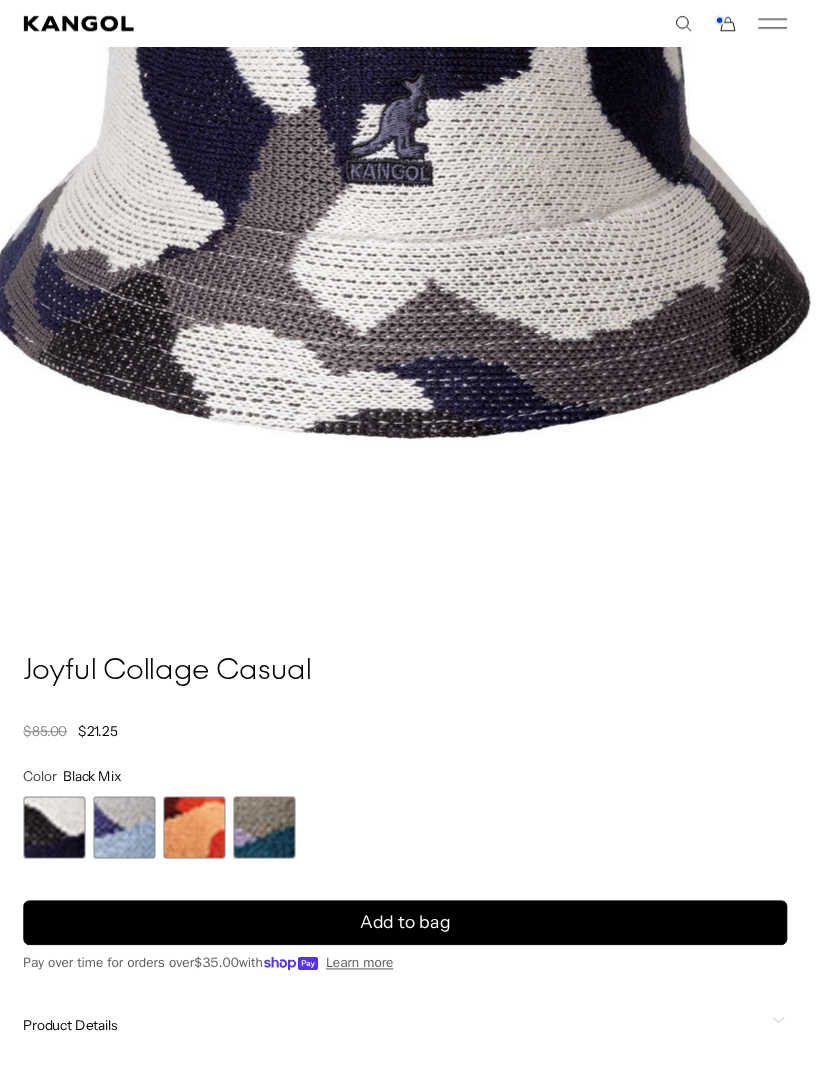 scroll, scrollTop: 0, scrollLeft: 0, axis: both 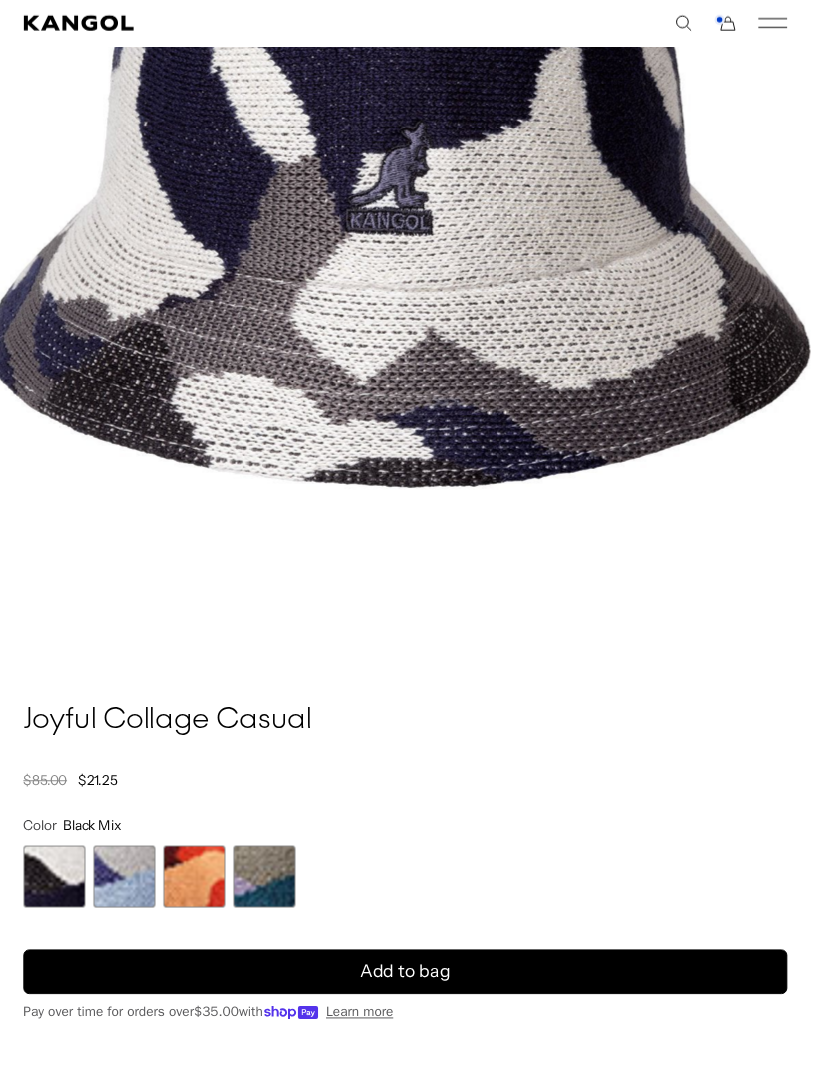 click on "Add to bag" at bounding box center (417, 1000) 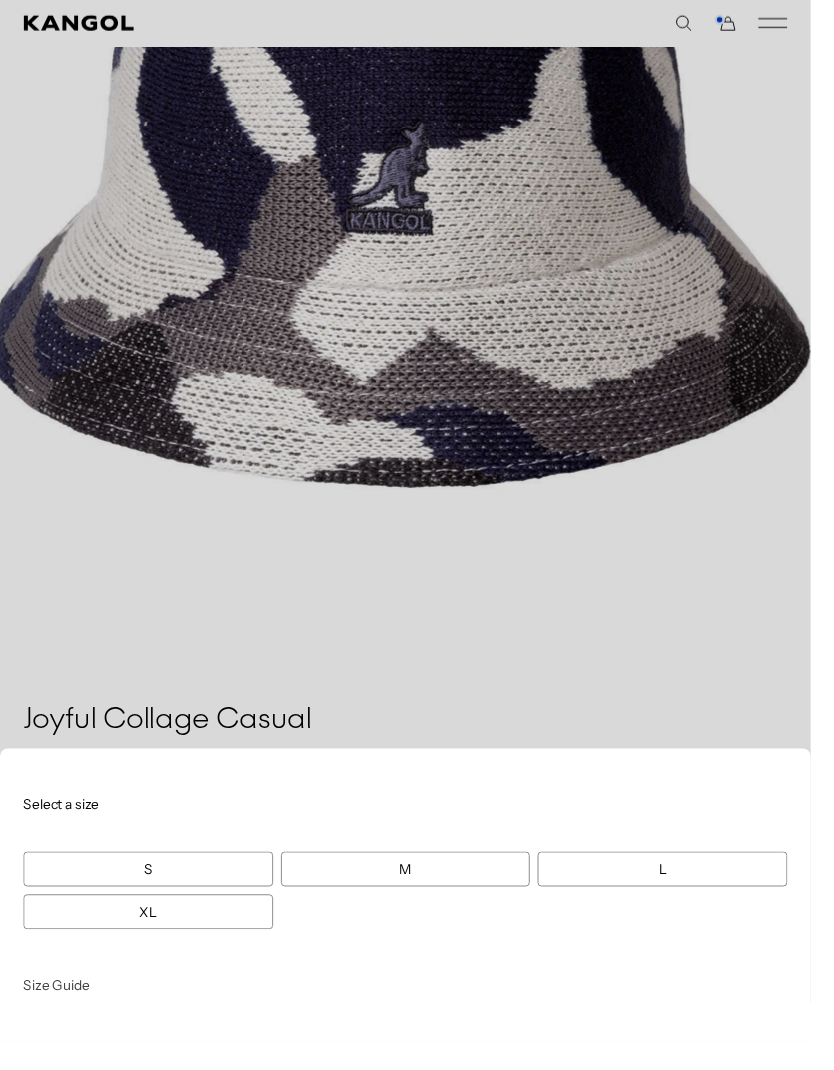 click on "L" at bounding box center (681, 894) 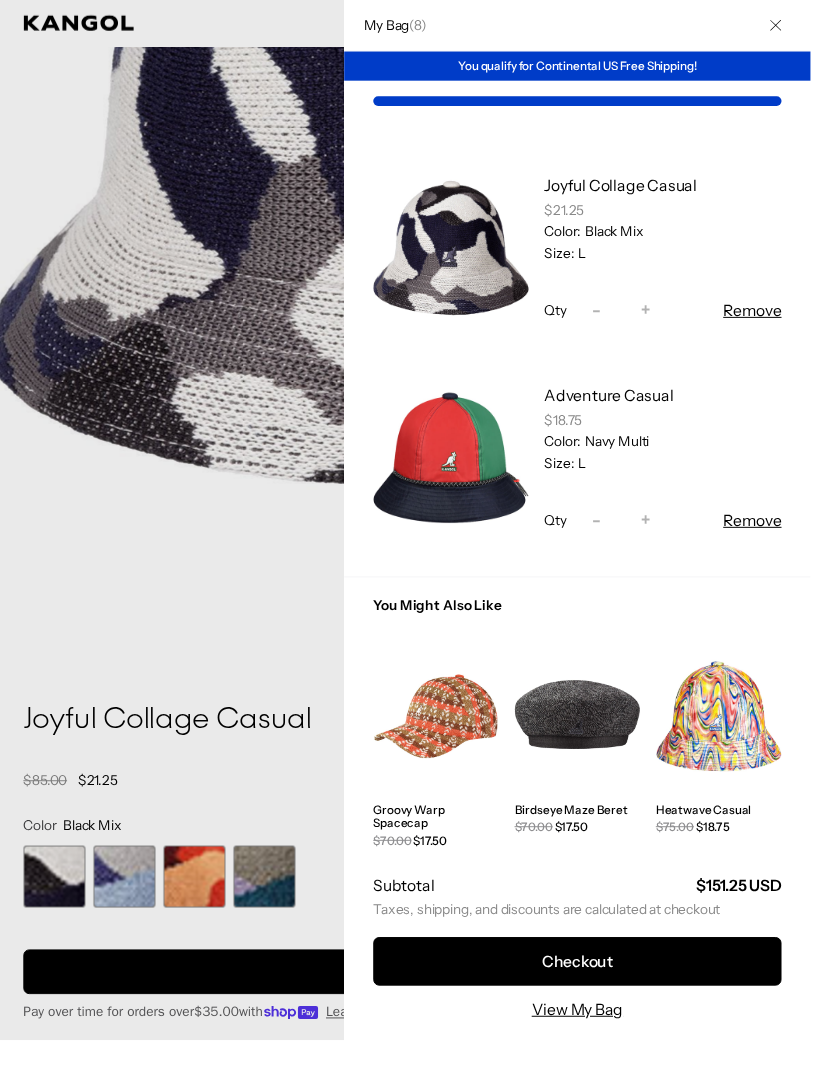 scroll 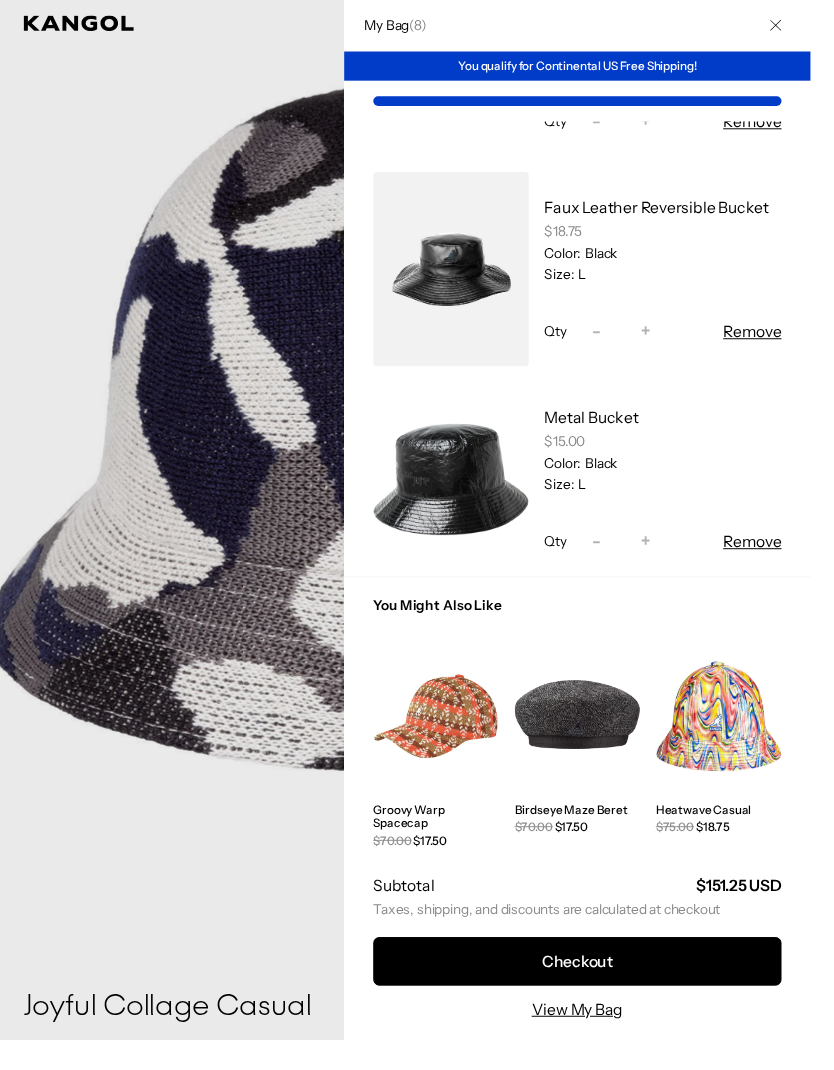 click on "View My Bag" at bounding box center (594, 1038) 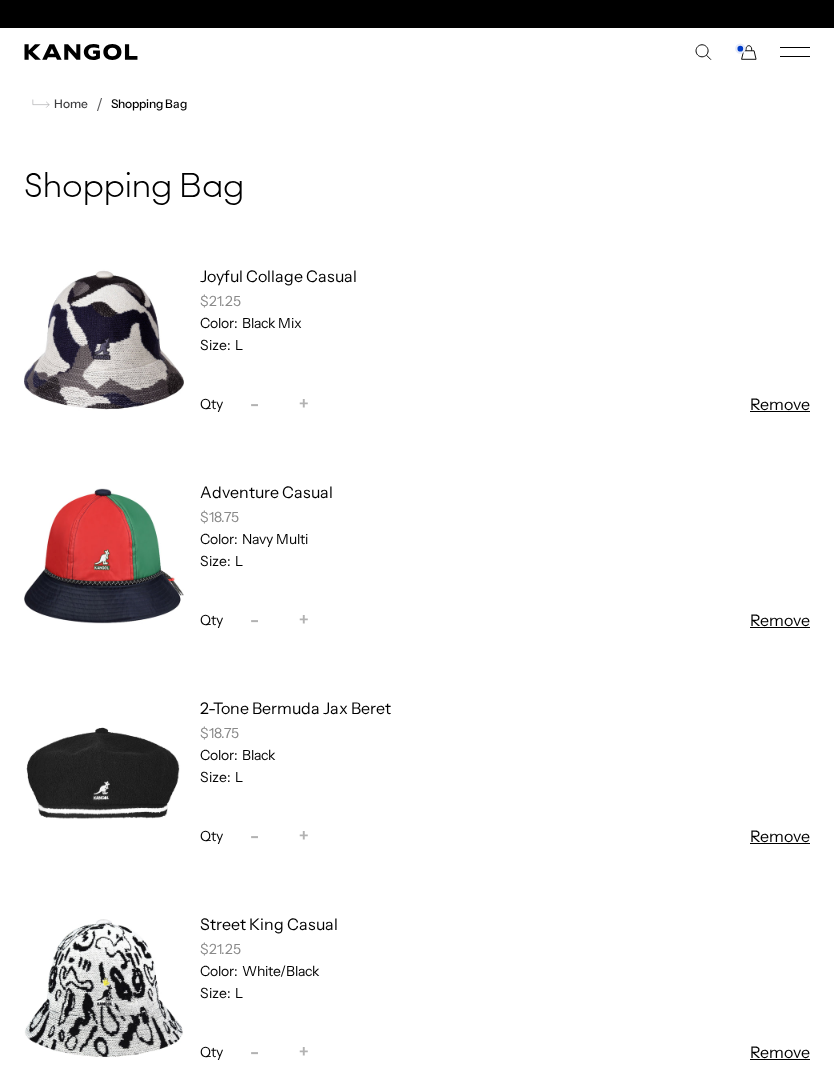 scroll, scrollTop: 26, scrollLeft: 0, axis: vertical 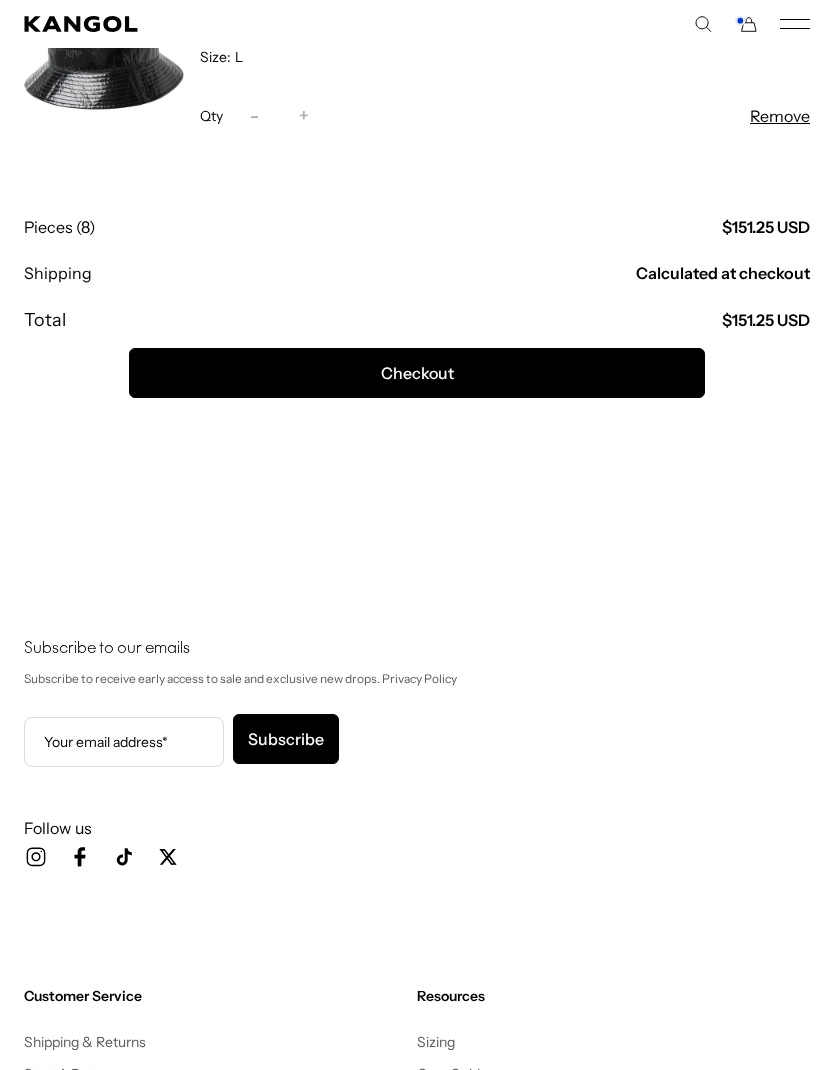 click on "Checkout" at bounding box center [417, 373] 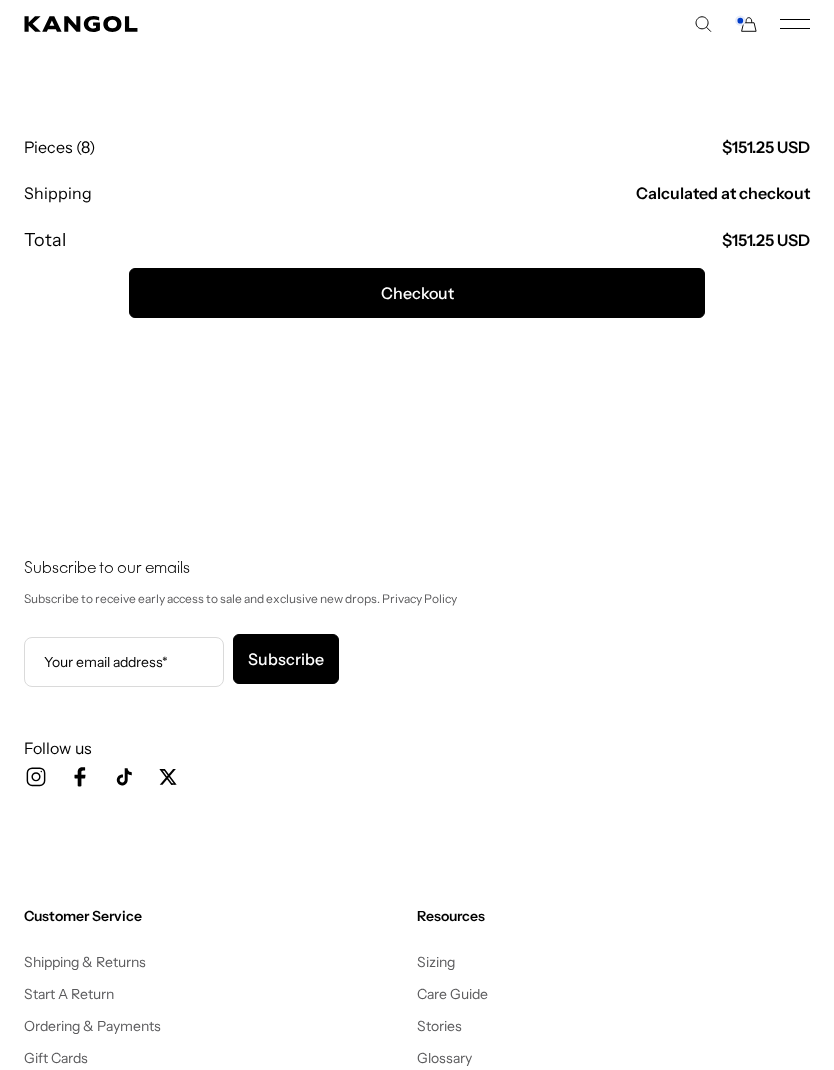 scroll, scrollTop: 124, scrollLeft: 0, axis: vertical 